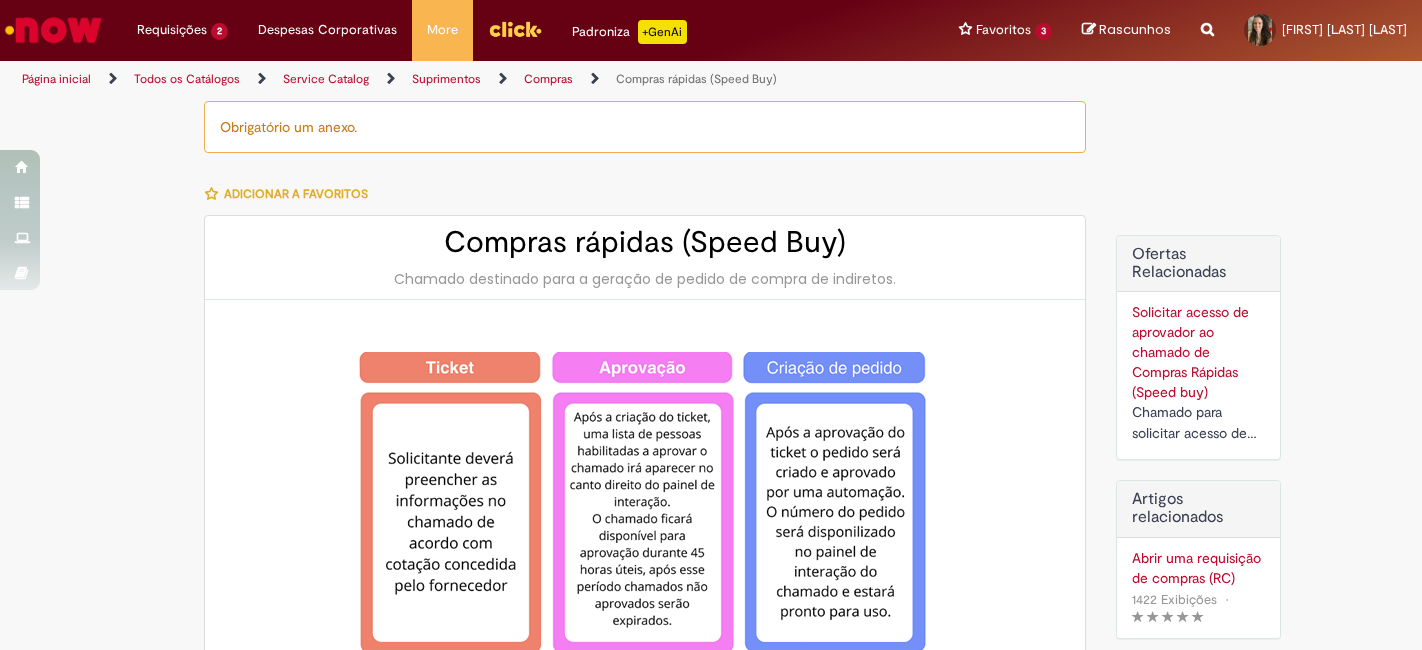type on "********" 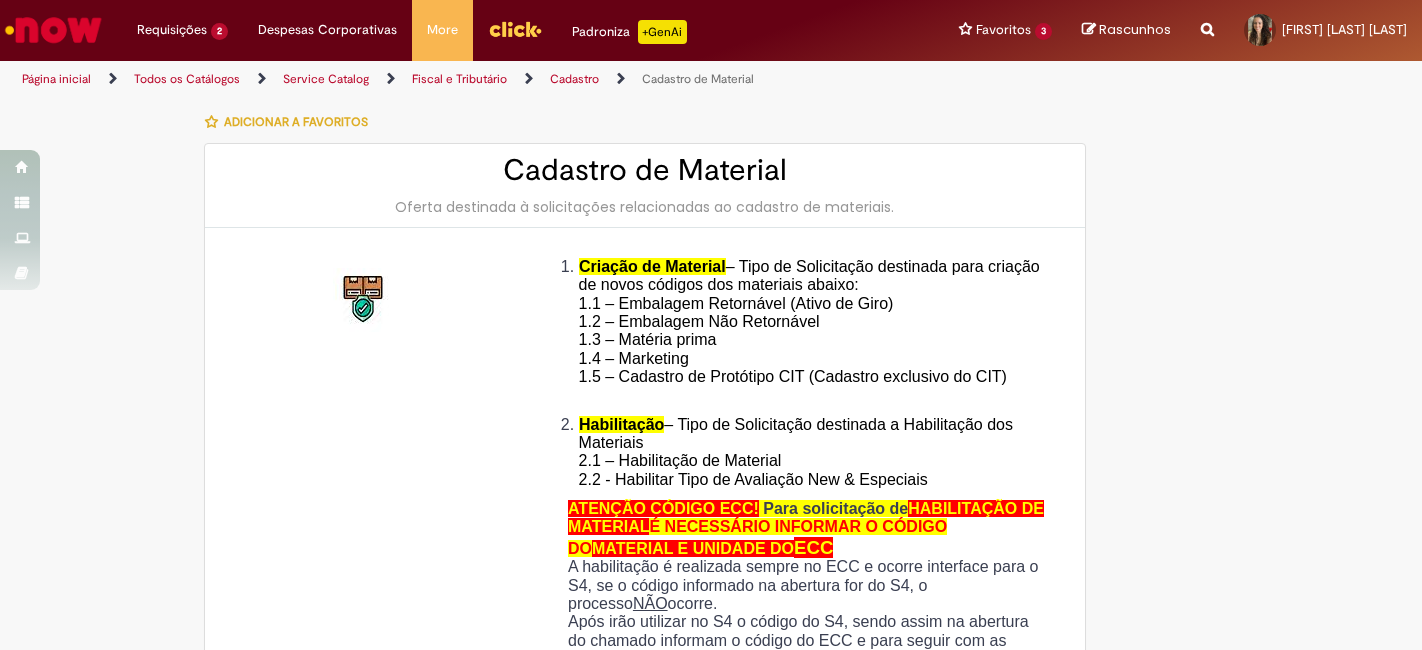 type on "**********" 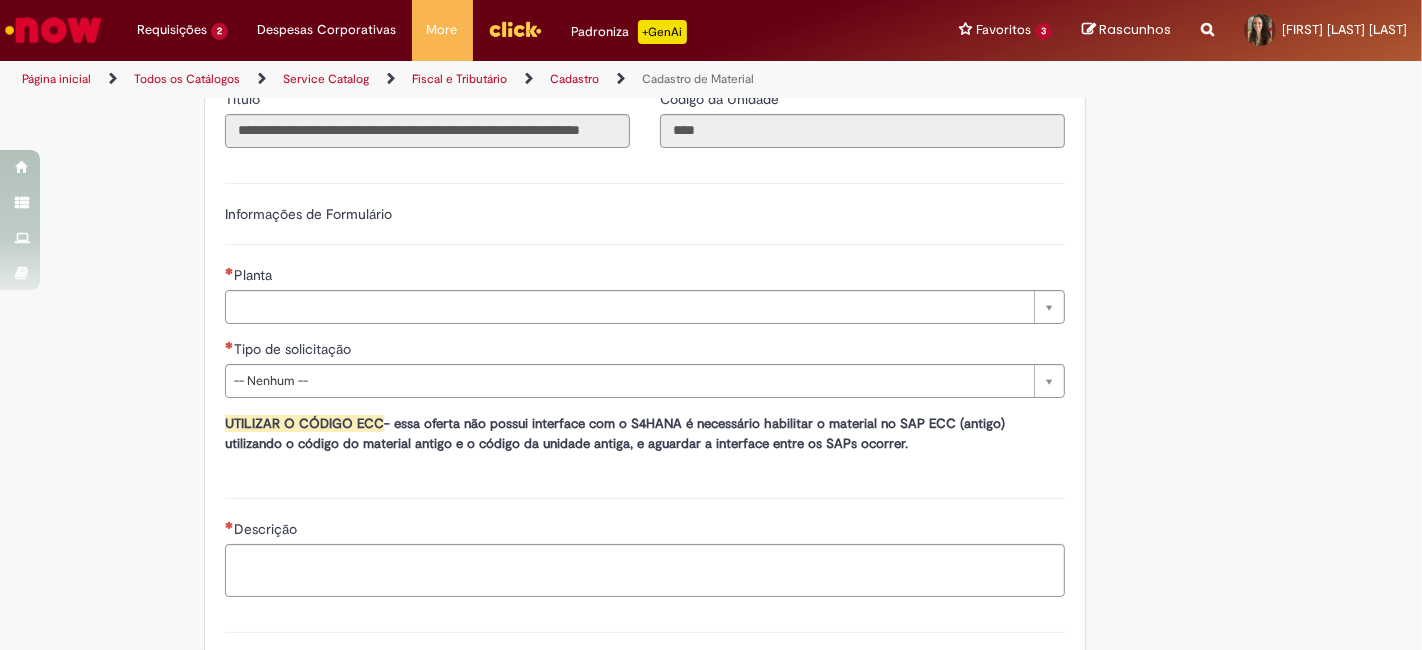 scroll, scrollTop: 1062, scrollLeft: 0, axis: vertical 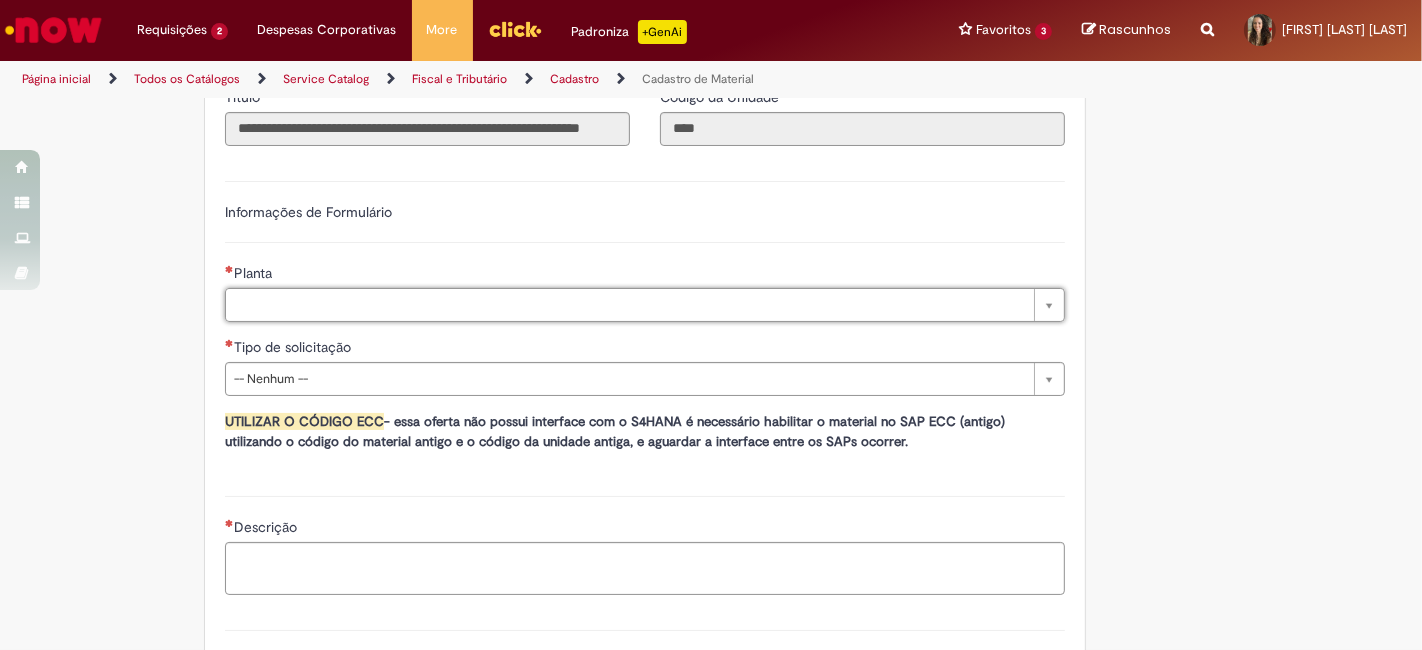 drag, startPoint x: 1421, startPoint y: 424, endPoint x: 1421, endPoint y: 361, distance: 63 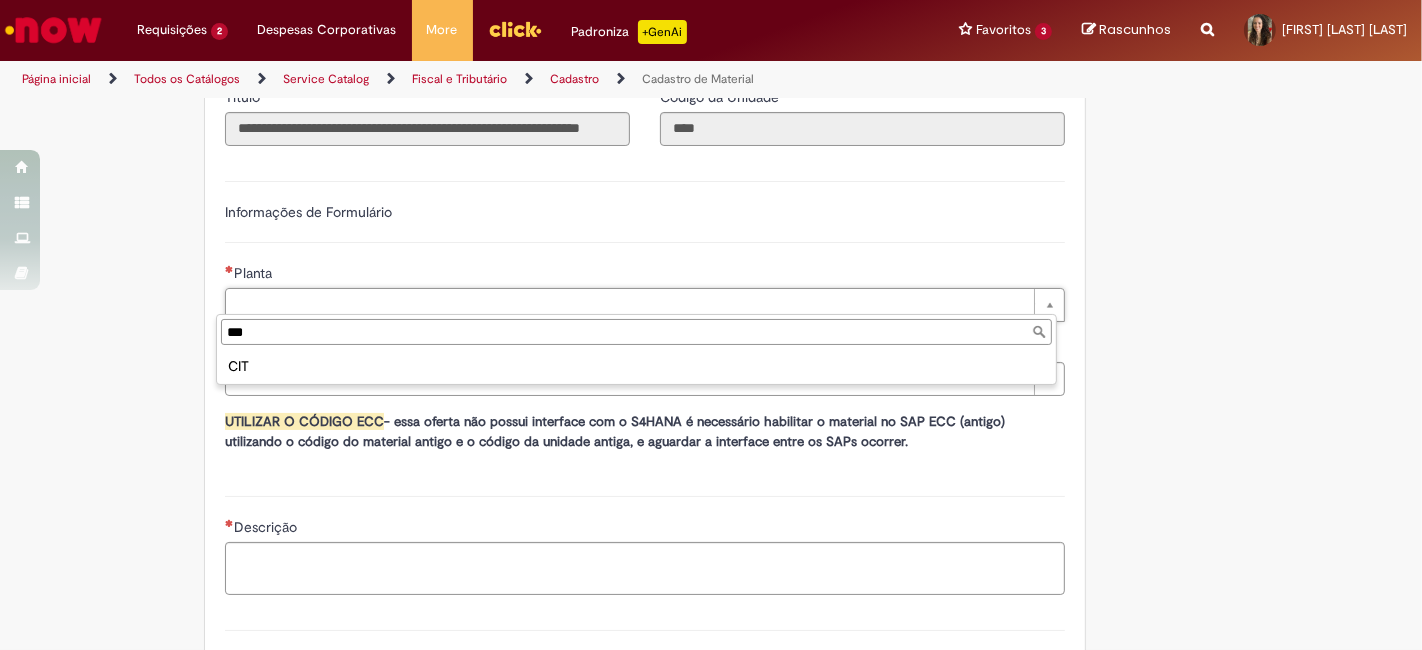 type on "***" 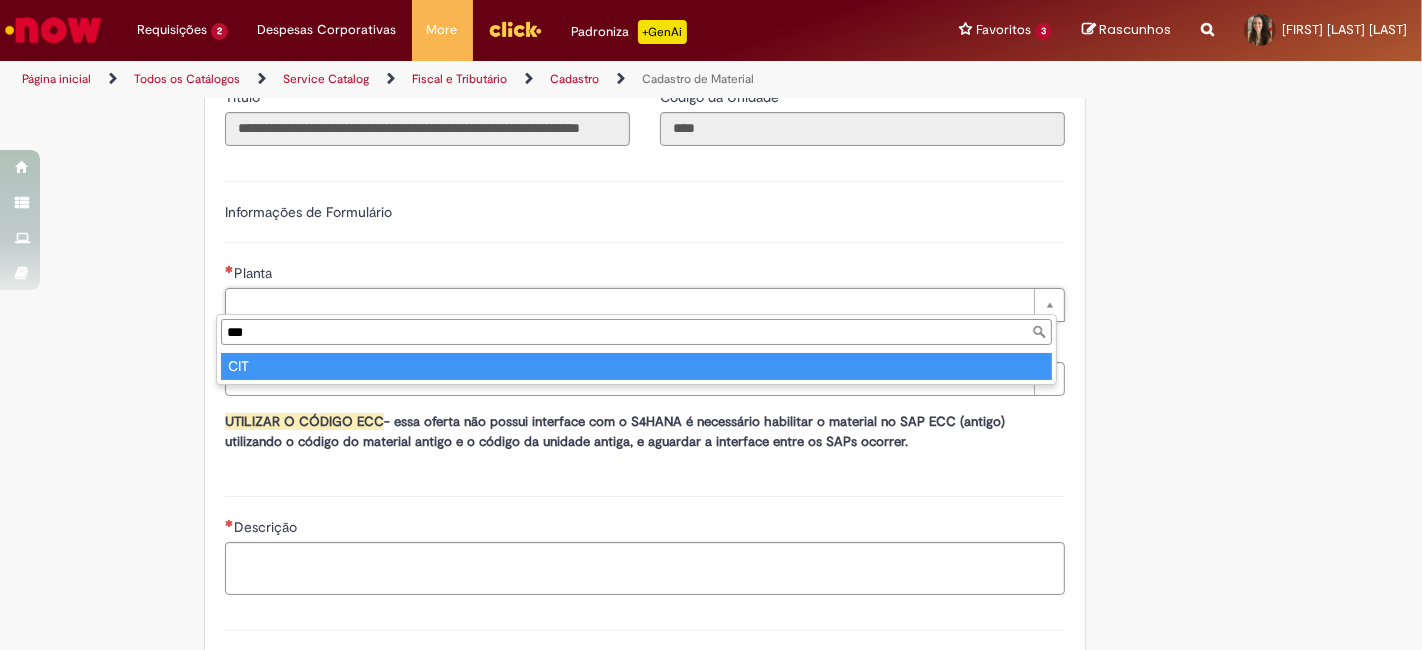 type on "***" 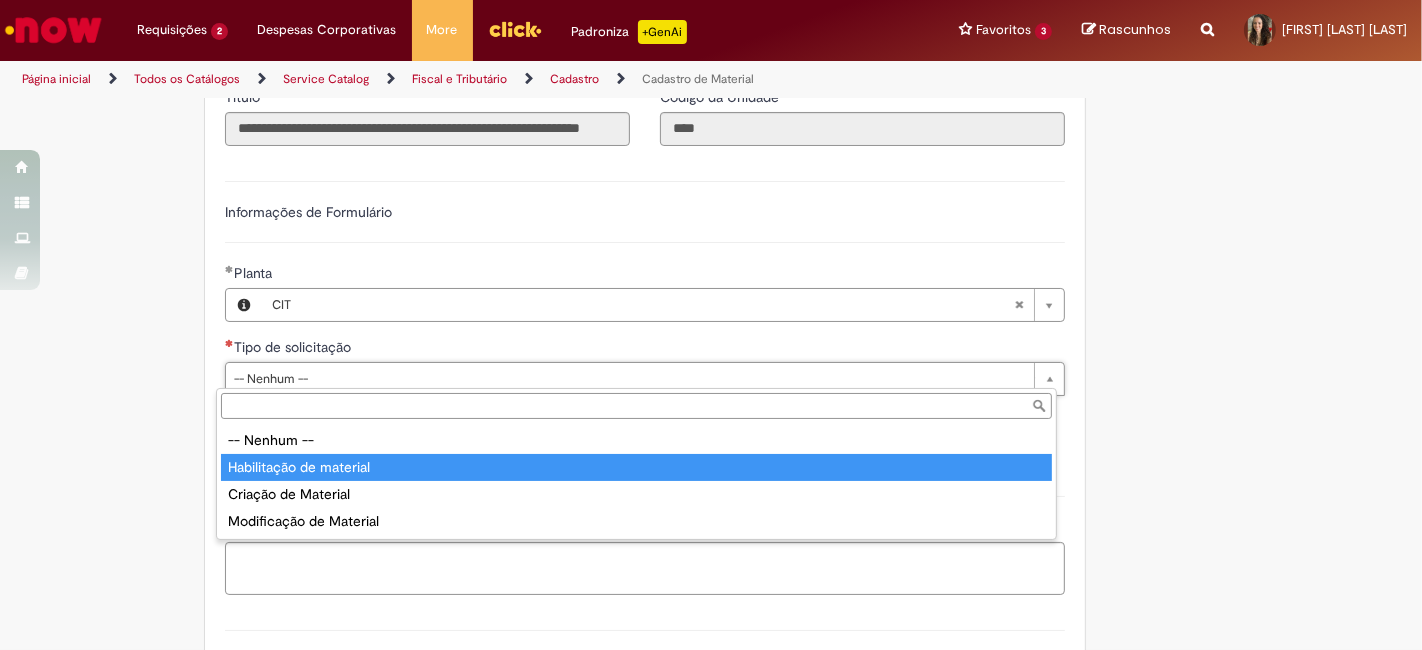 type on "**********" 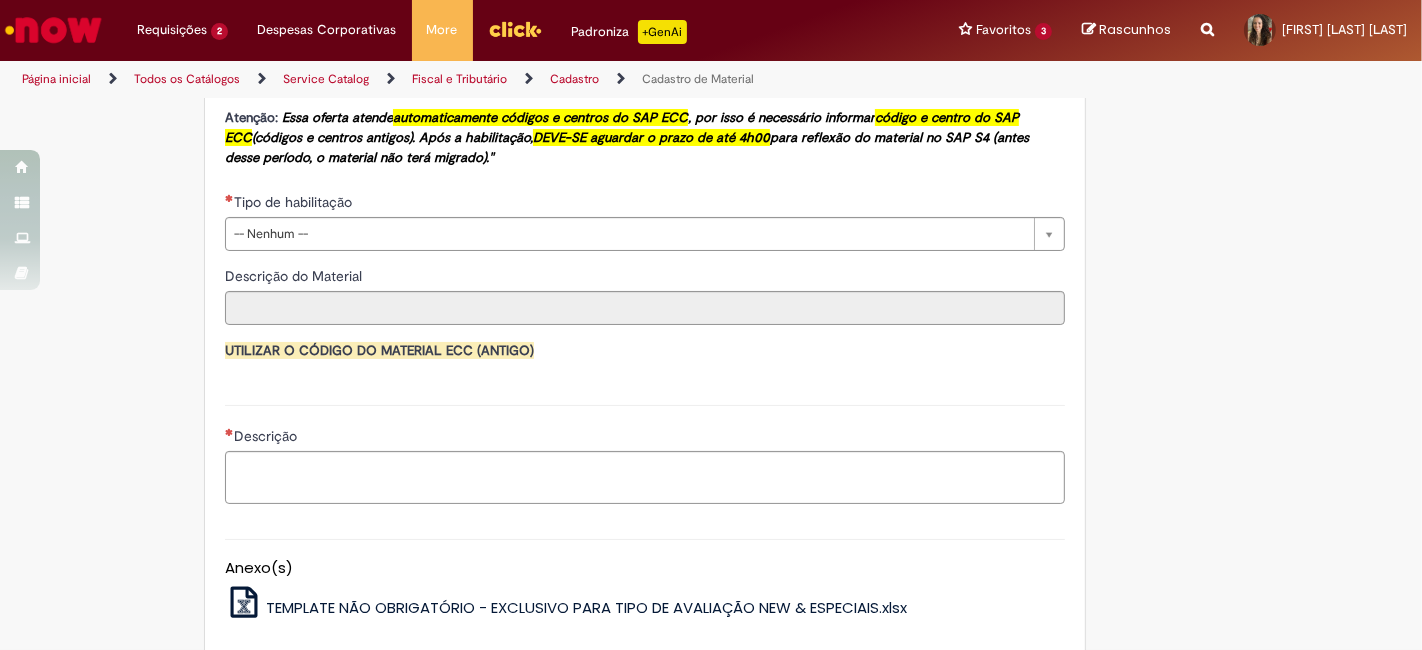 scroll, scrollTop: 1369, scrollLeft: 0, axis: vertical 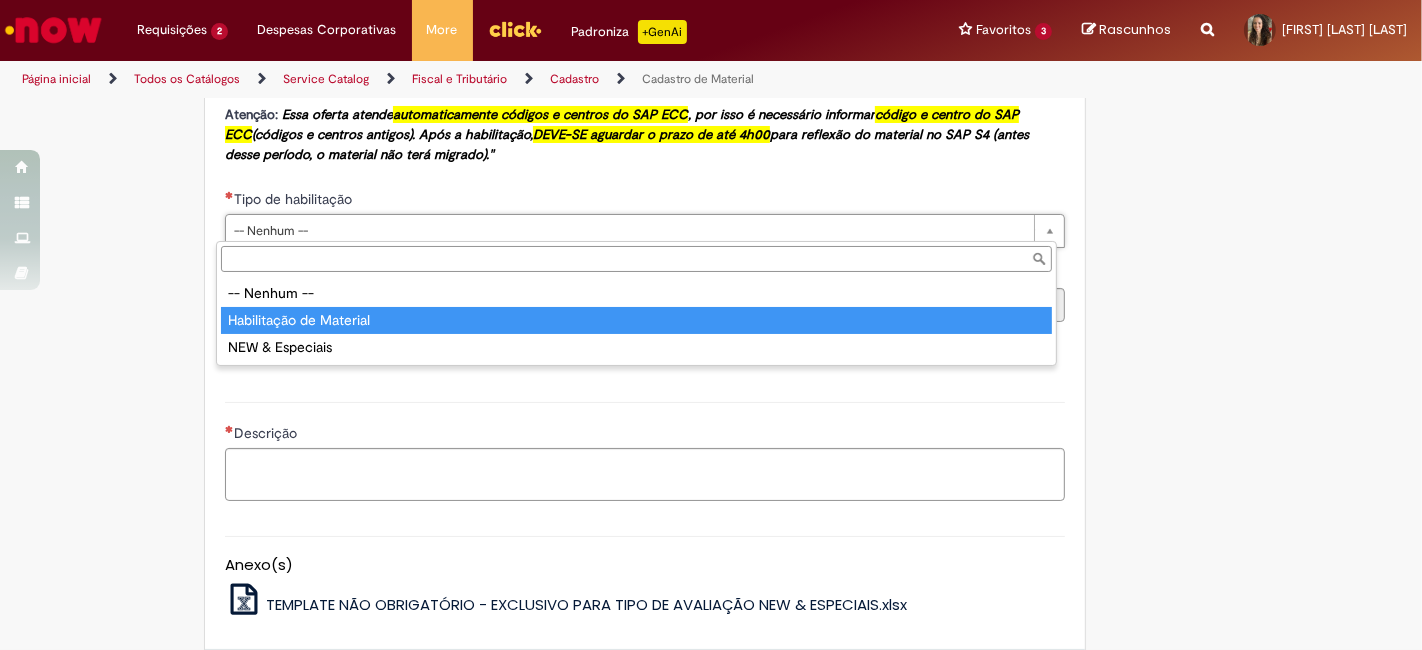 type on "**********" 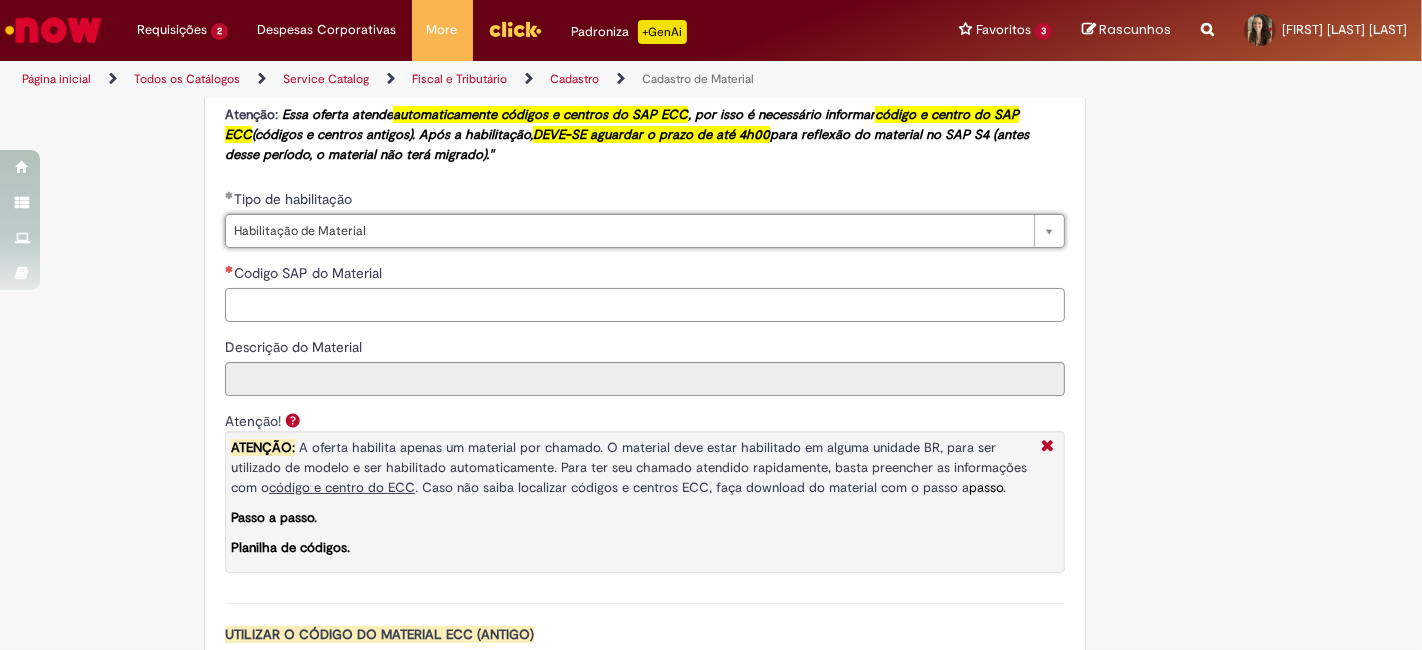 click on "Codigo SAP do Material" at bounding box center [645, 305] 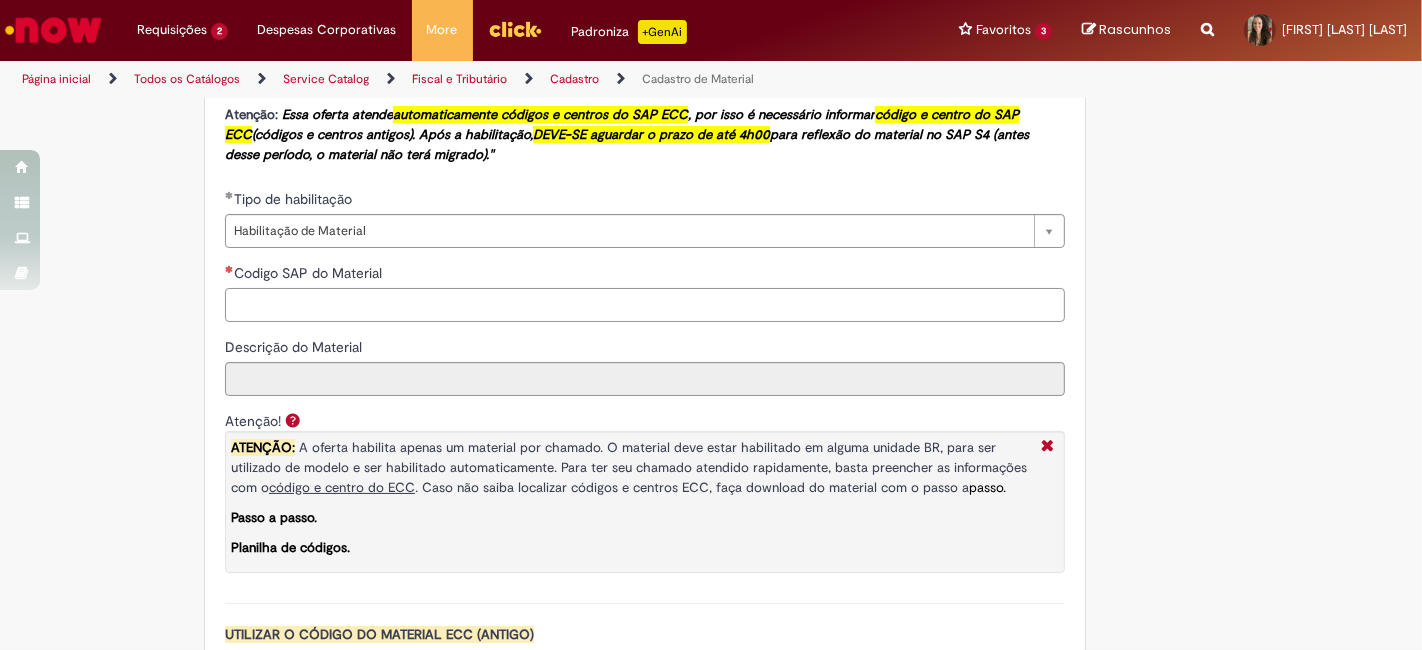 paste on "**********" 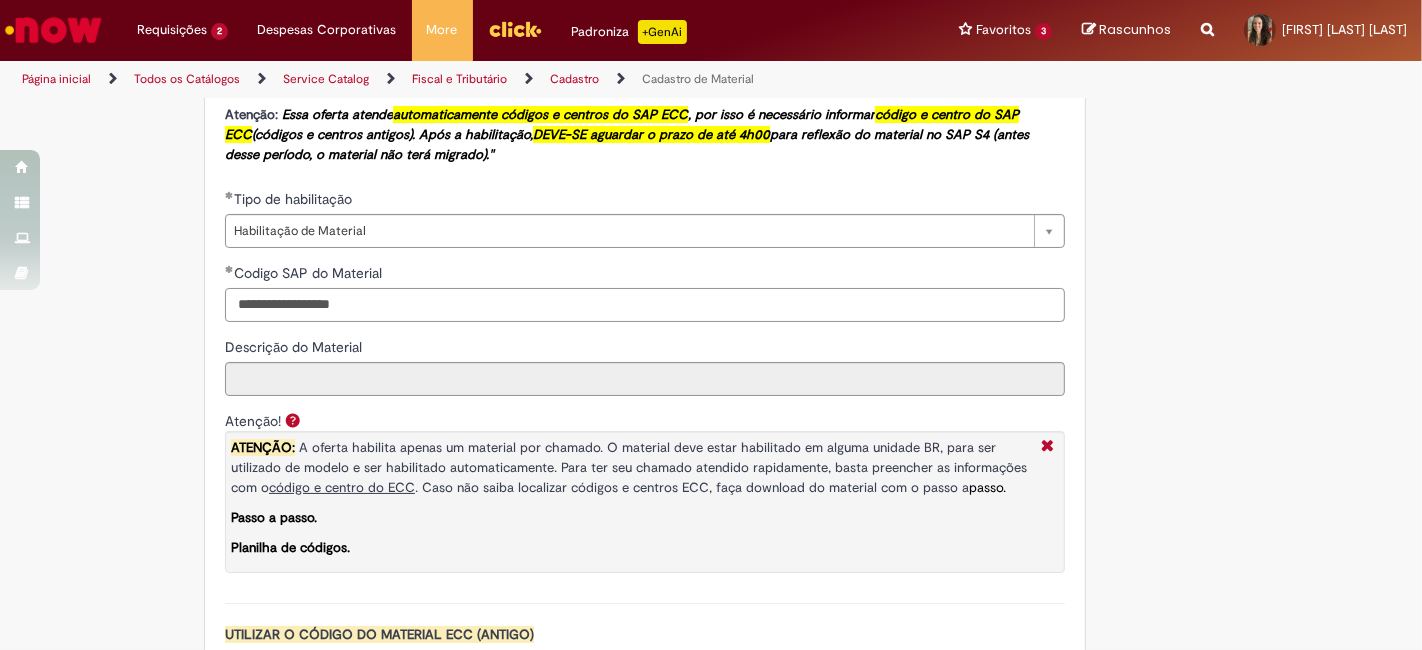 type on "**********" 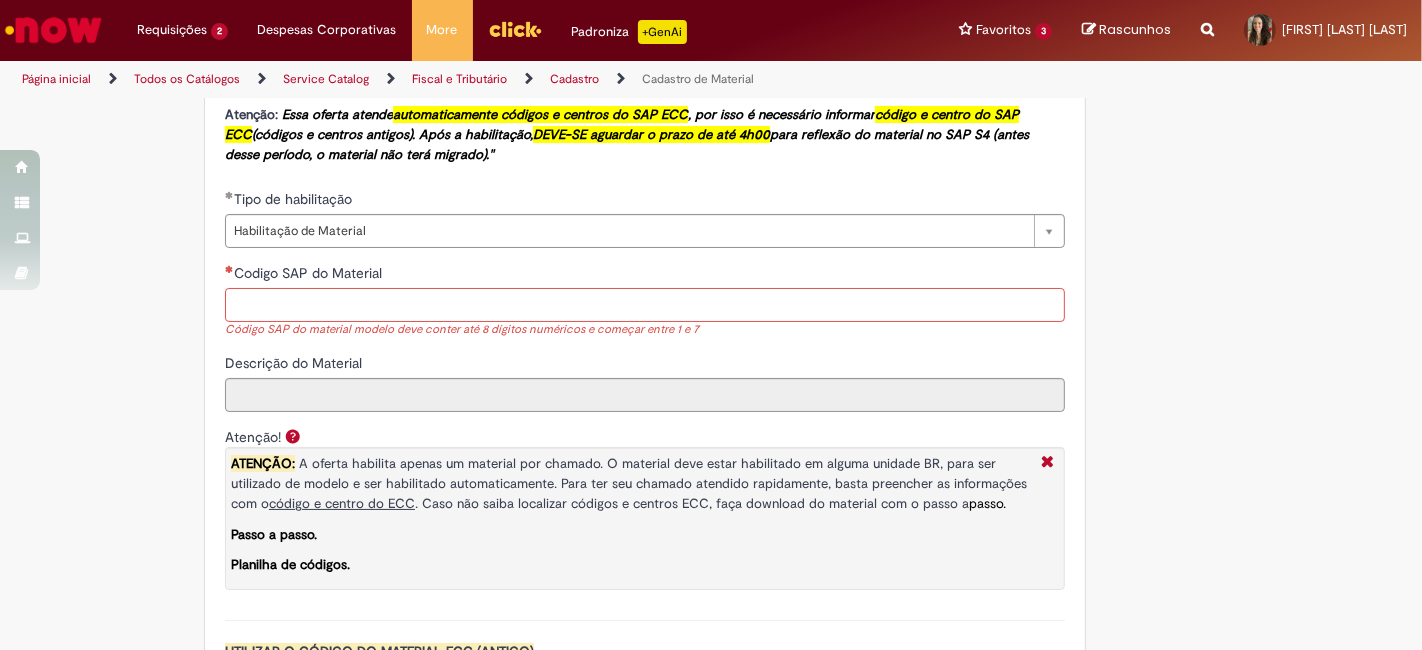 paste on "**********" 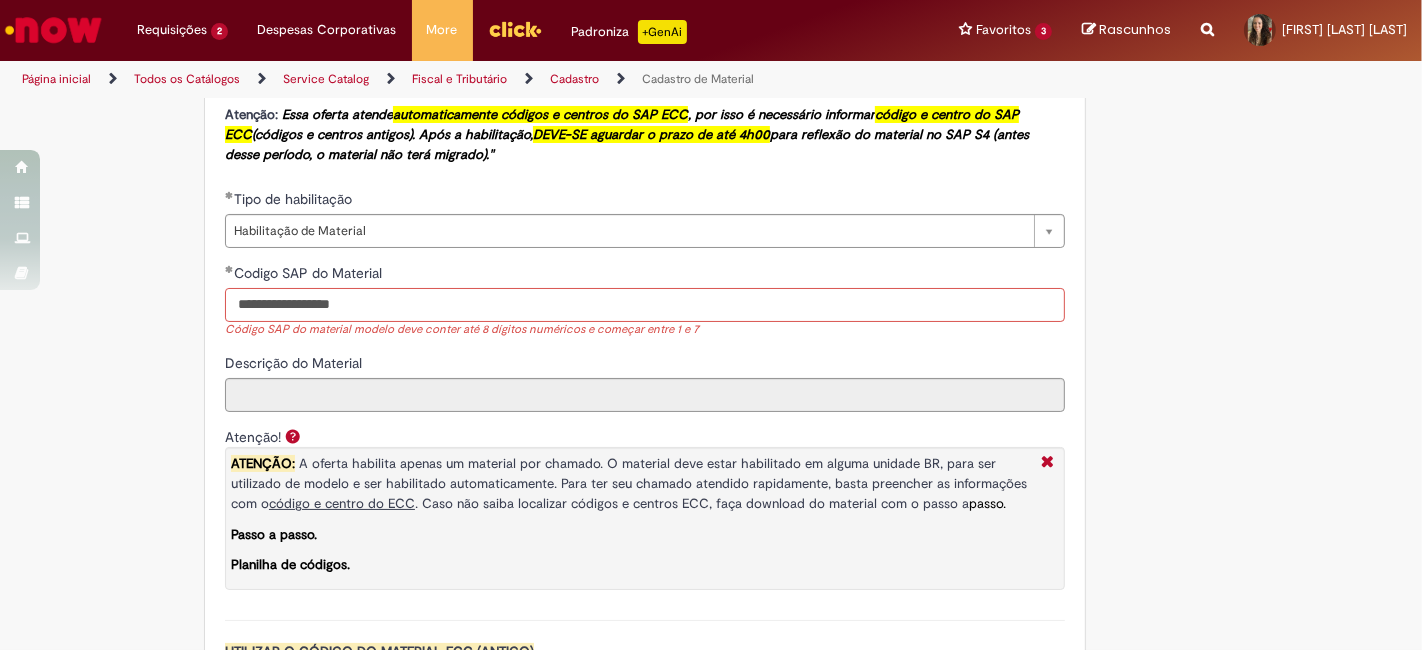 drag, startPoint x: 309, startPoint y: 296, endPoint x: 186, endPoint y: 302, distance: 123.146255 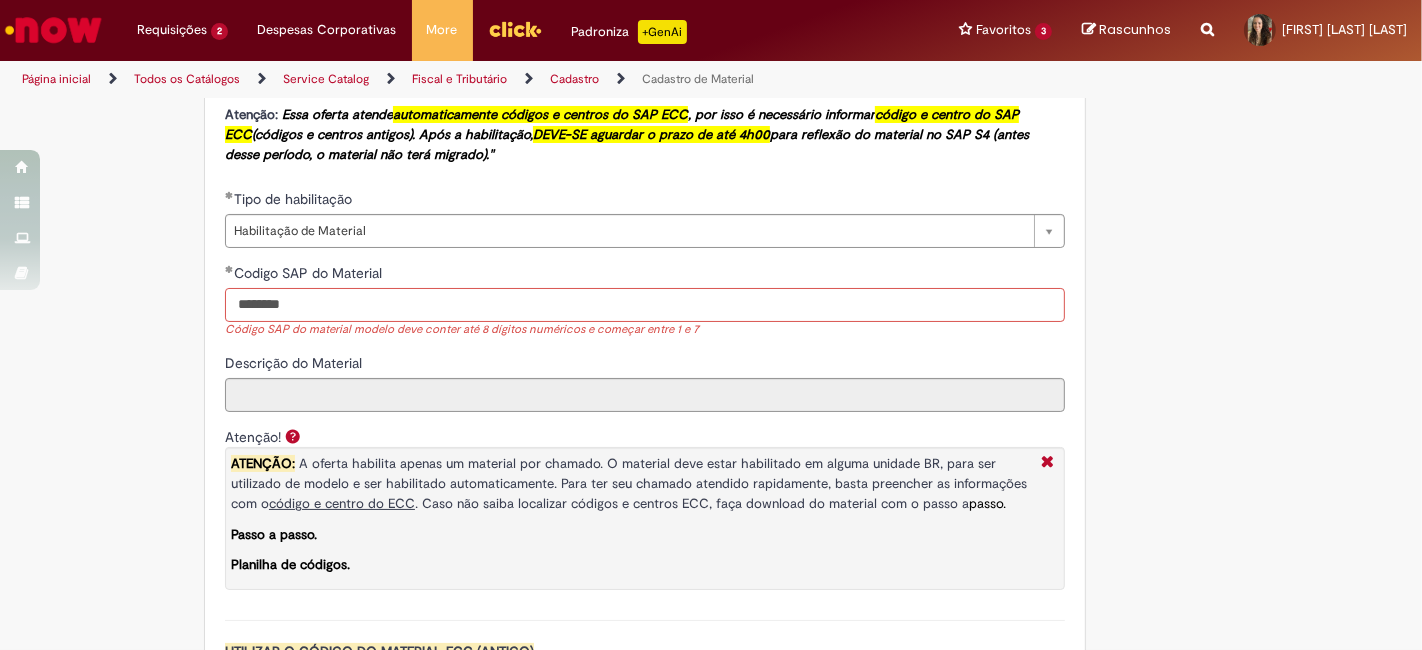 type on "********" 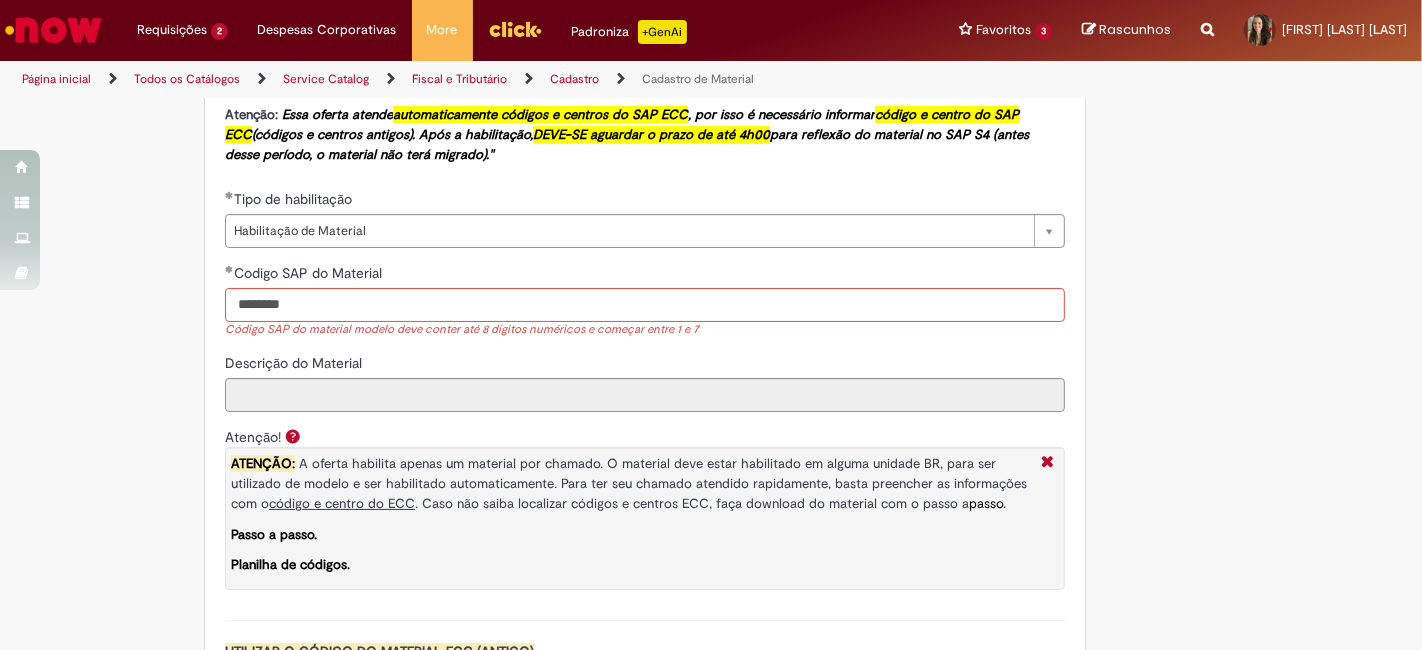 click on "**********" at bounding box center (645, 408) 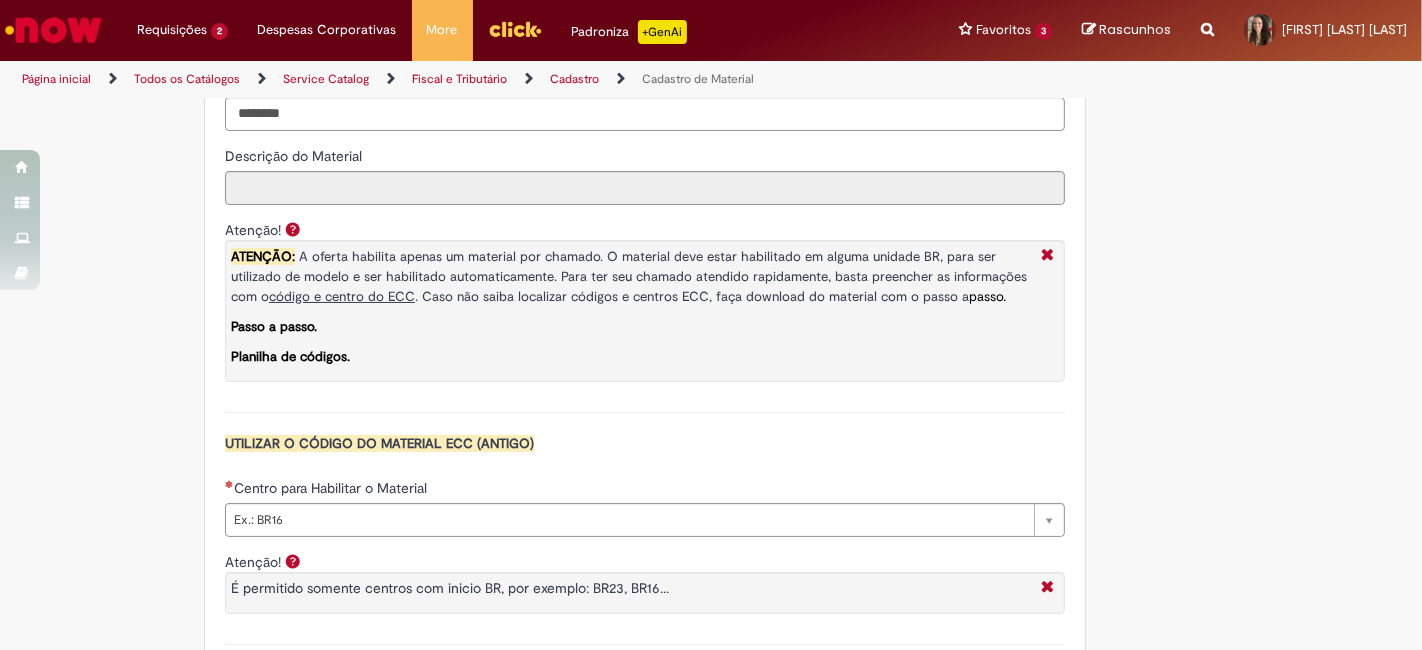 scroll, scrollTop: 1720, scrollLeft: 0, axis: vertical 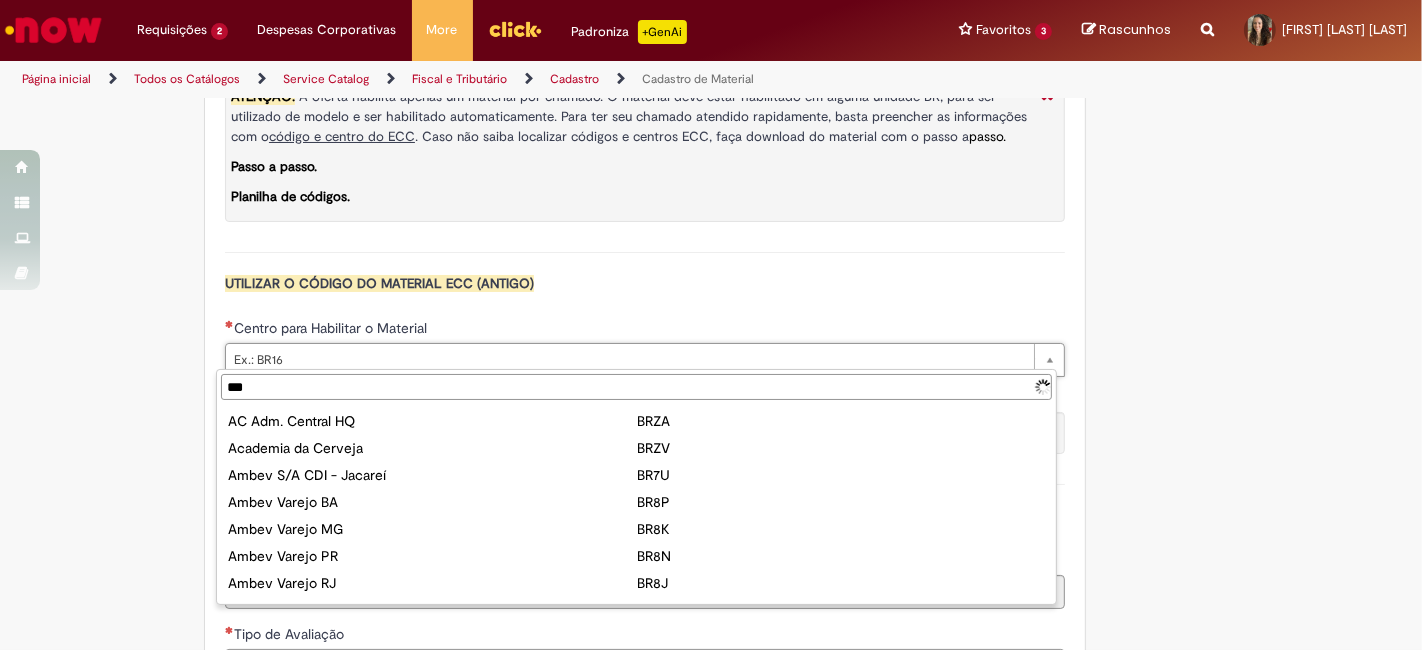 type on "****" 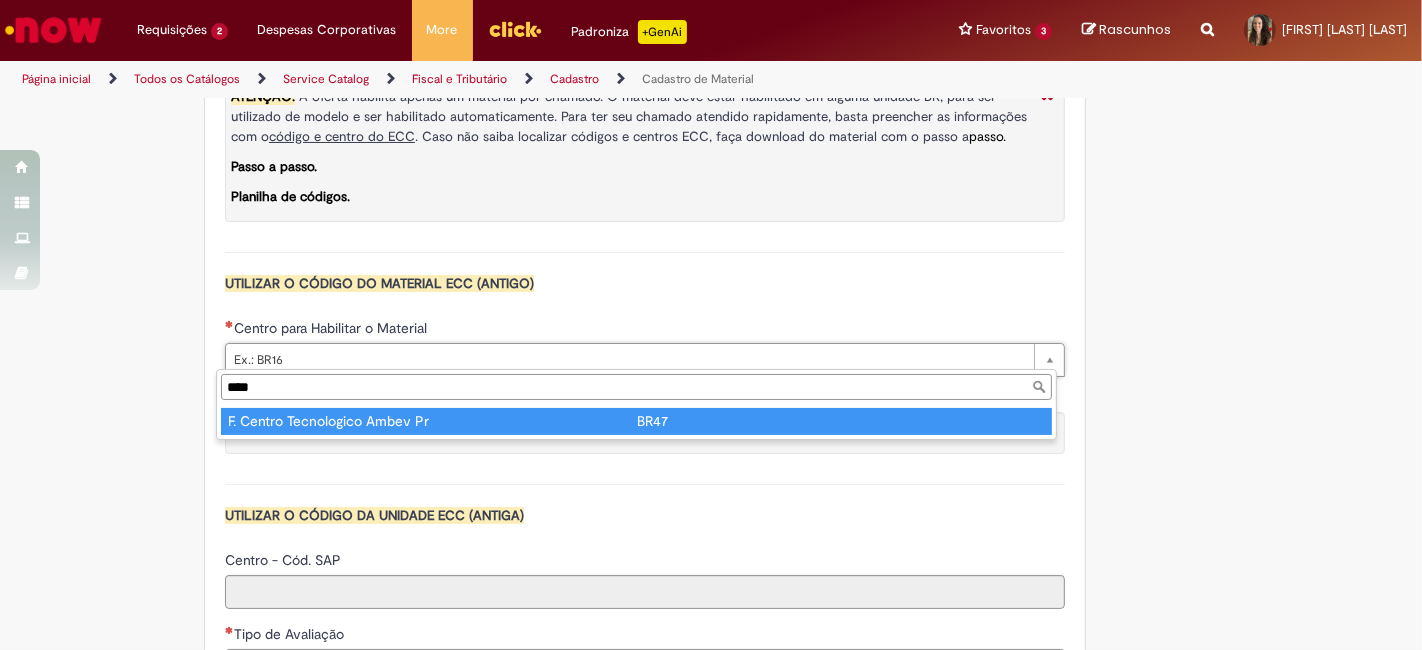 type on "****" 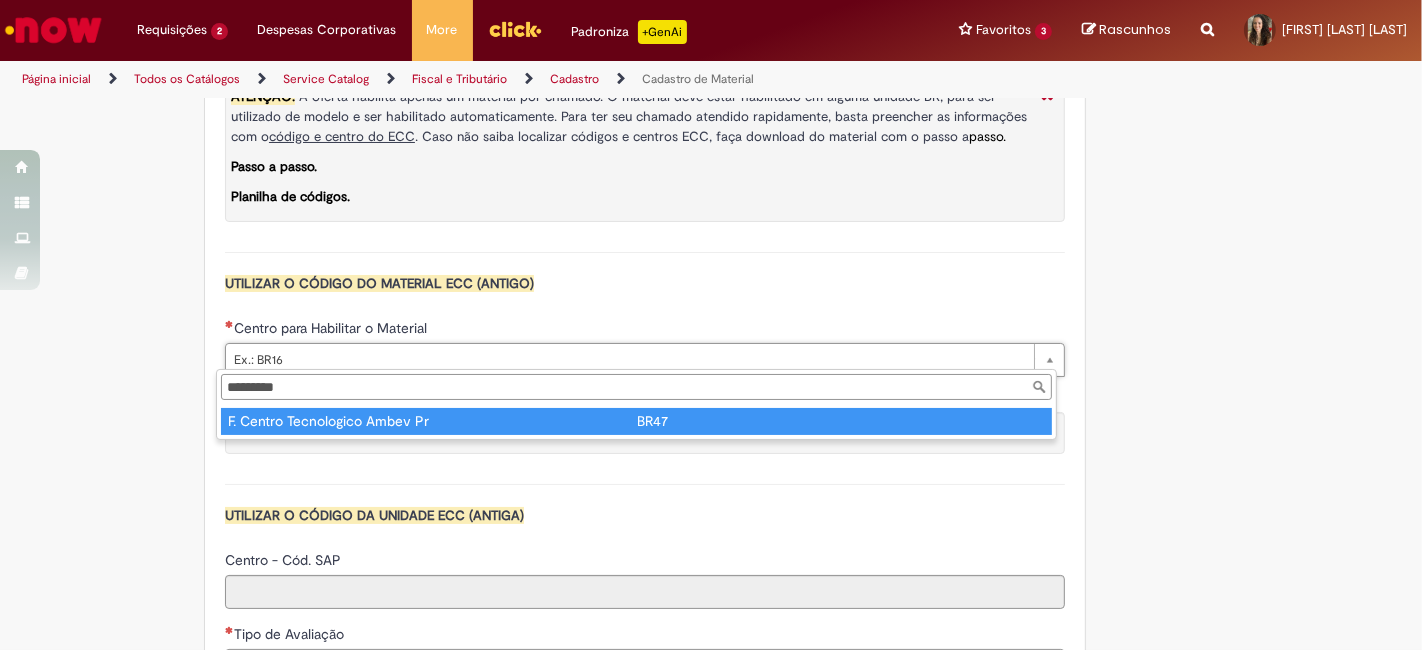 type on "****" 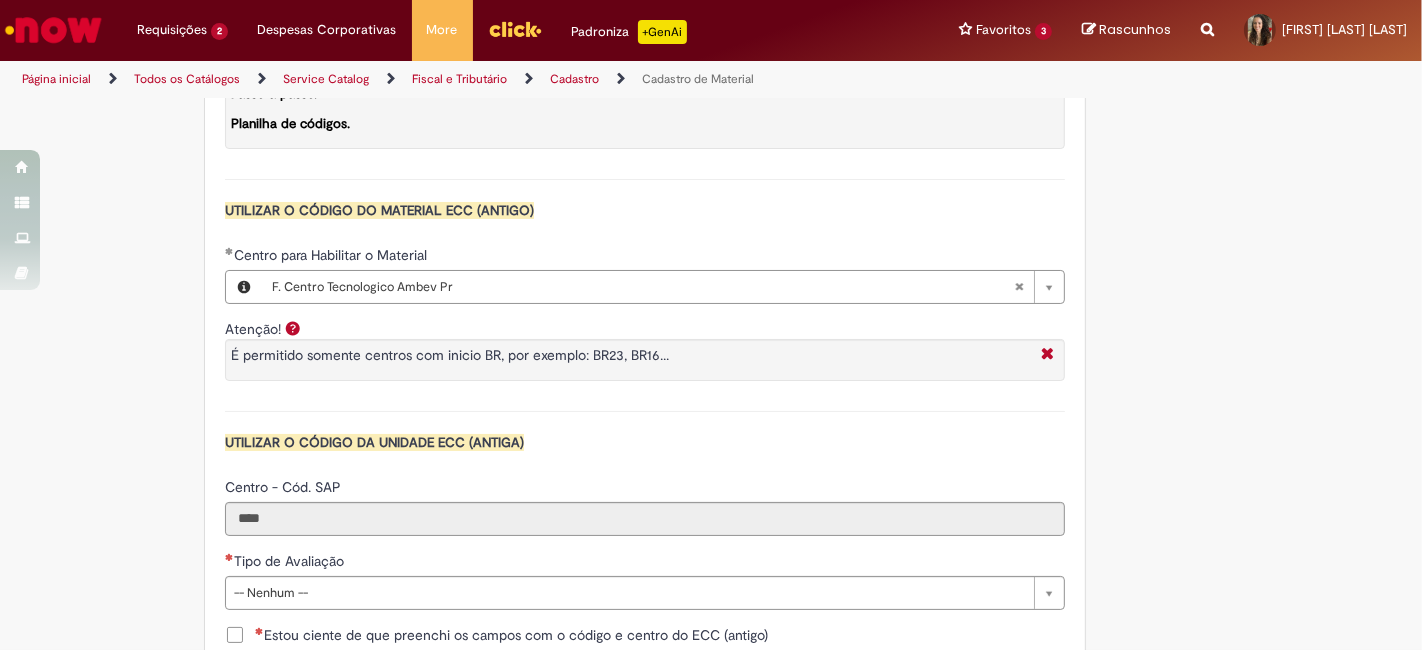 scroll, scrollTop: 1813, scrollLeft: 0, axis: vertical 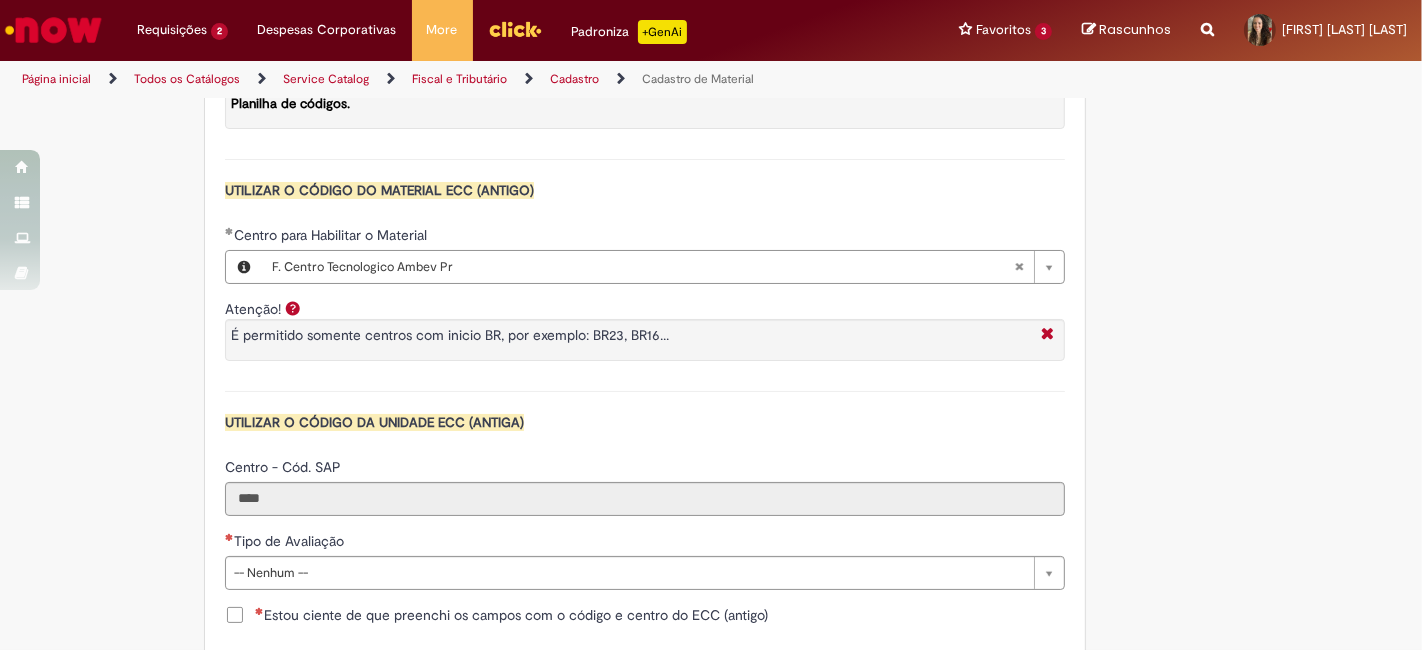 type 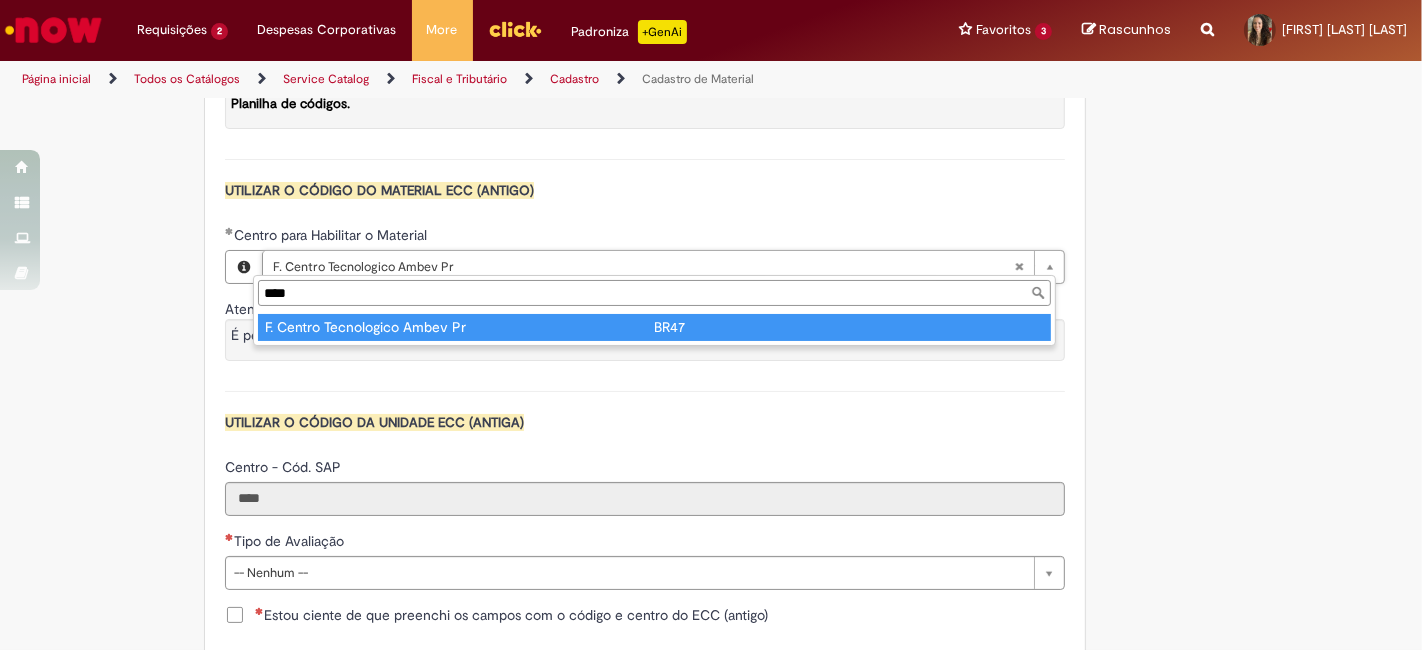 type on "****" 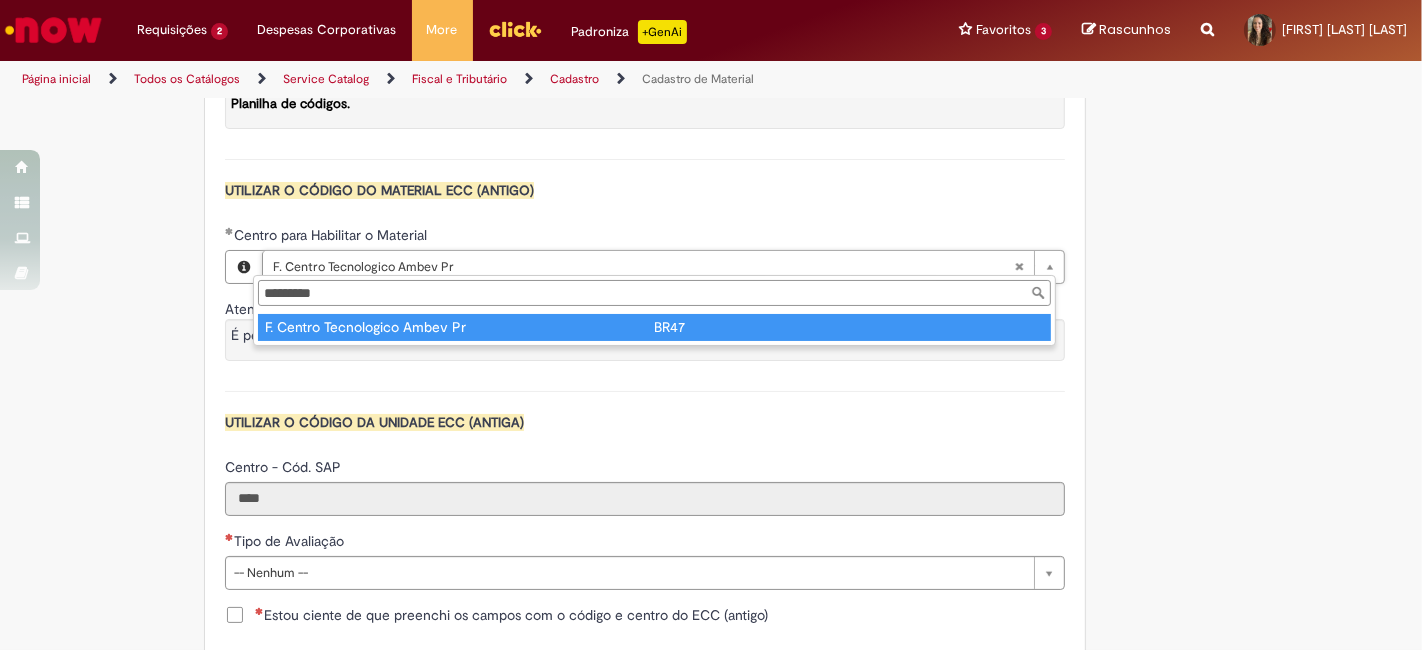 scroll, scrollTop: 0, scrollLeft: 198, axis: horizontal 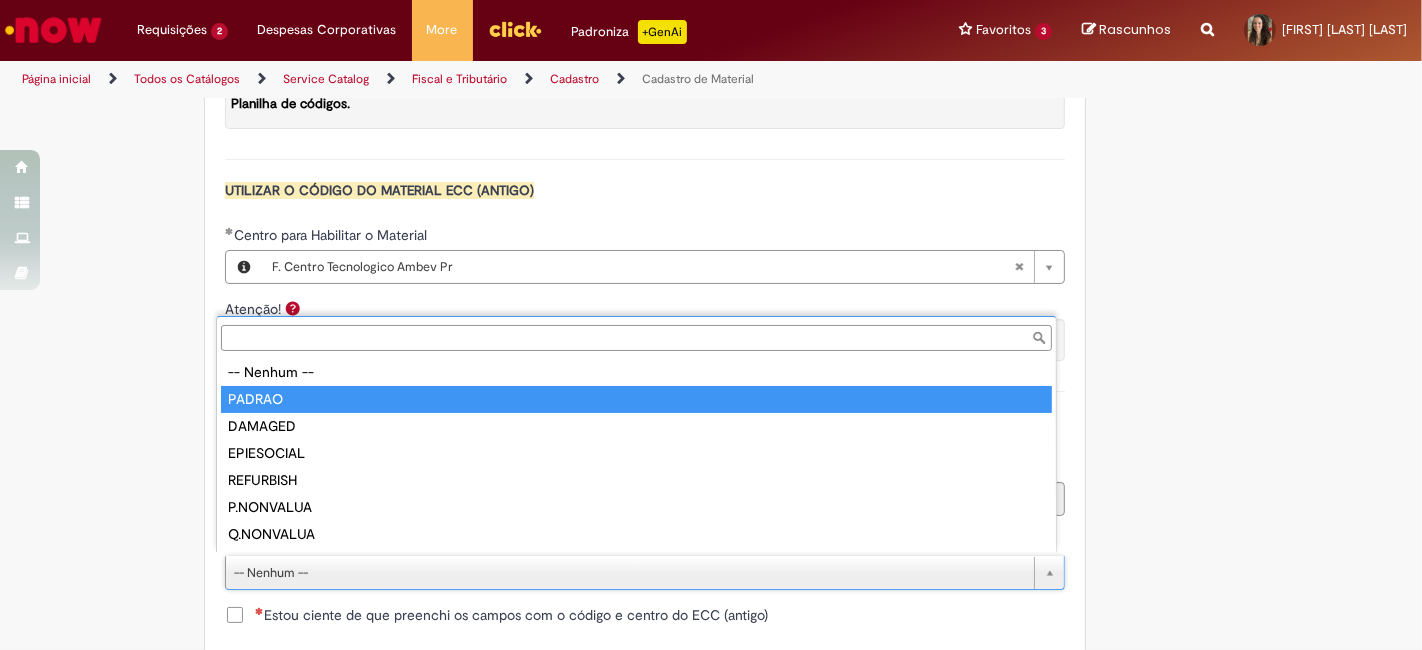 type on "******" 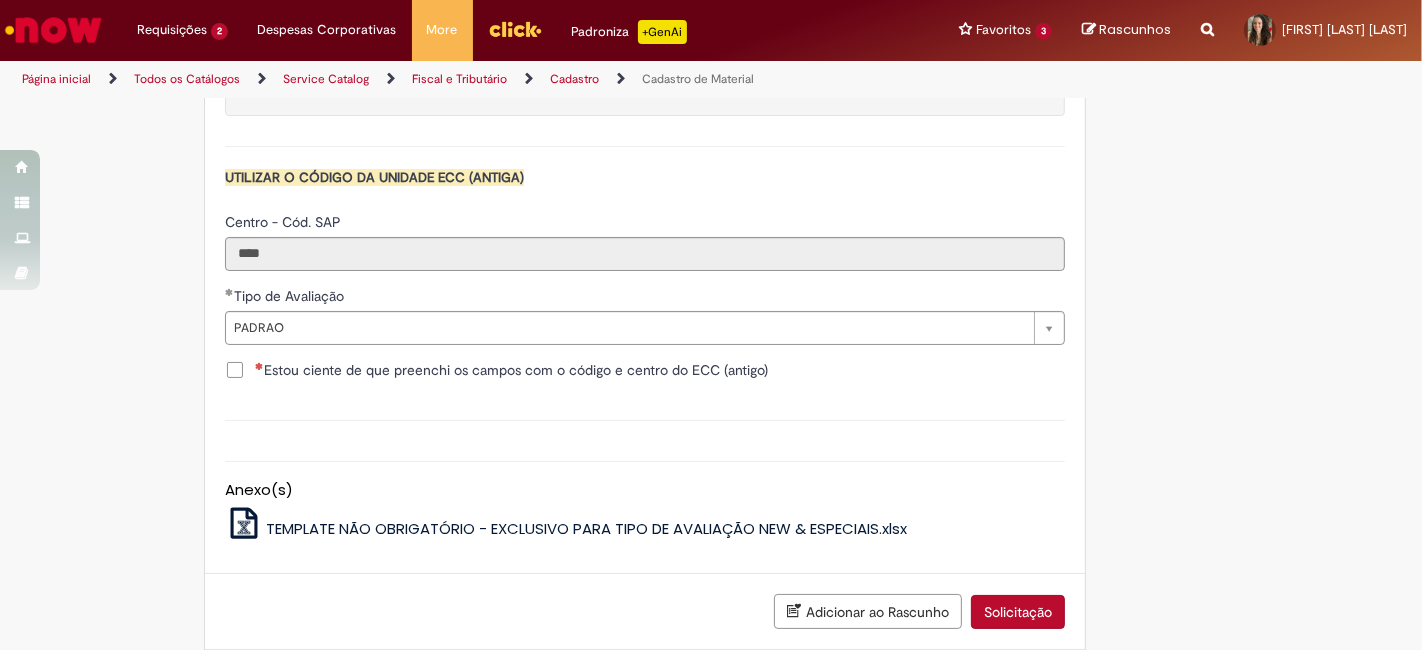 scroll, scrollTop: 2077, scrollLeft: 0, axis: vertical 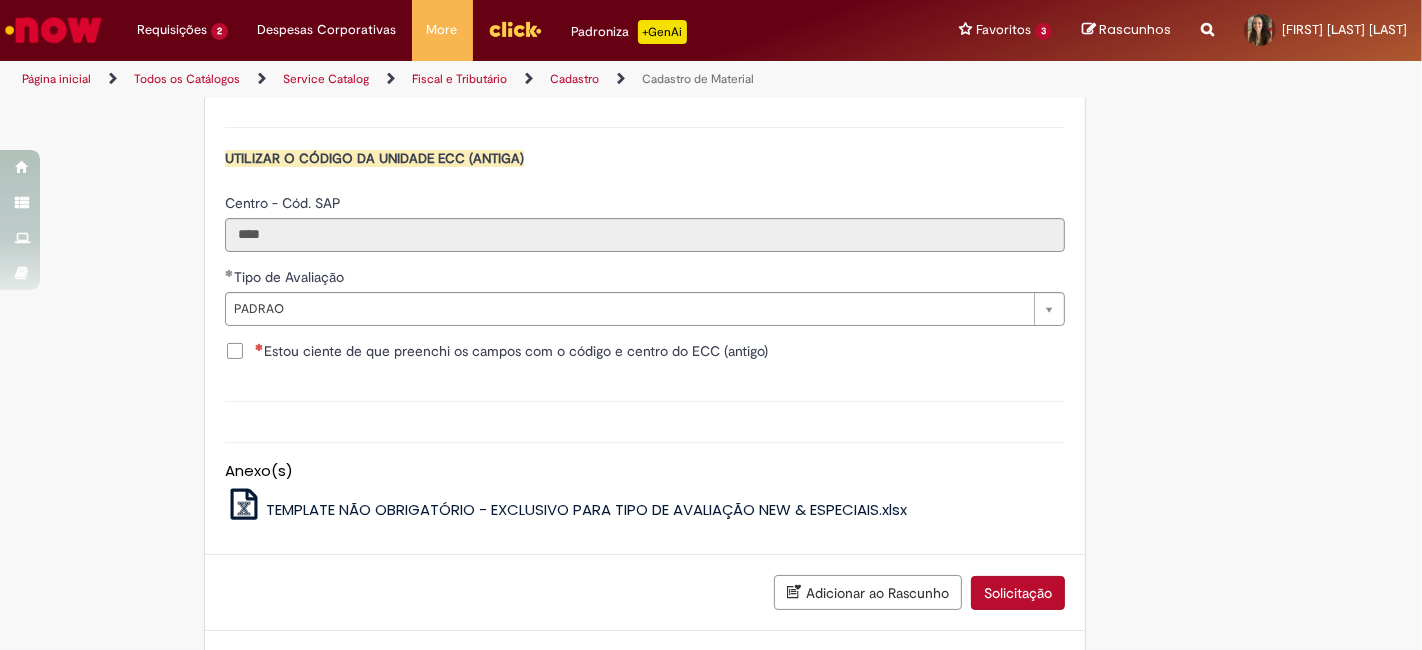 click on "Estou ciente de que preenchi os campos com o código e centro do ECC  (antigo)" at bounding box center [511, 351] 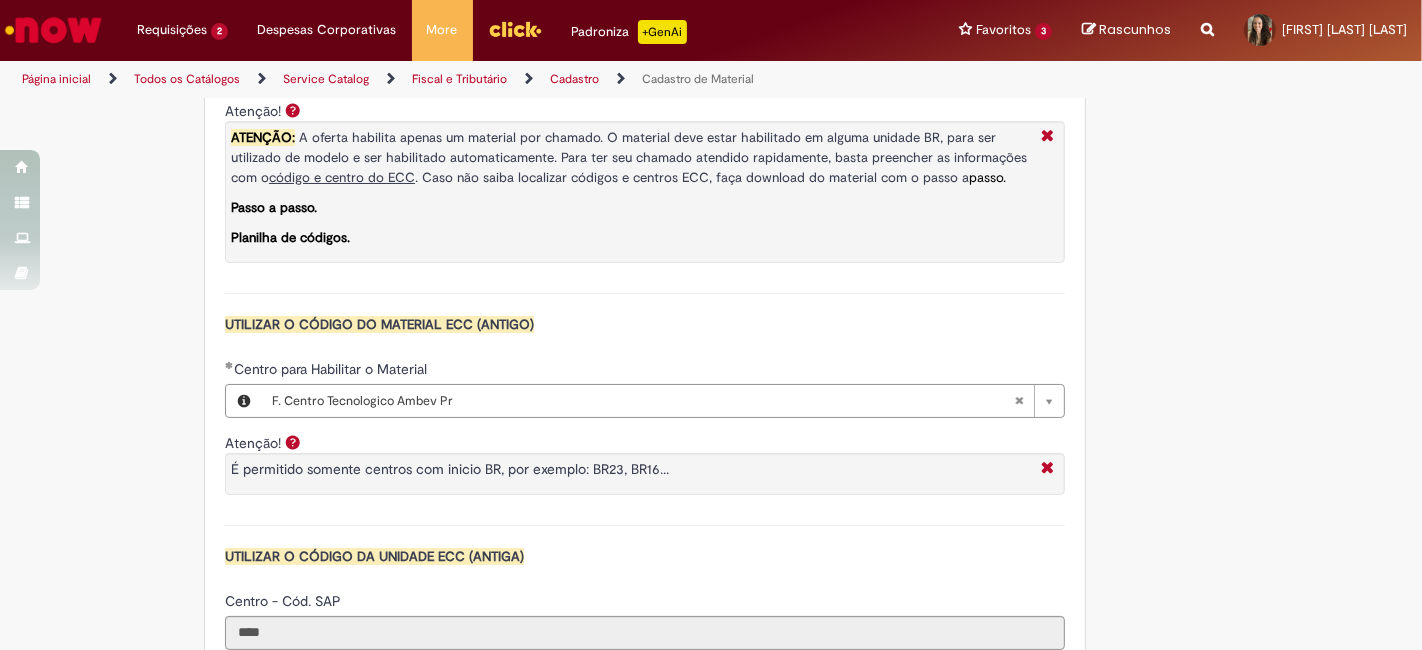 scroll, scrollTop: 1671, scrollLeft: 0, axis: vertical 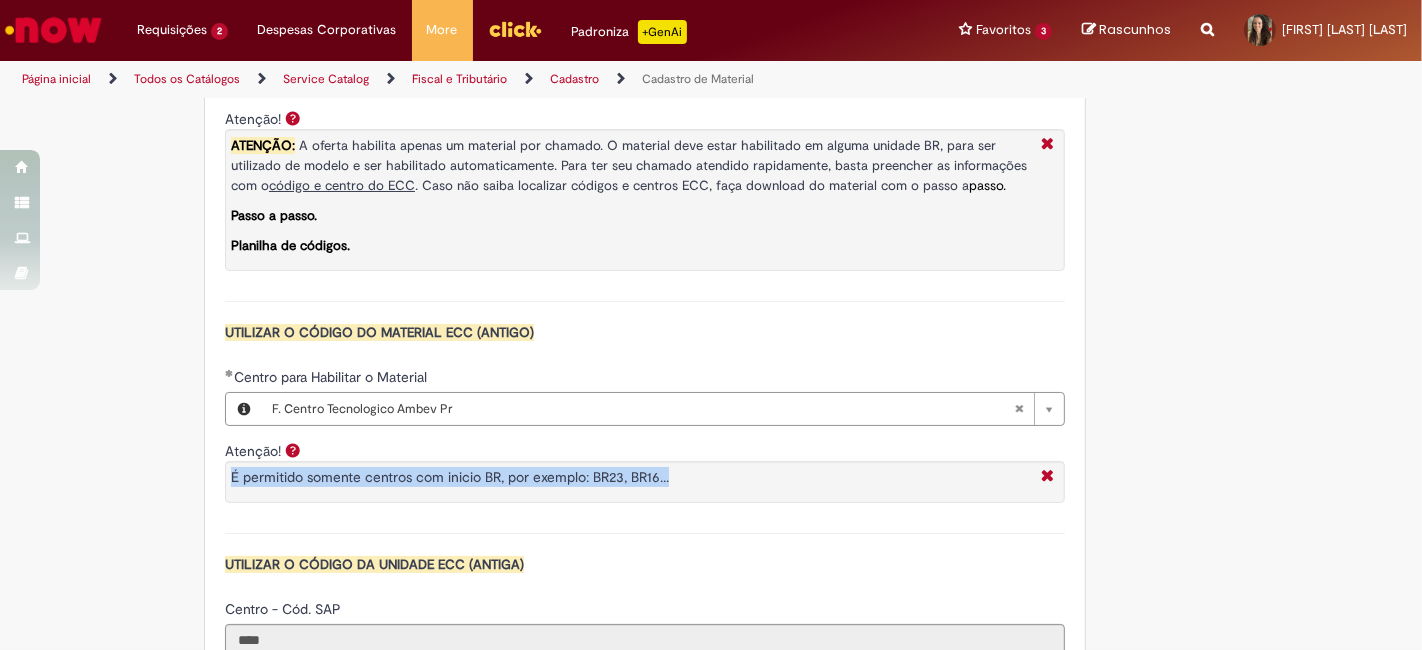 drag, startPoint x: 1400, startPoint y: 477, endPoint x: 1388, endPoint y: 428, distance: 50.447994 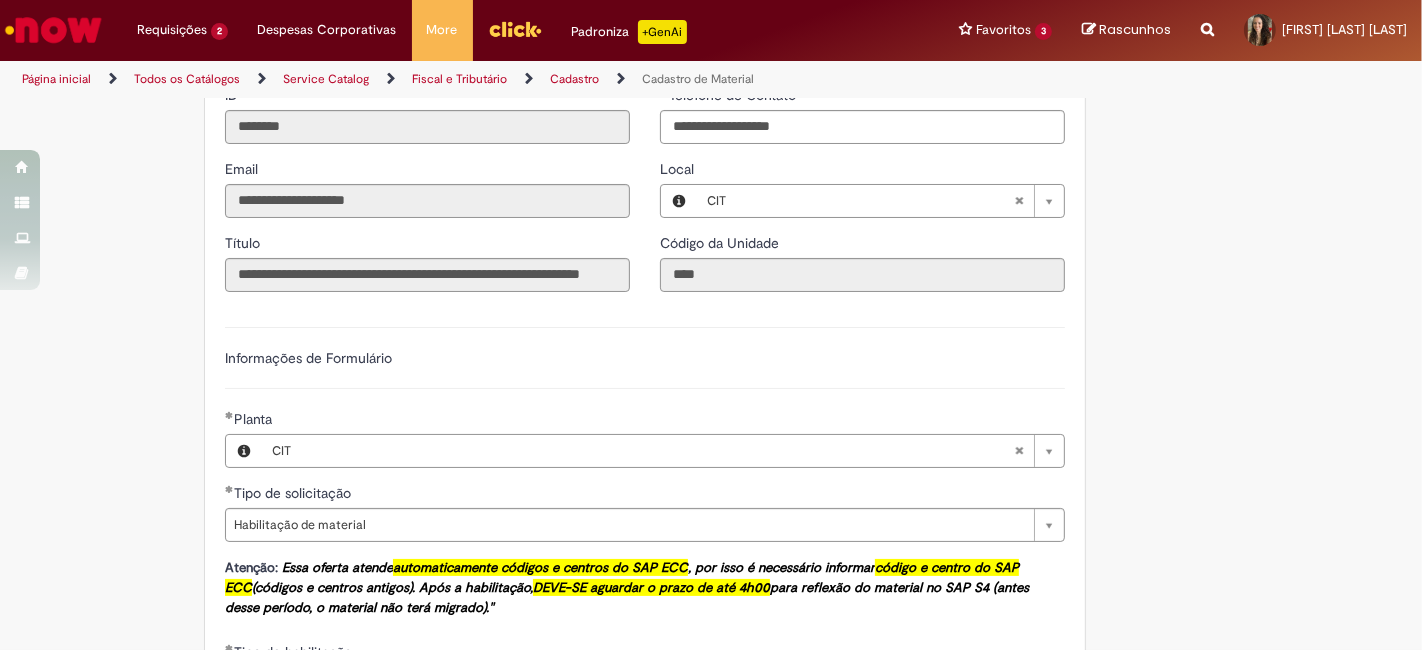 scroll, scrollTop: 724, scrollLeft: 0, axis: vertical 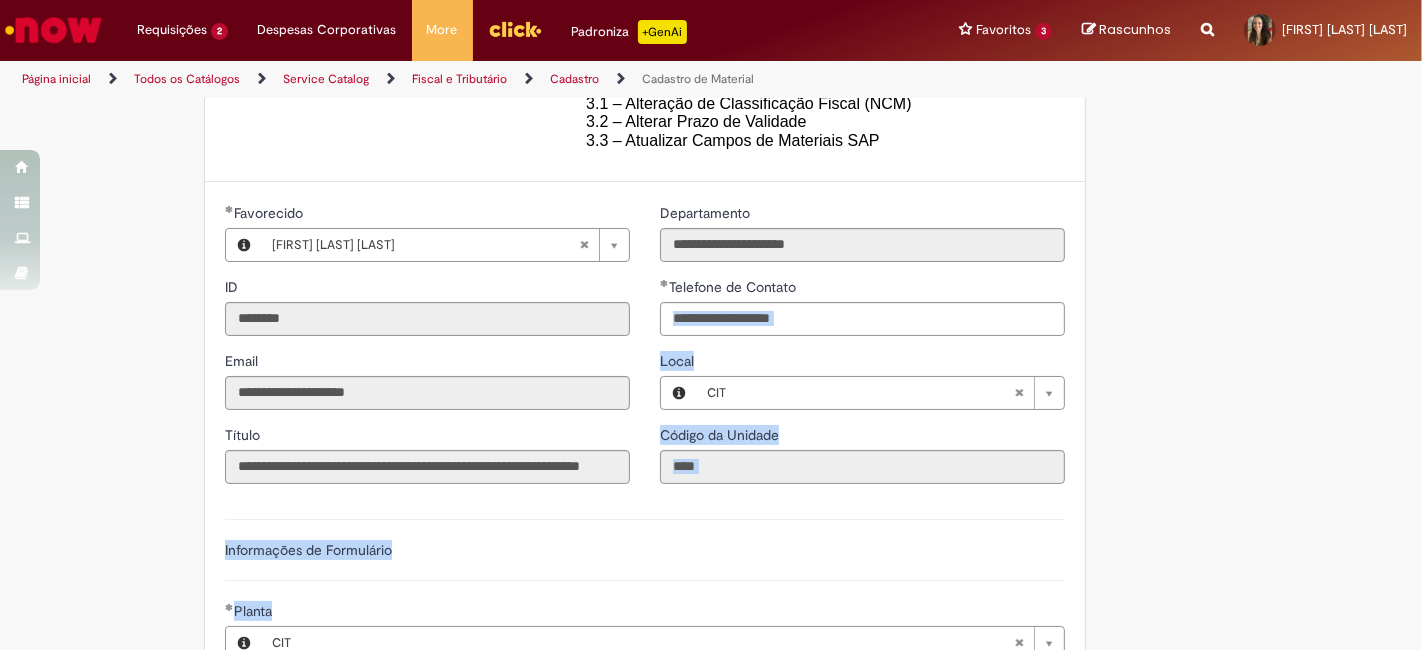 drag, startPoint x: 1399, startPoint y: 285, endPoint x: 1383, endPoint y: 528, distance: 243.52618 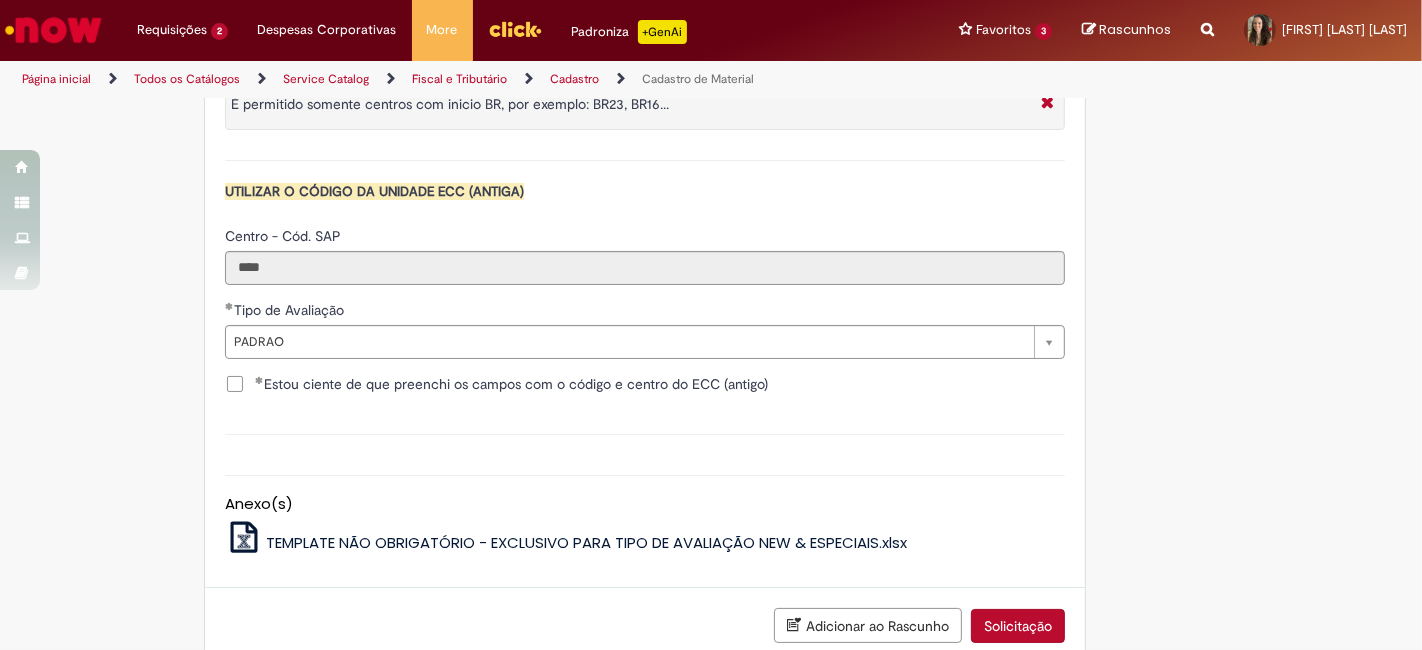 scroll, scrollTop: 2161, scrollLeft: 0, axis: vertical 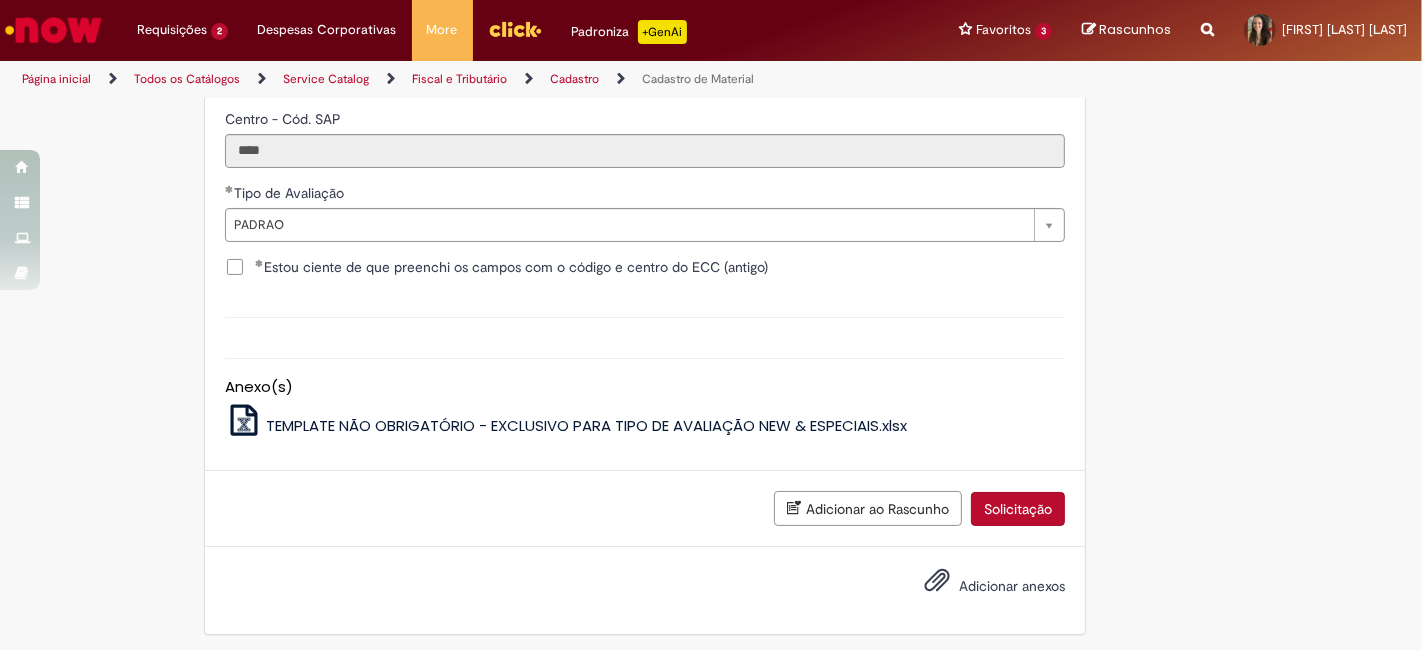 click on "Solicitação" at bounding box center (1018, 509) 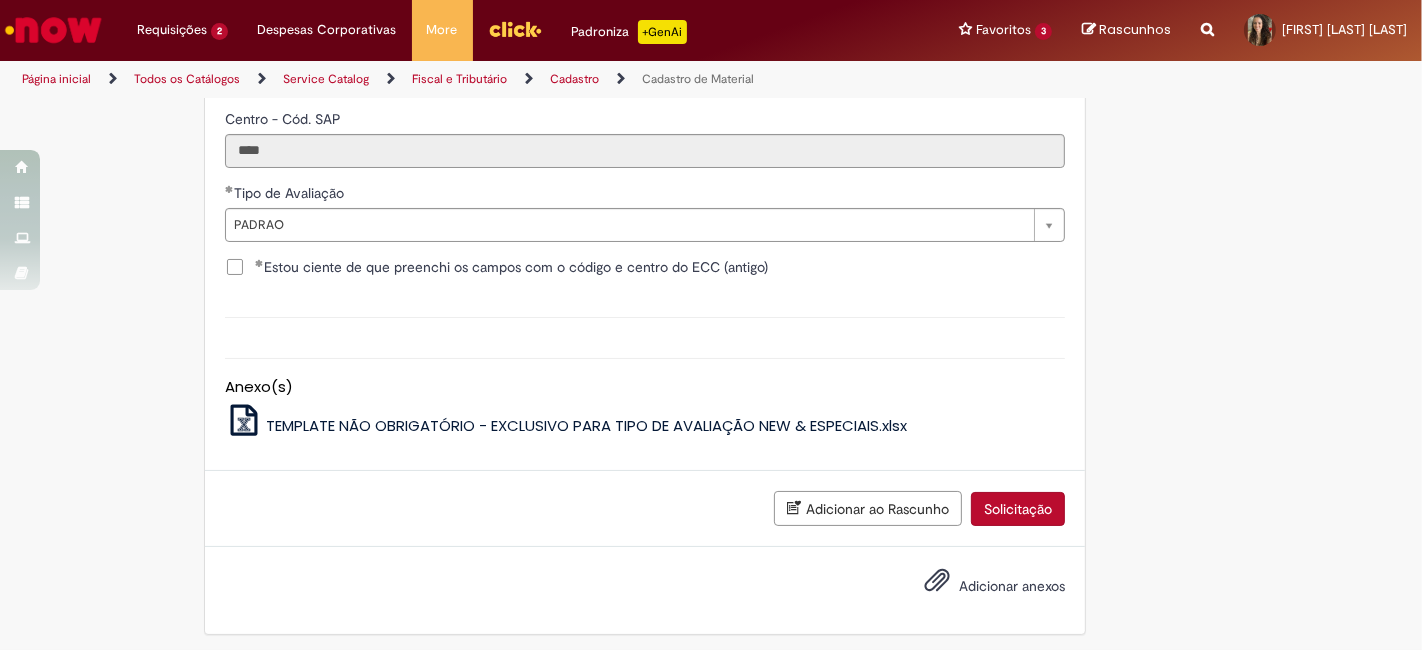 scroll, scrollTop: 2115, scrollLeft: 0, axis: vertical 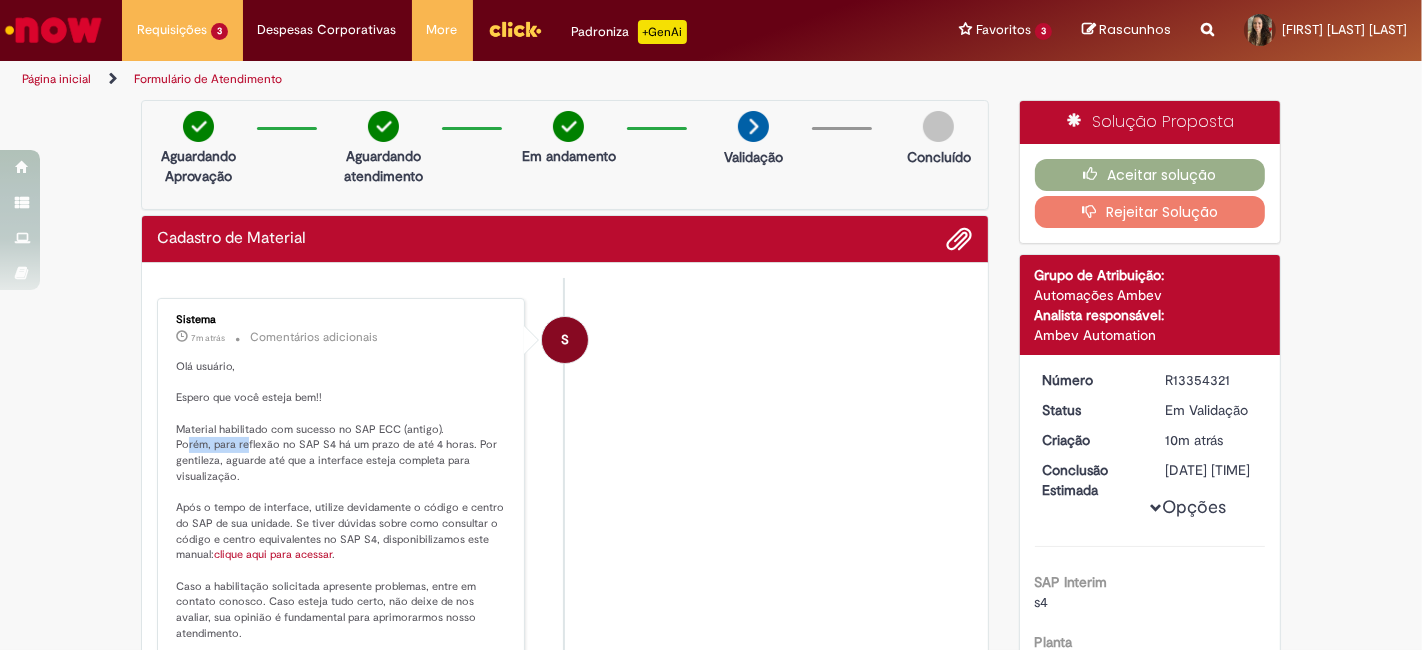 drag, startPoint x: 180, startPoint y: 435, endPoint x: 237, endPoint y: 435, distance: 57 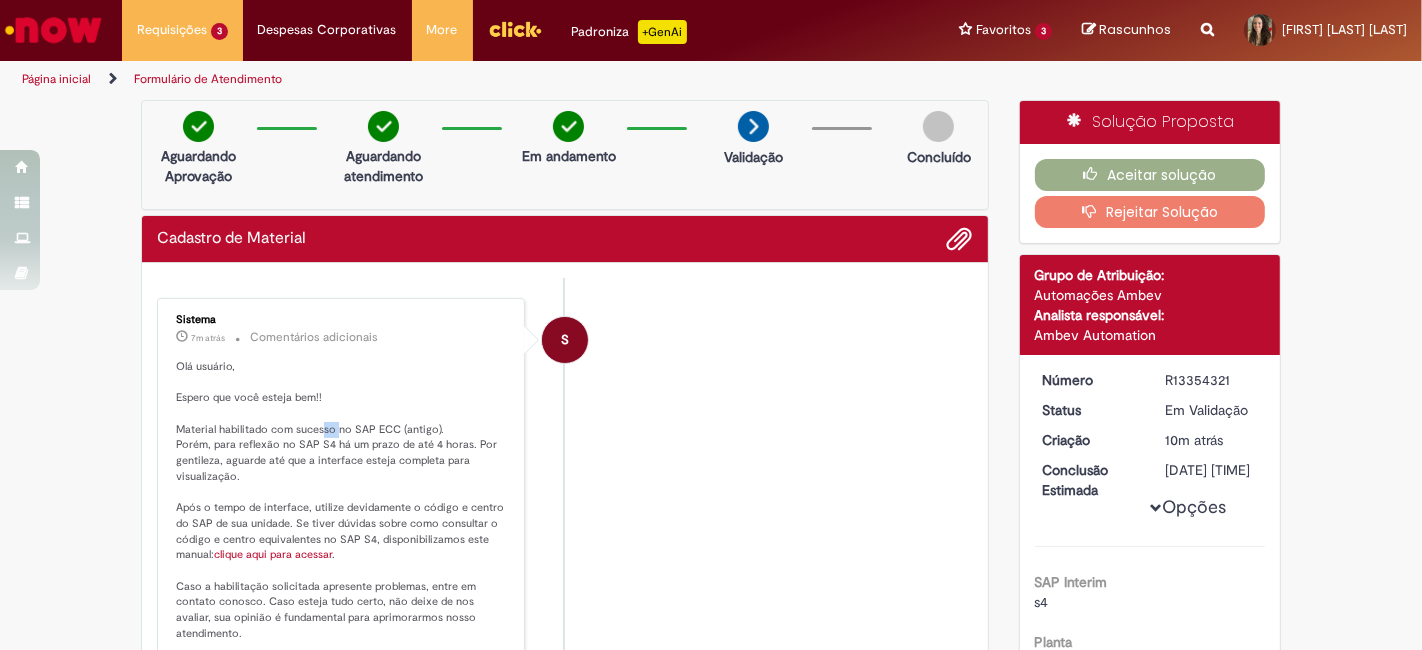drag, startPoint x: 314, startPoint y: 431, endPoint x: 329, endPoint y: 428, distance: 15.297058 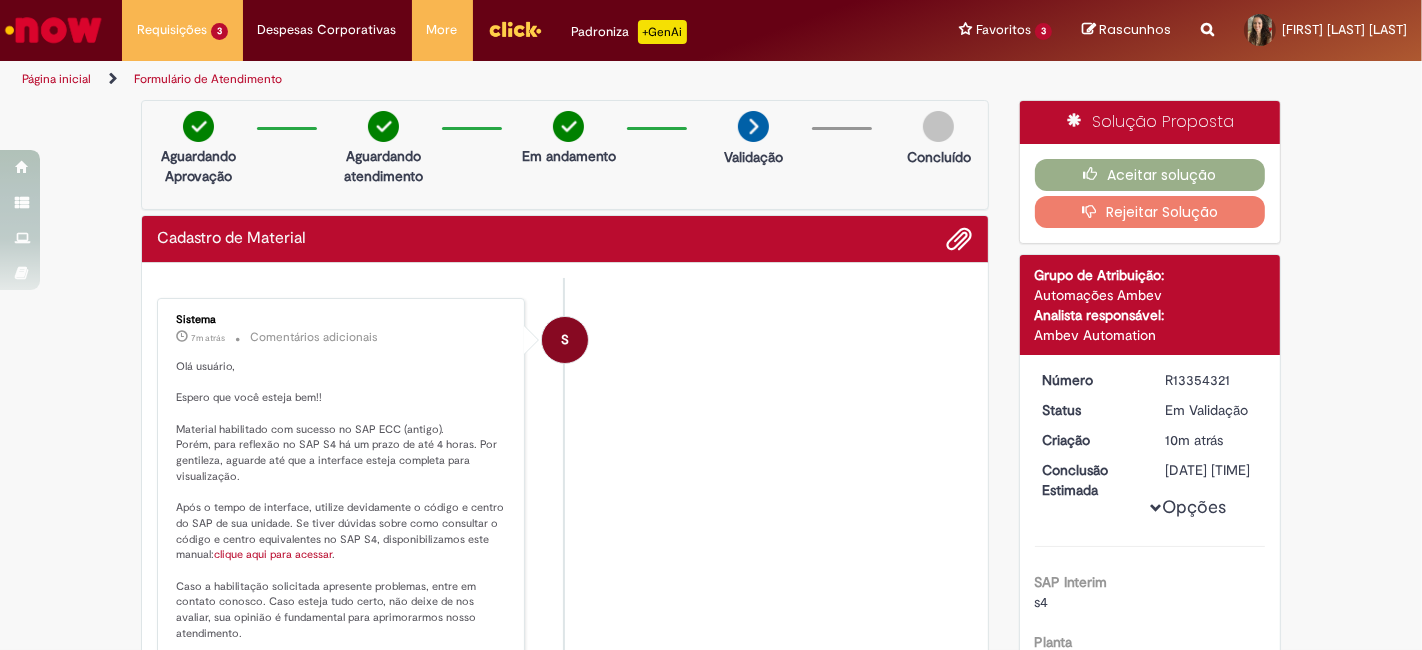 drag, startPoint x: 157, startPoint y: 449, endPoint x: 185, endPoint y: 449, distance: 28 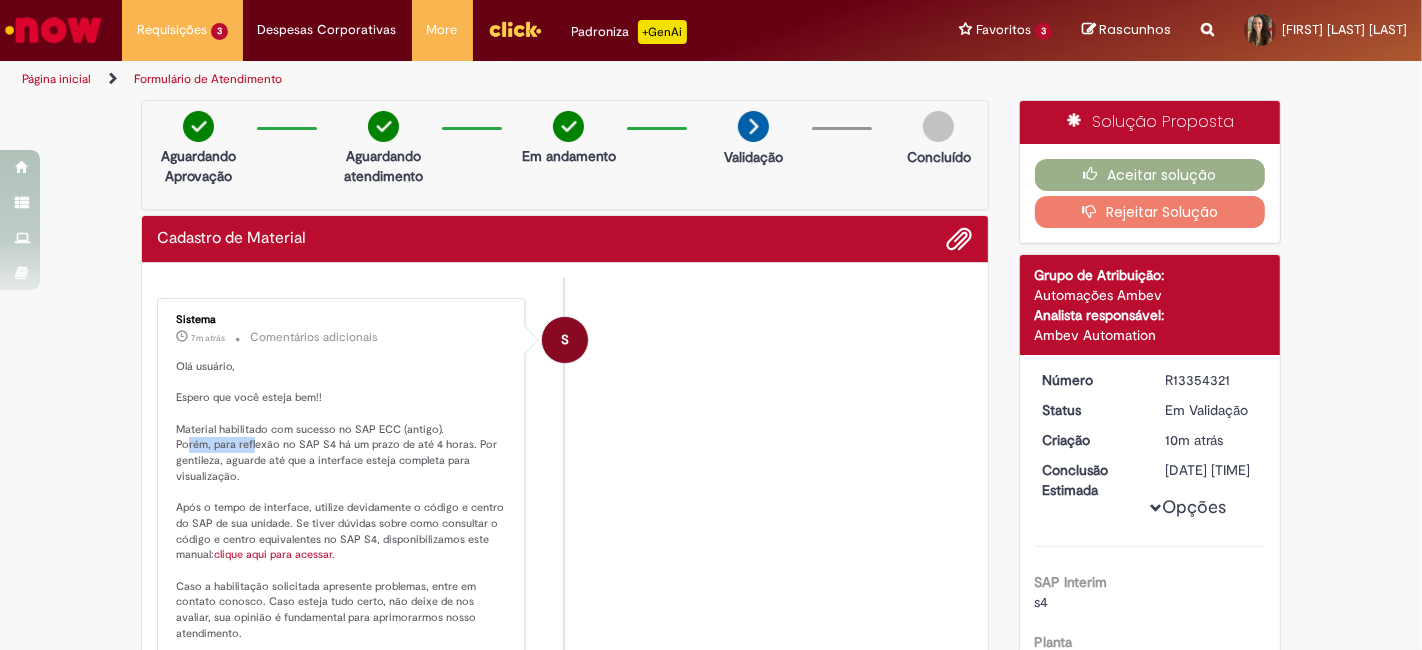 drag, startPoint x: 185, startPoint y: 449, endPoint x: 245, endPoint y: 449, distance: 60 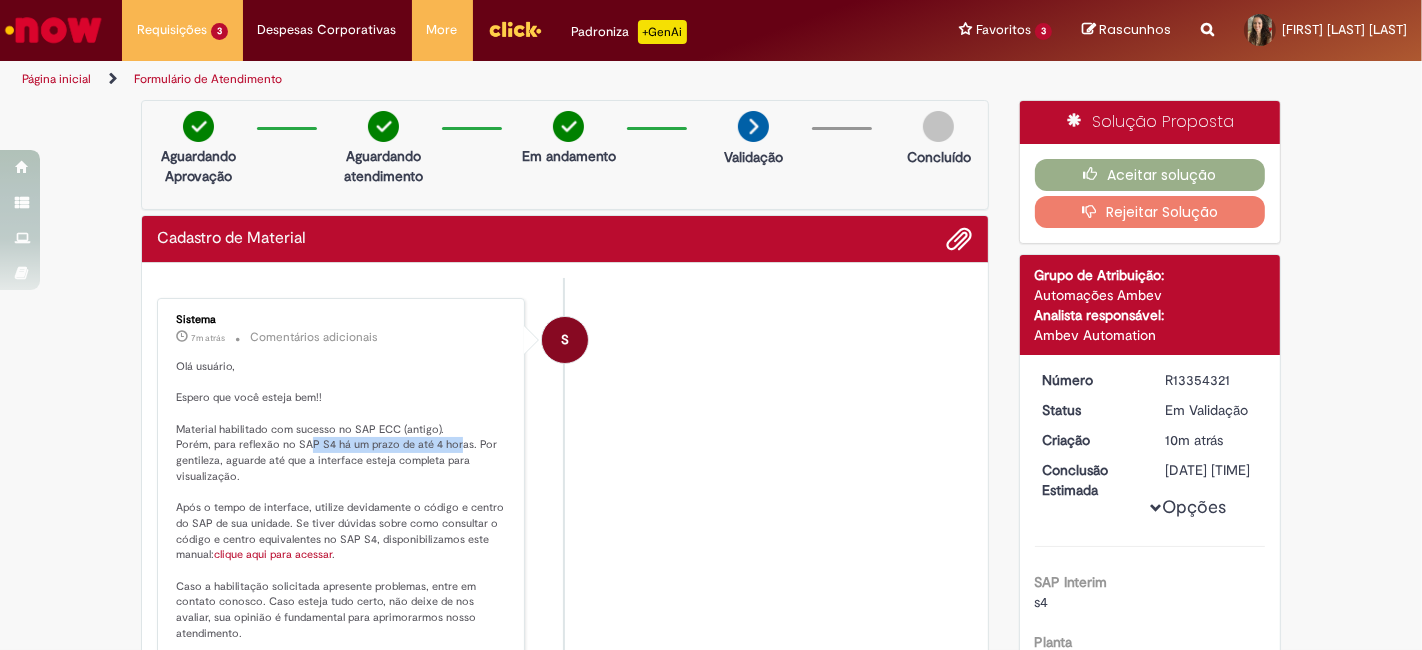 drag, startPoint x: 344, startPoint y: 444, endPoint x: 446, endPoint y: 443, distance: 102.0049 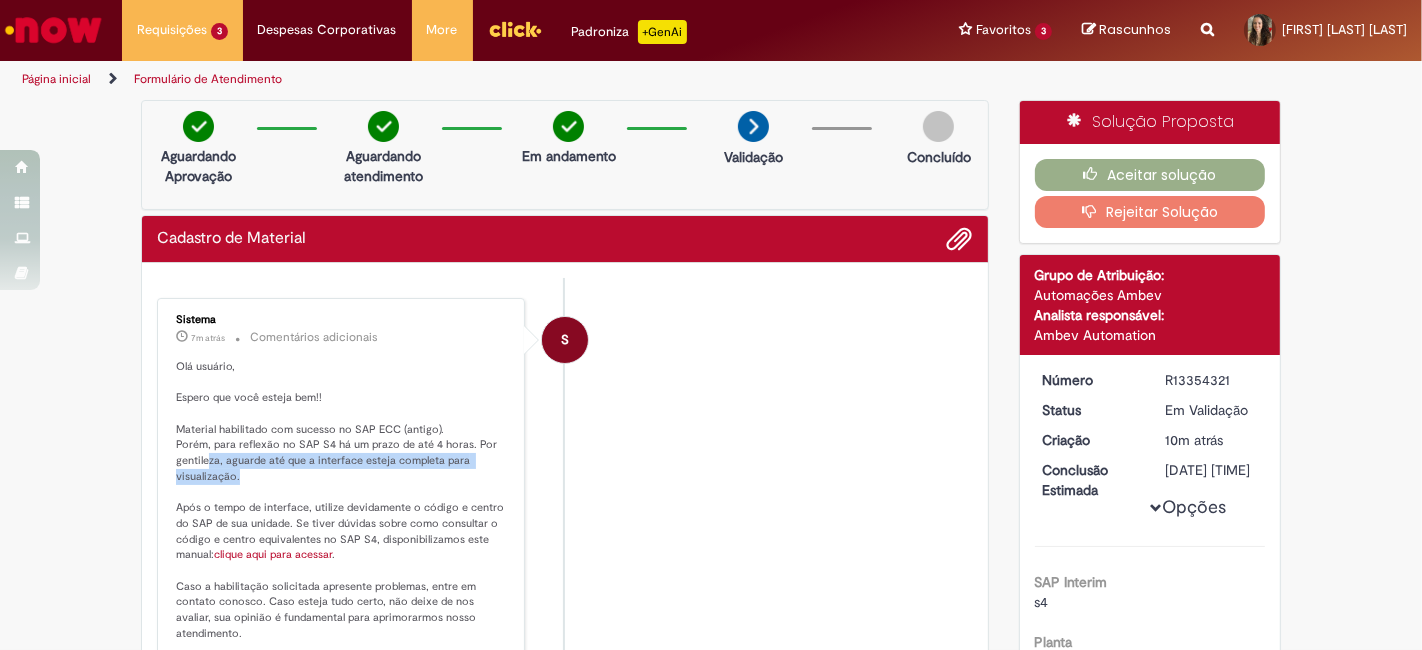 drag, startPoint x: 200, startPoint y: 464, endPoint x: 299, endPoint y: 477, distance: 99.849884 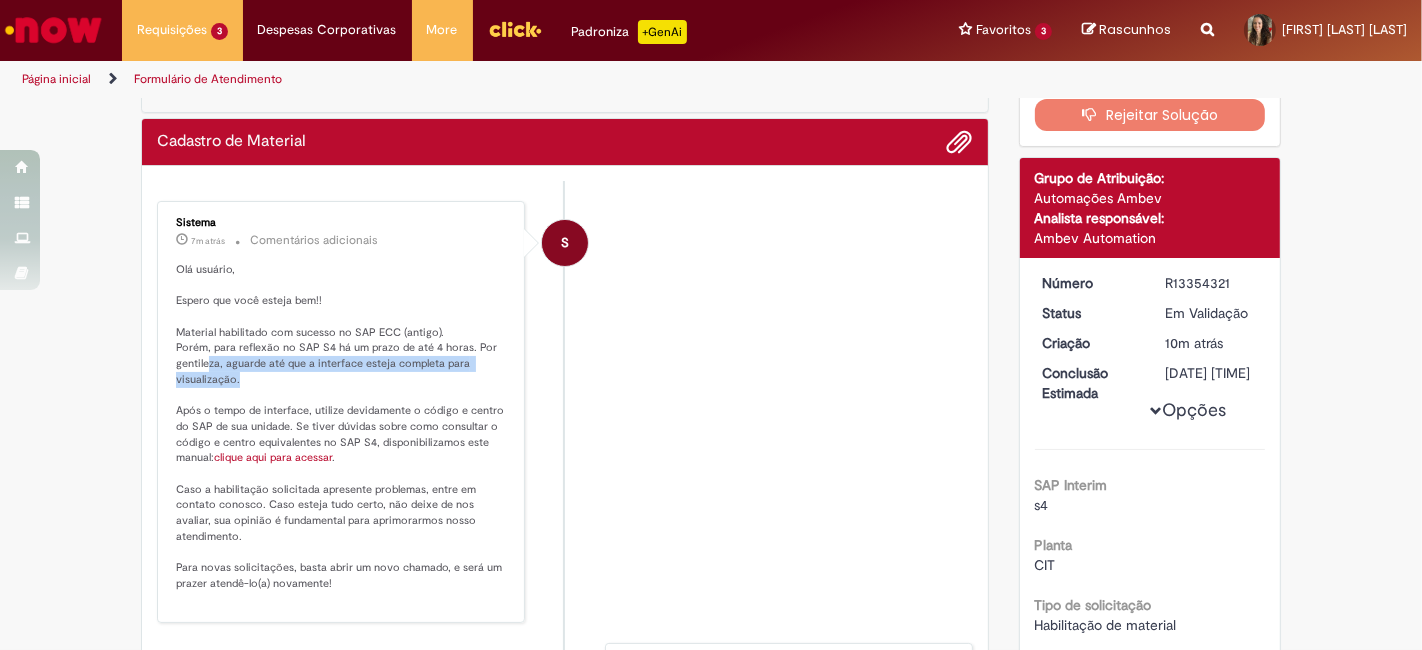 scroll, scrollTop: 0, scrollLeft: 0, axis: both 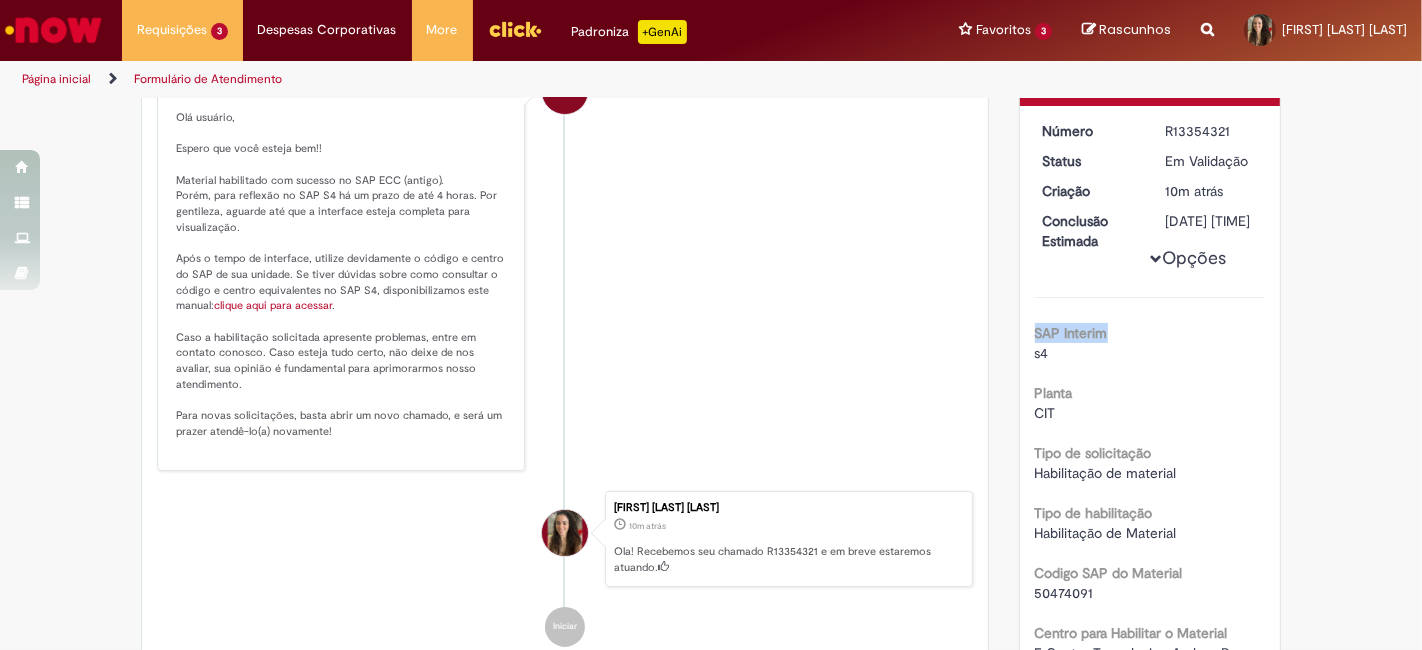 drag, startPoint x: 1406, startPoint y: 196, endPoint x: 1391, endPoint y: 344, distance: 148.7582 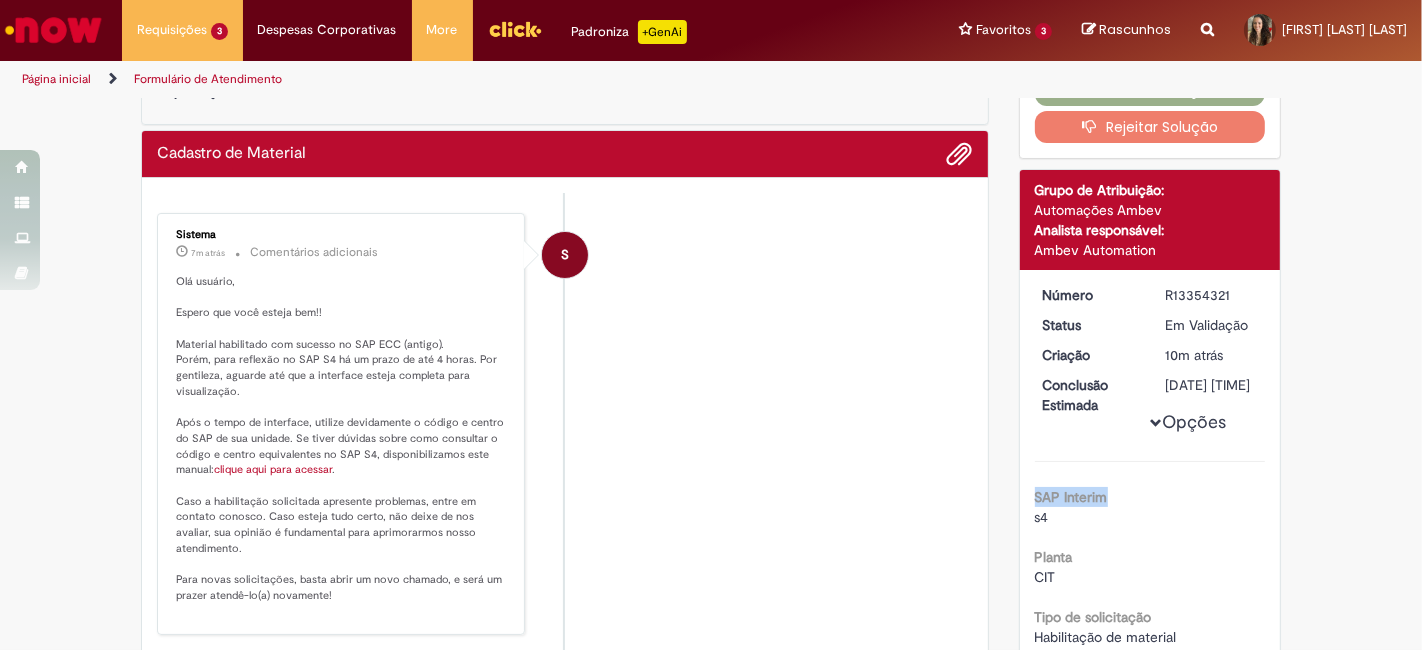 scroll, scrollTop: 0, scrollLeft: 0, axis: both 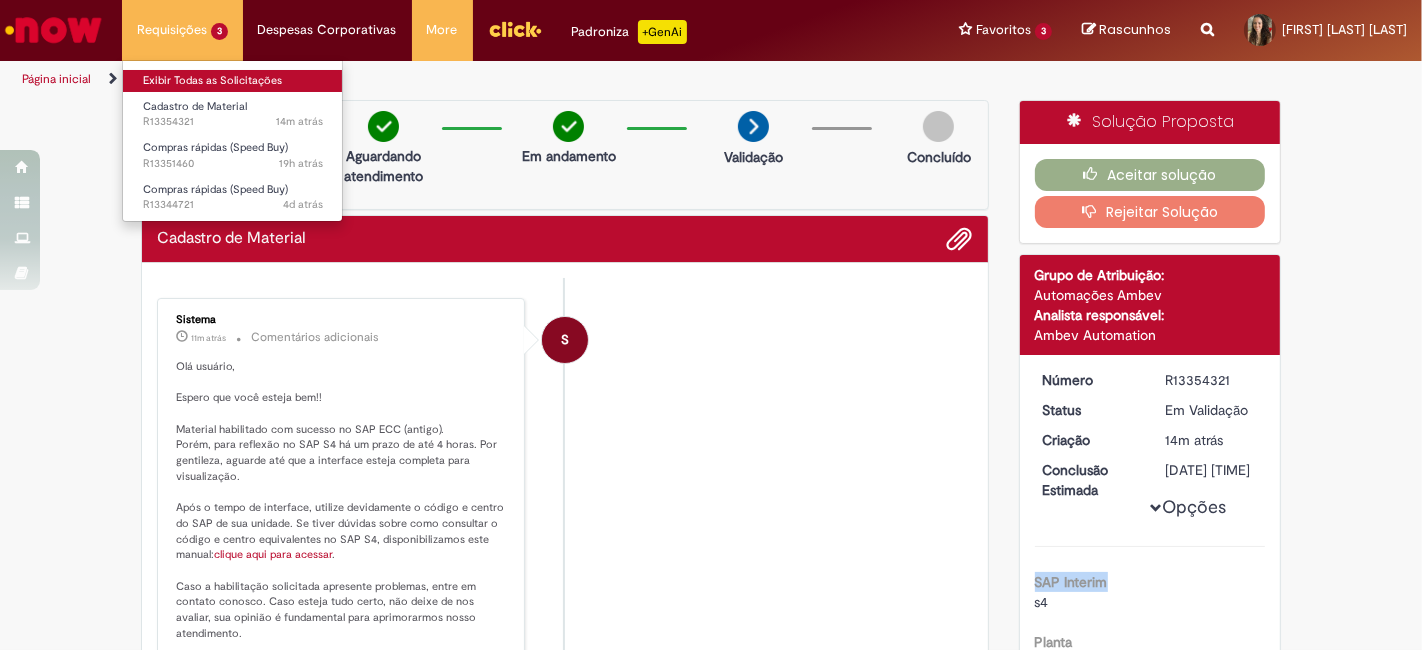 click on "Exibir Todas as Solicitações" at bounding box center [233, 81] 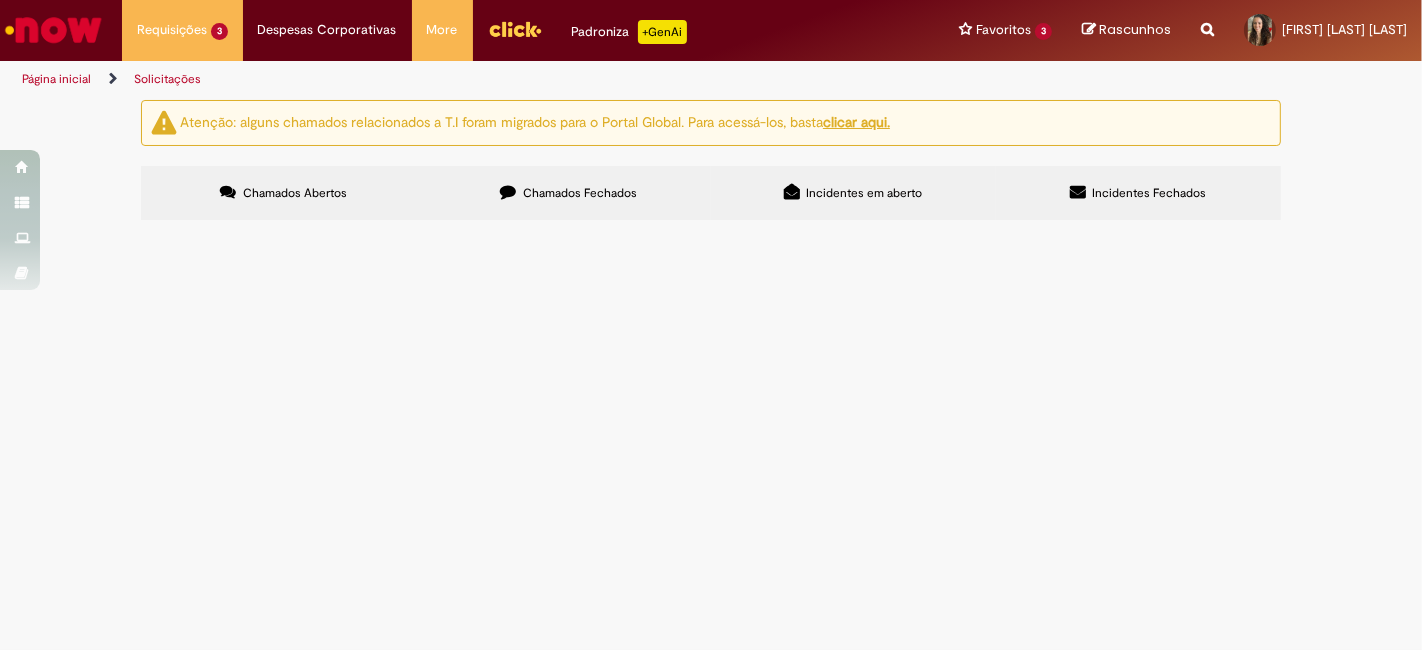 click on "Compras rápidas (Speed Buy)" at bounding box center (0, 0) 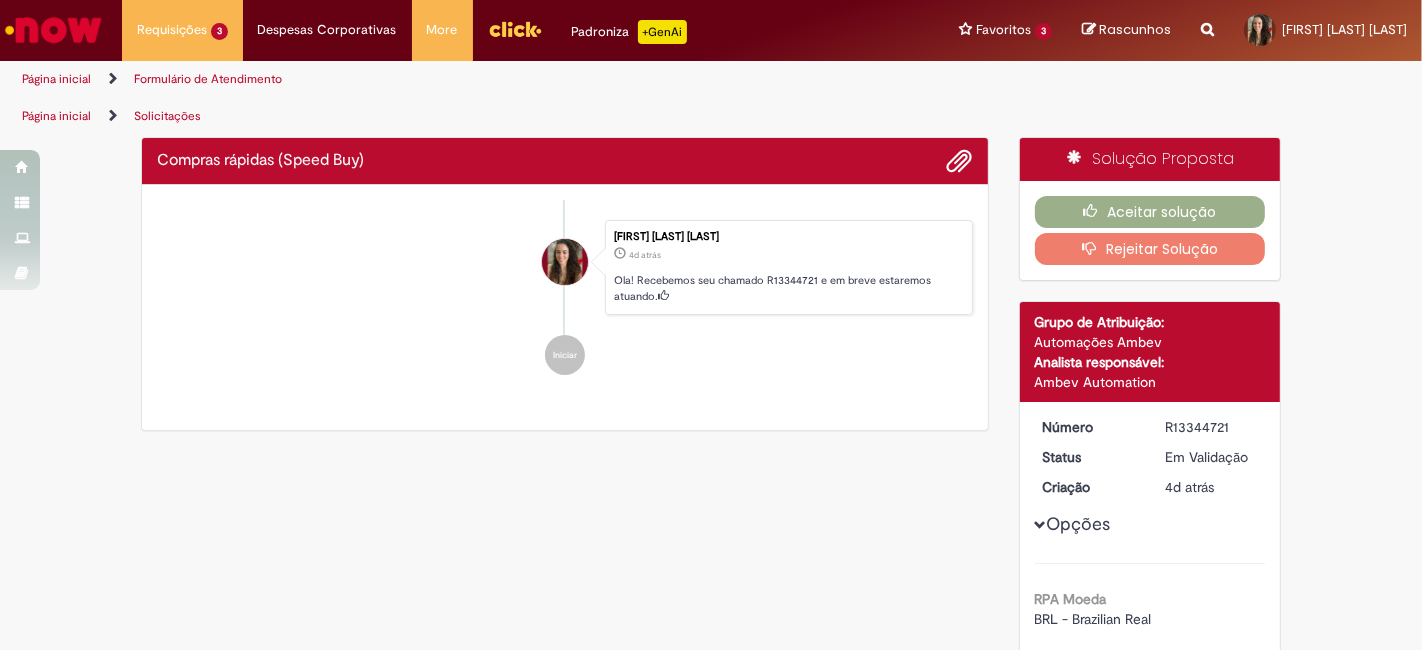 click on "Enviar
[FIRST] [LAST] [LAST]
4d atrás 4 dias atrás
Ola! Recebemos seu chamado R13344721 e em breve estaremos atuando.
Iniciar" at bounding box center (565, 308) 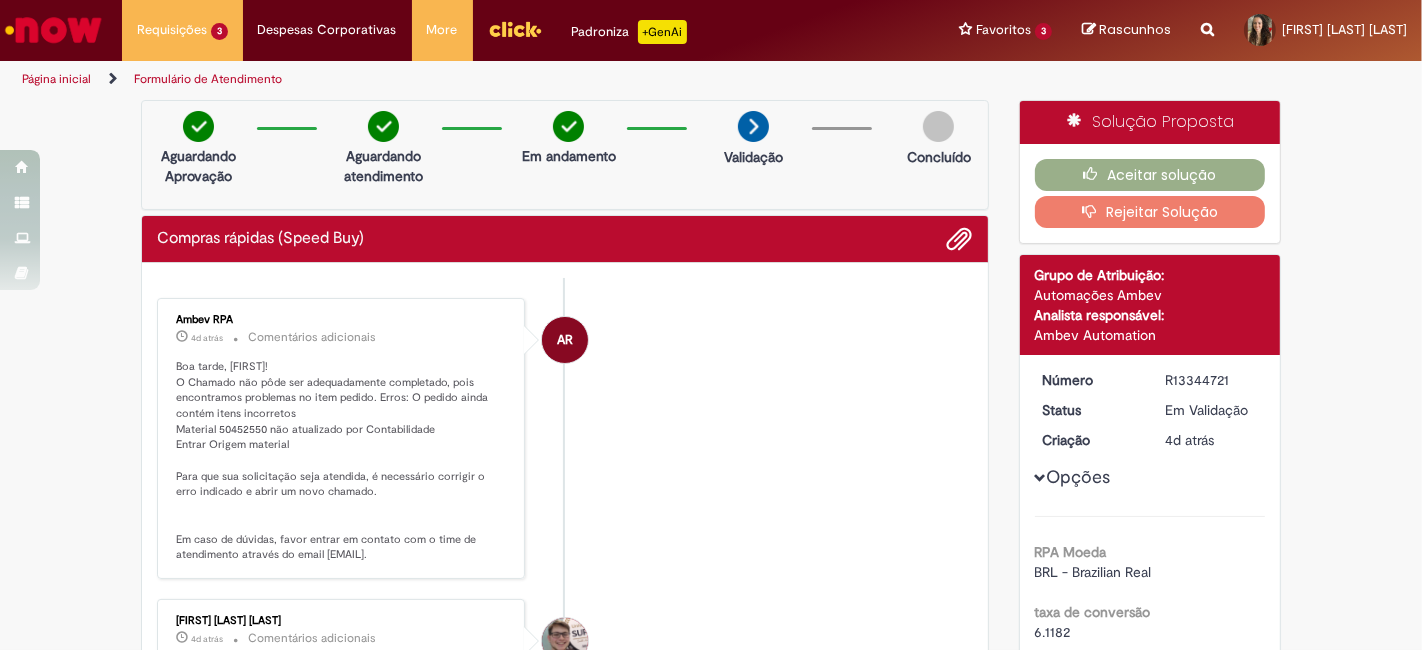 drag, startPoint x: 260, startPoint y: 368, endPoint x: 378, endPoint y: 368, distance: 118 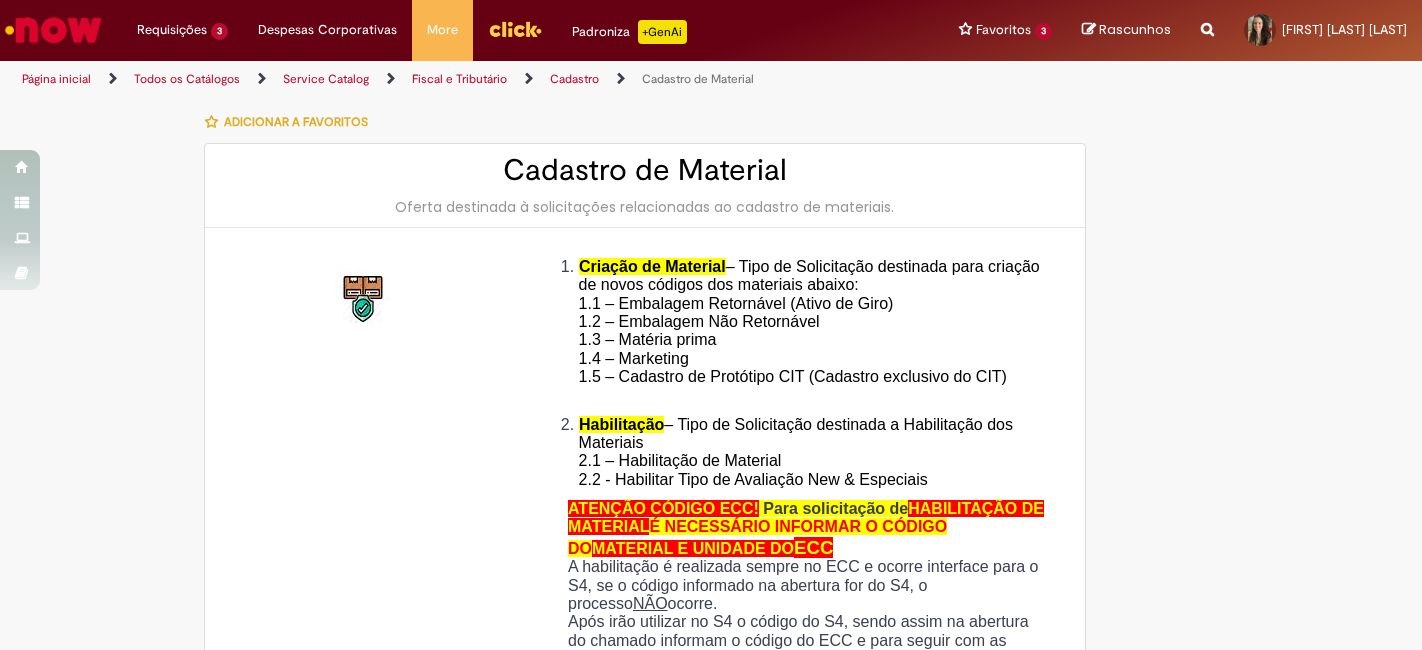 scroll, scrollTop: 0, scrollLeft: 0, axis: both 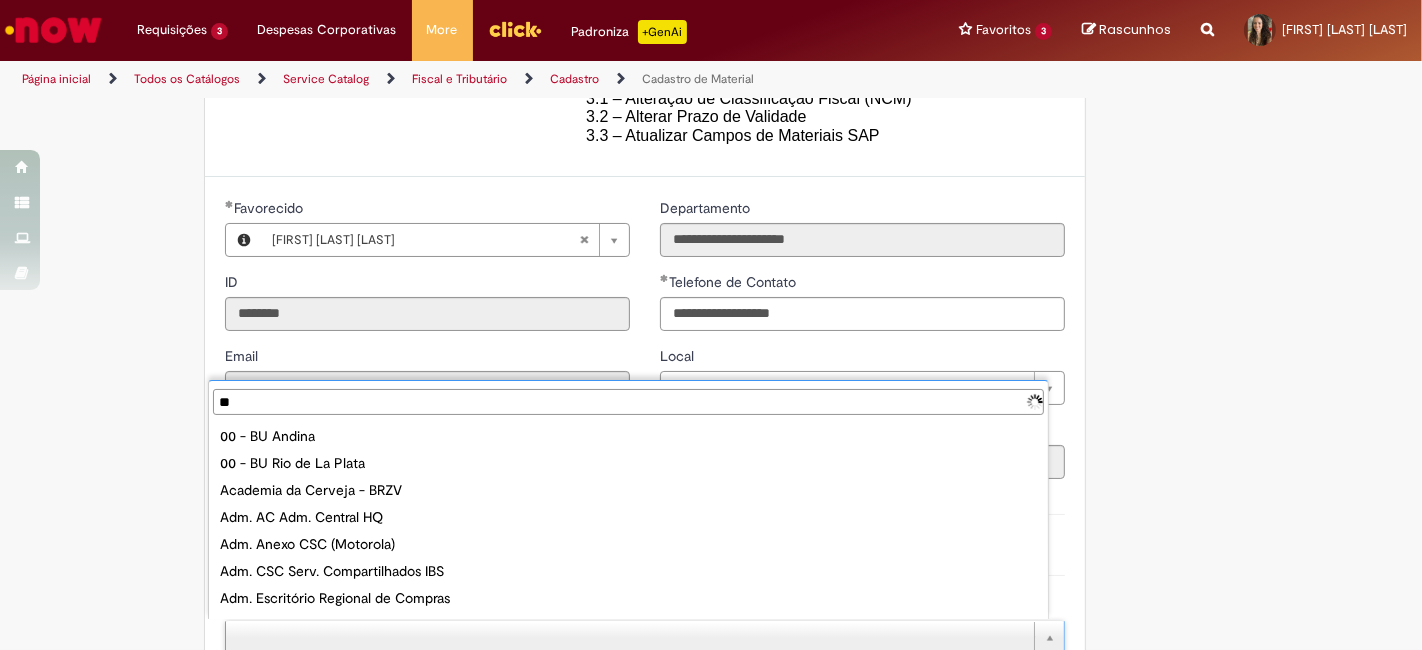type on "***" 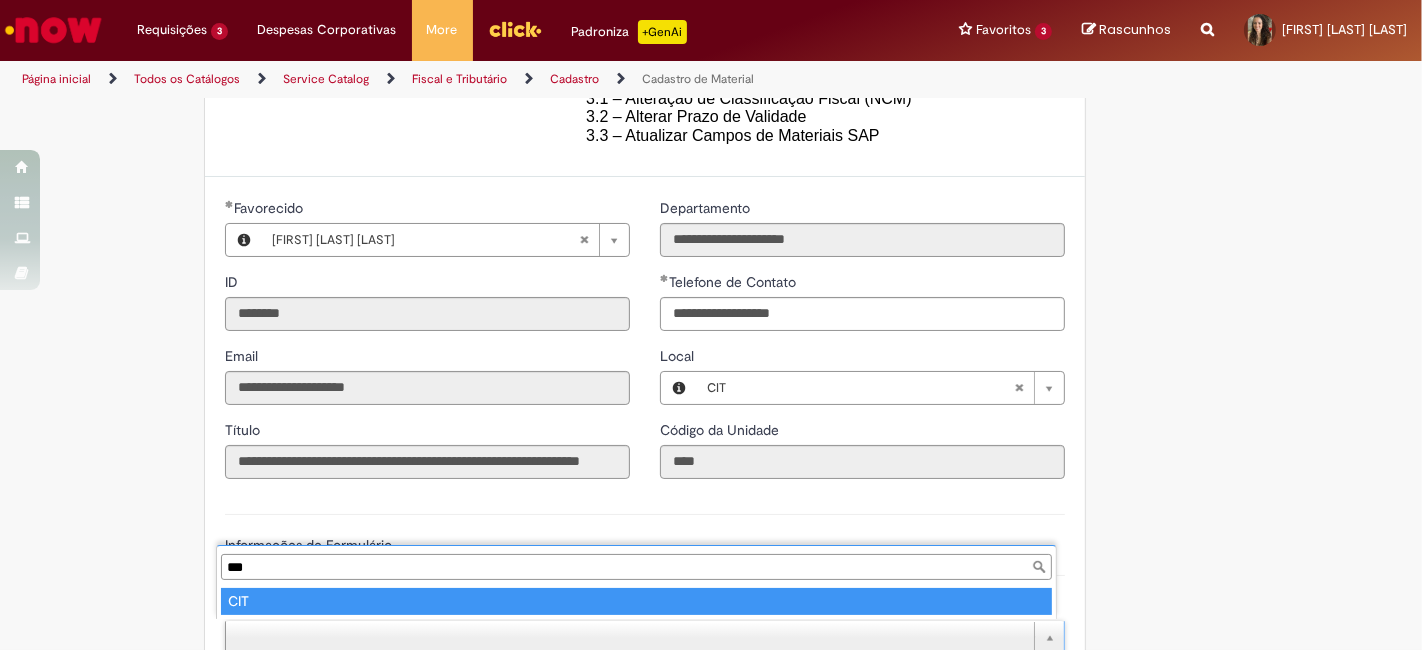 type on "***" 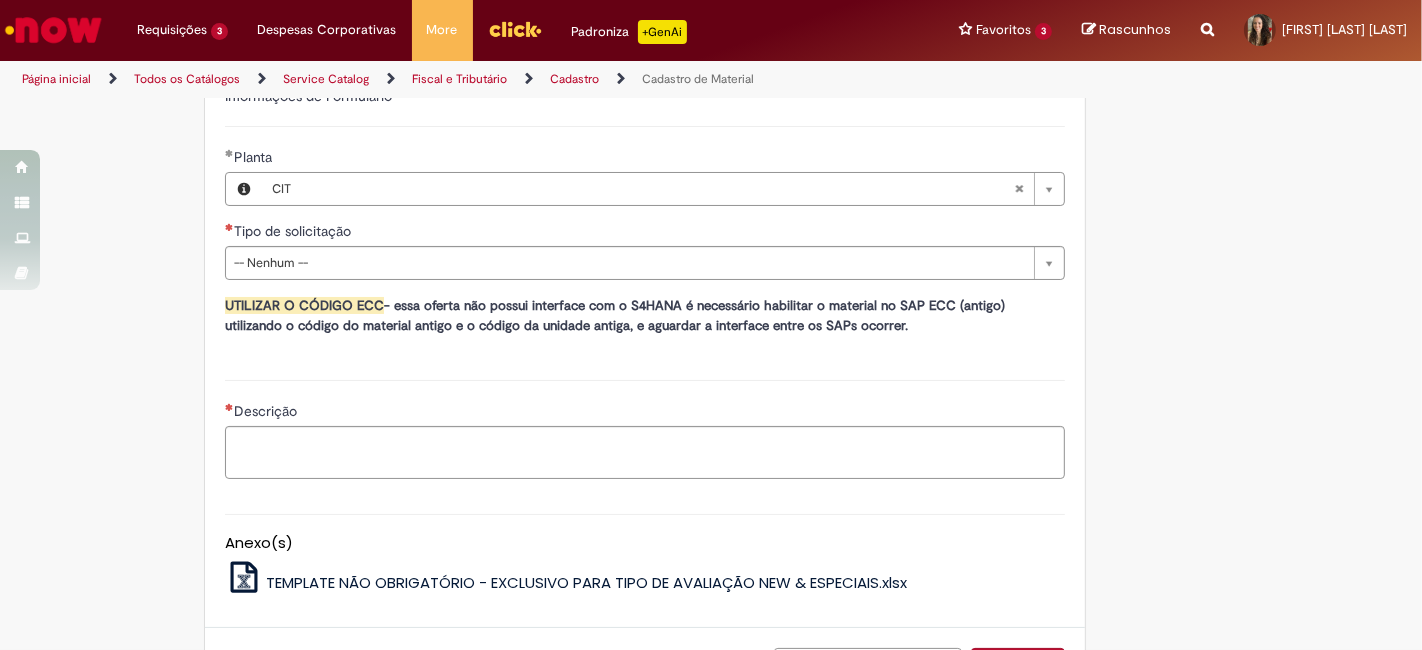 scroll, scrollTop: 1282, scrollLeft: 0, axis: vertical 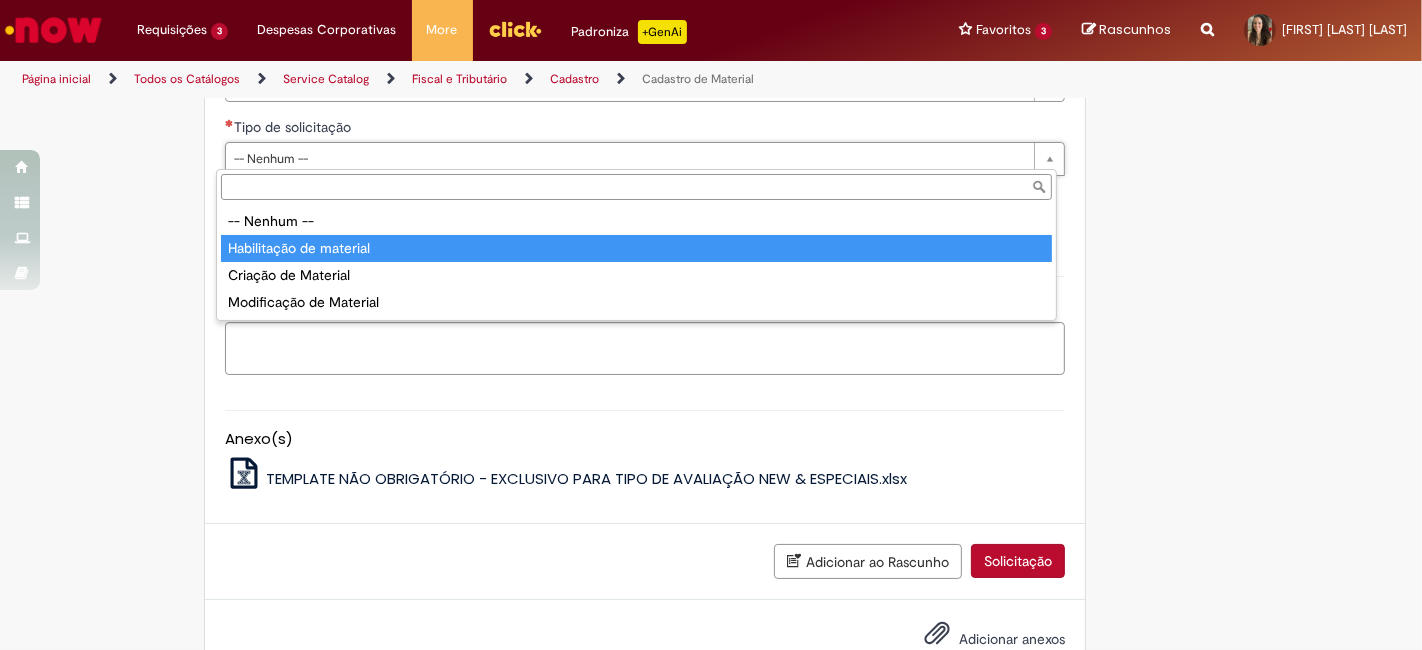 type on "**********" 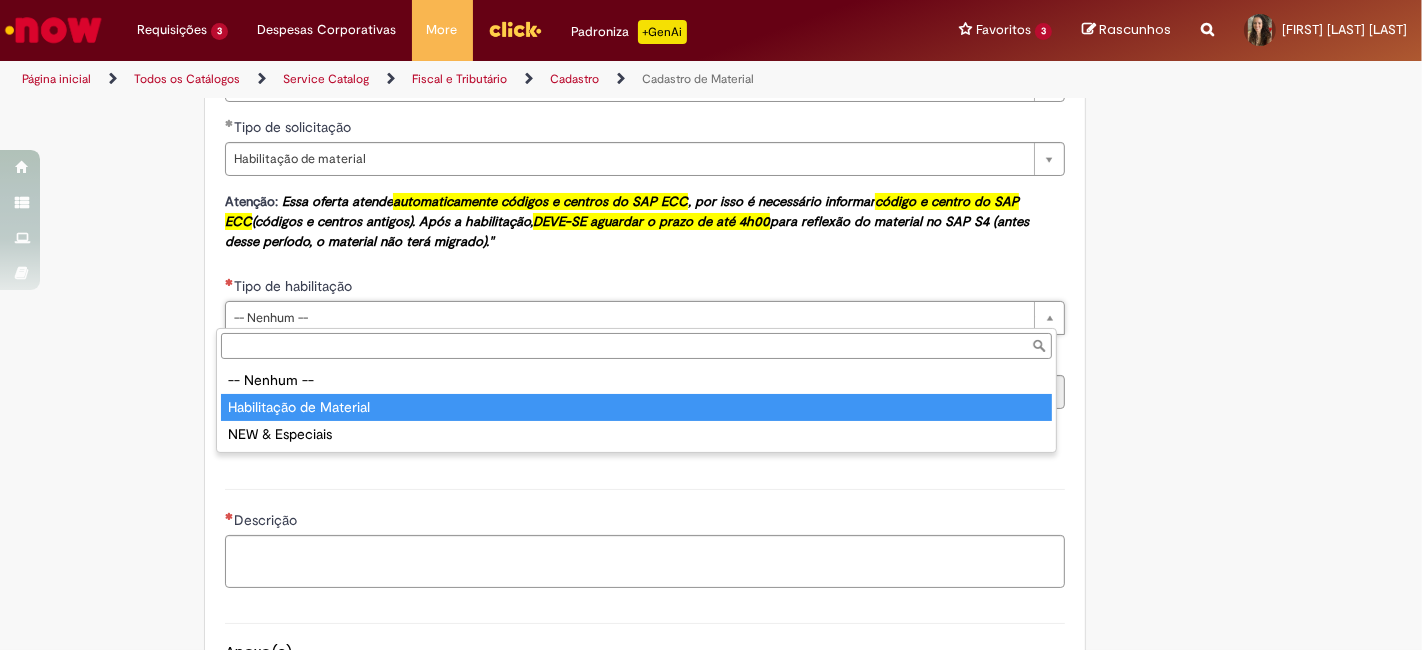 type on "**********" 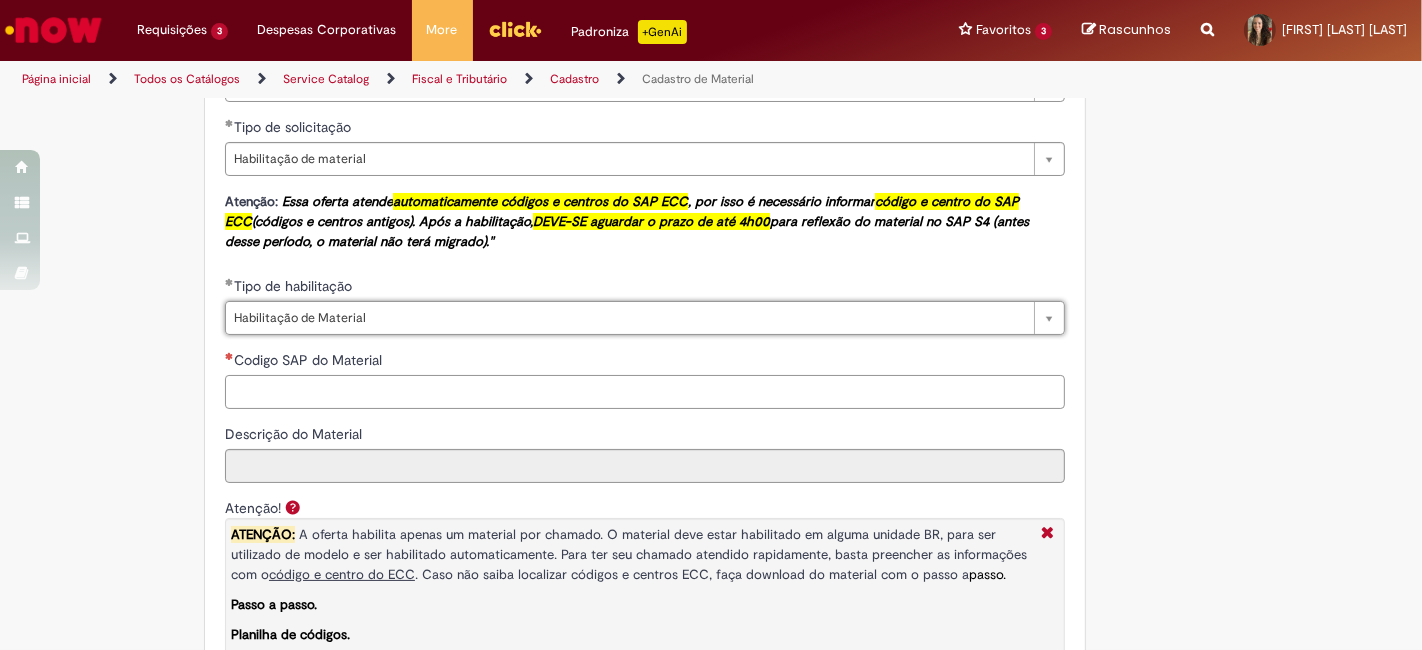 click on "Codigo SAP do Material" at bounding box center [645, 392] 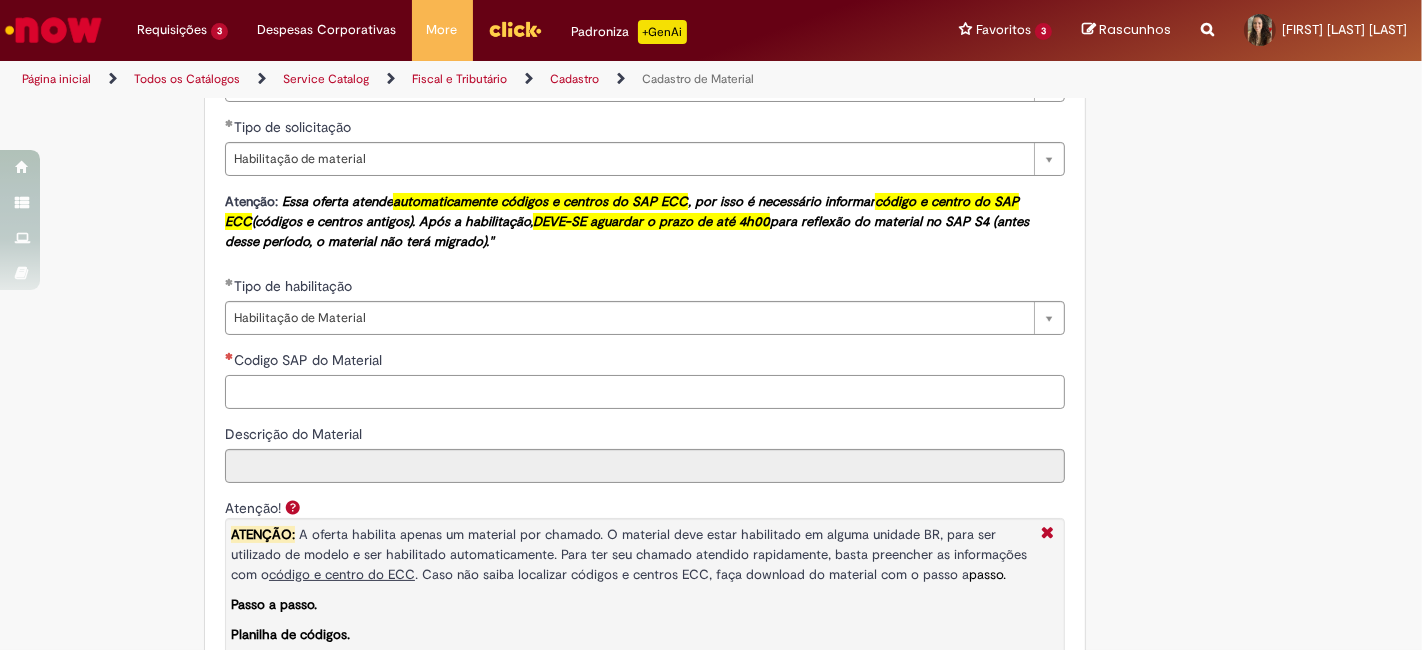 paste on "********" 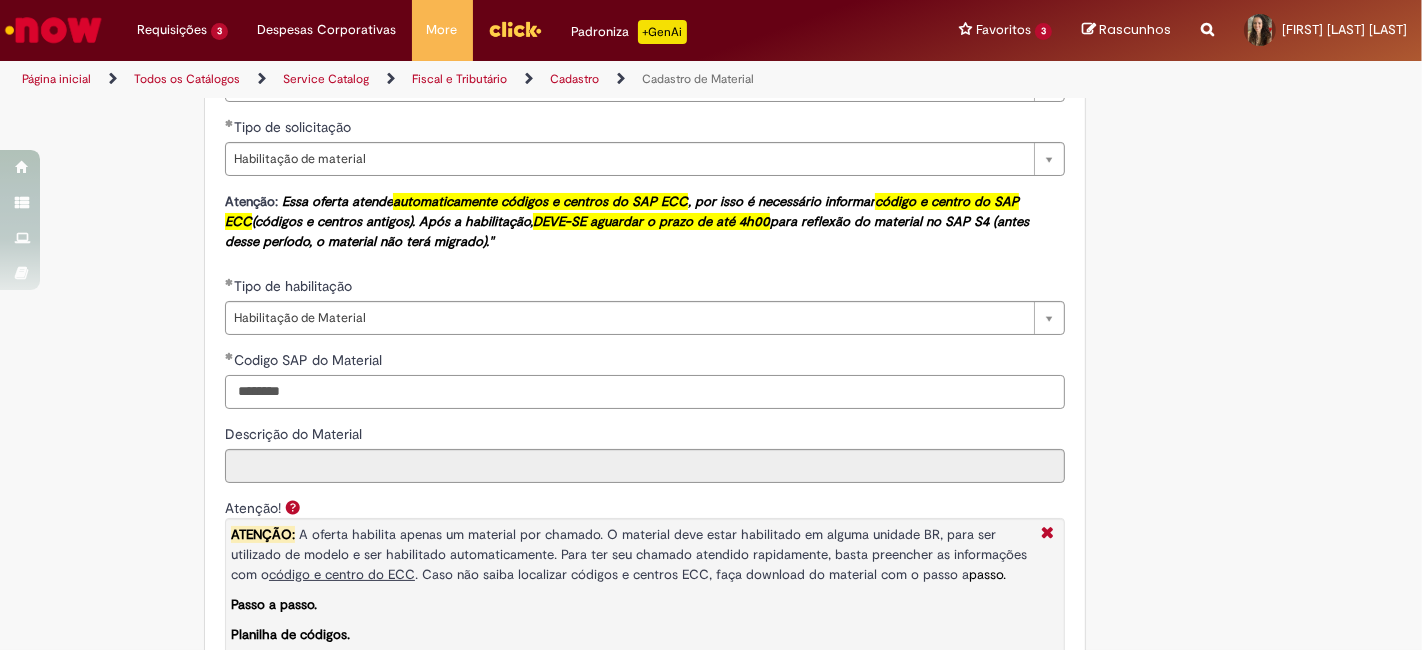 type on "********" 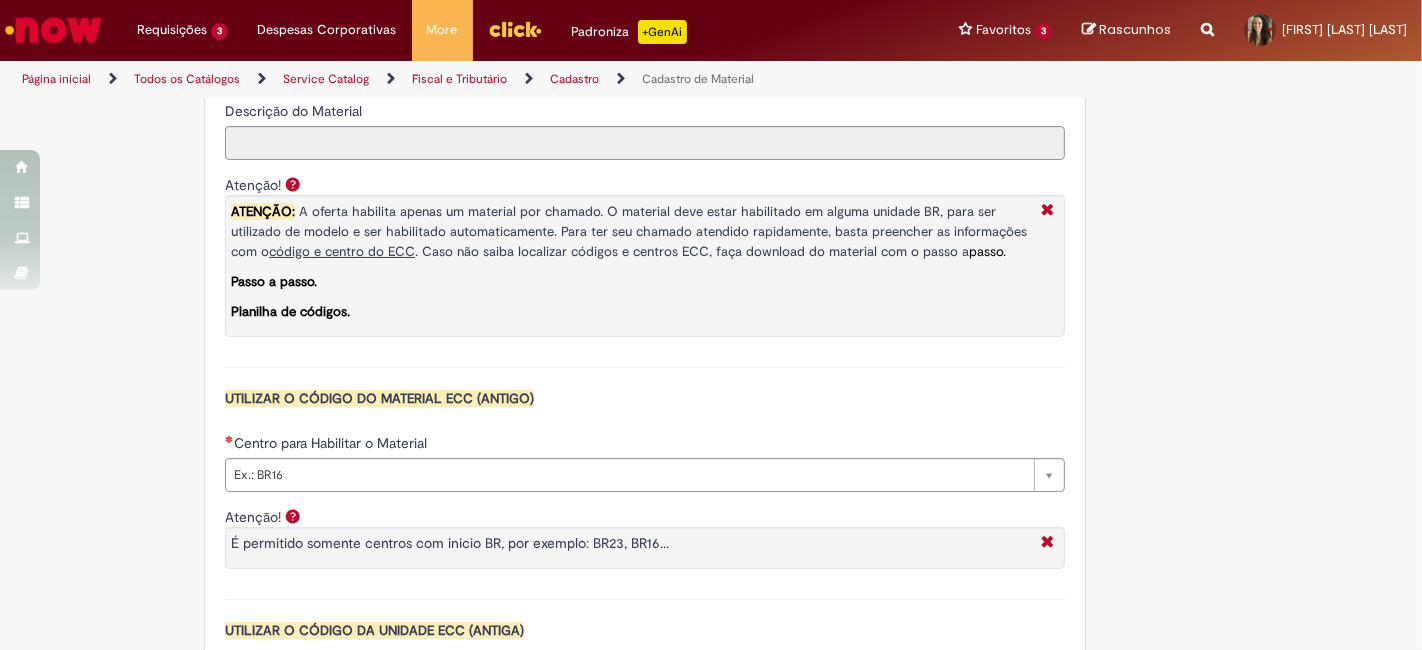 scroll, scrollTop: 1617, scrollLeft: 0, axis: vertical 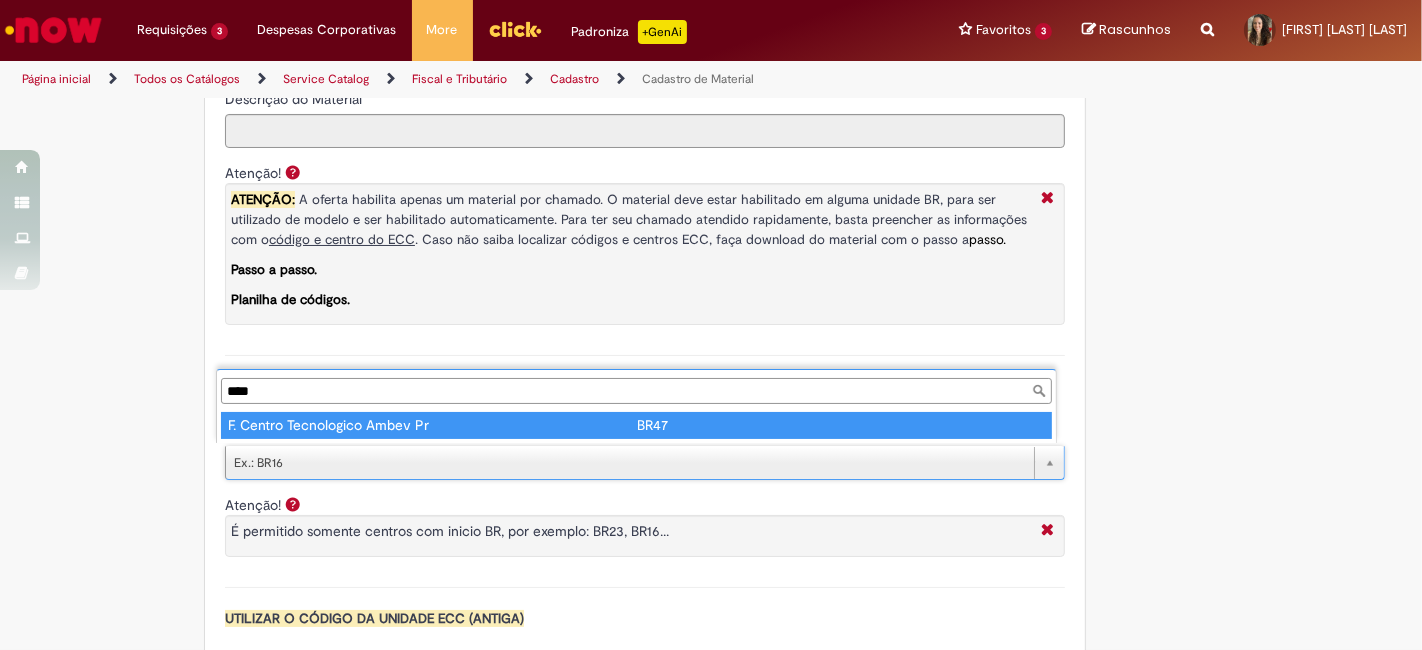 type on "****" 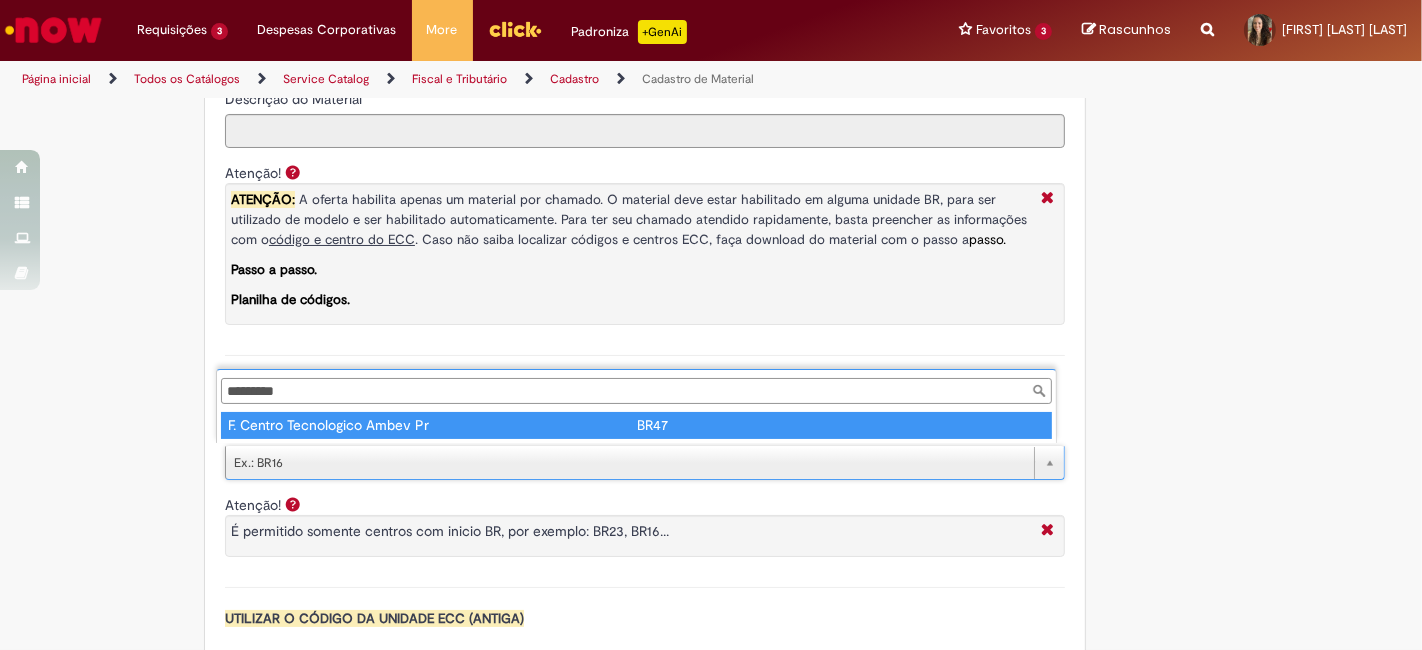 type on "****" 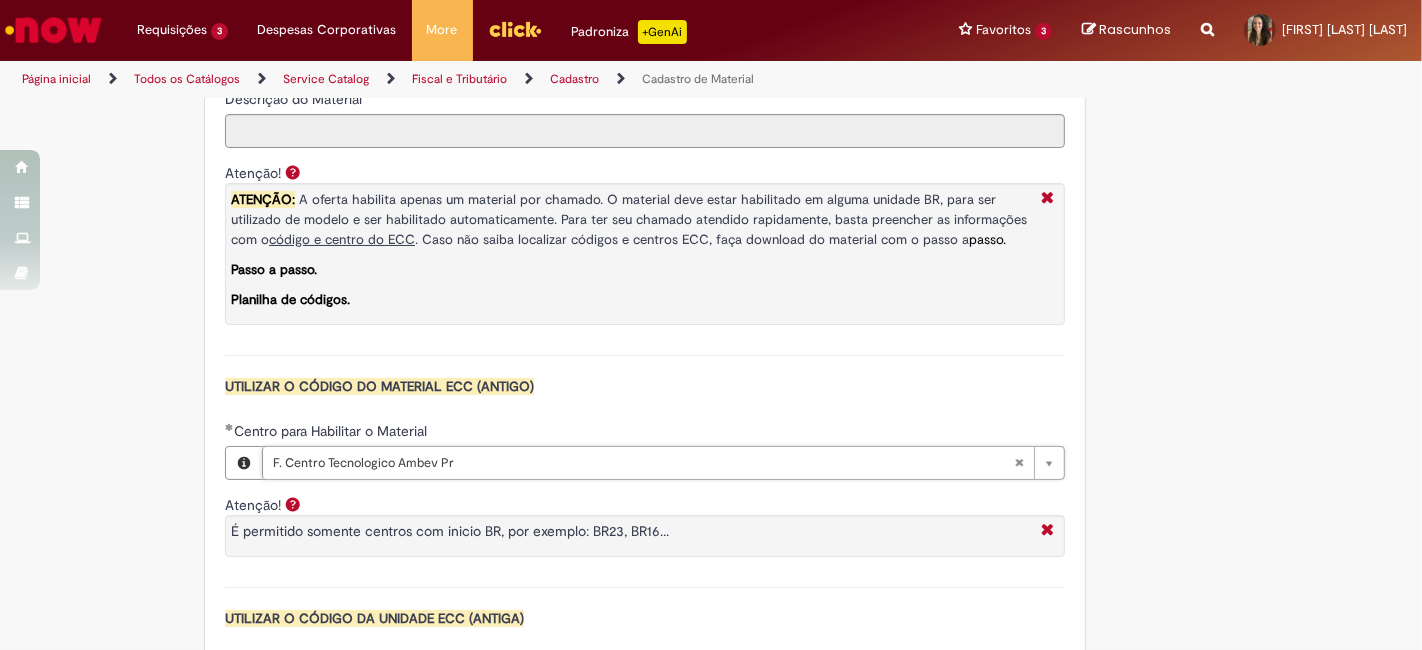 drag, startPoint x: 153, startPoint y: 429, endPoint x: 182, endPoint y: 435, distance: 29.614185 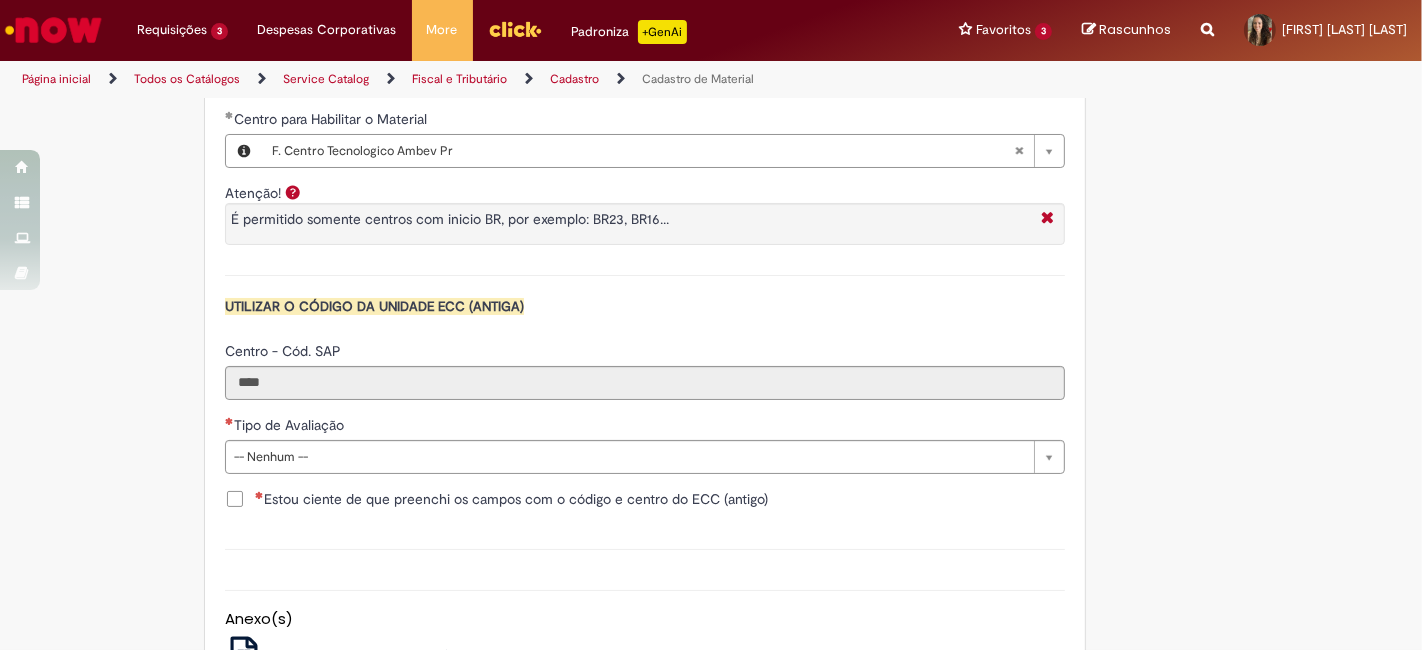 scroll, scrollTop: 1945, scrollLeft: 0, axis: vertical 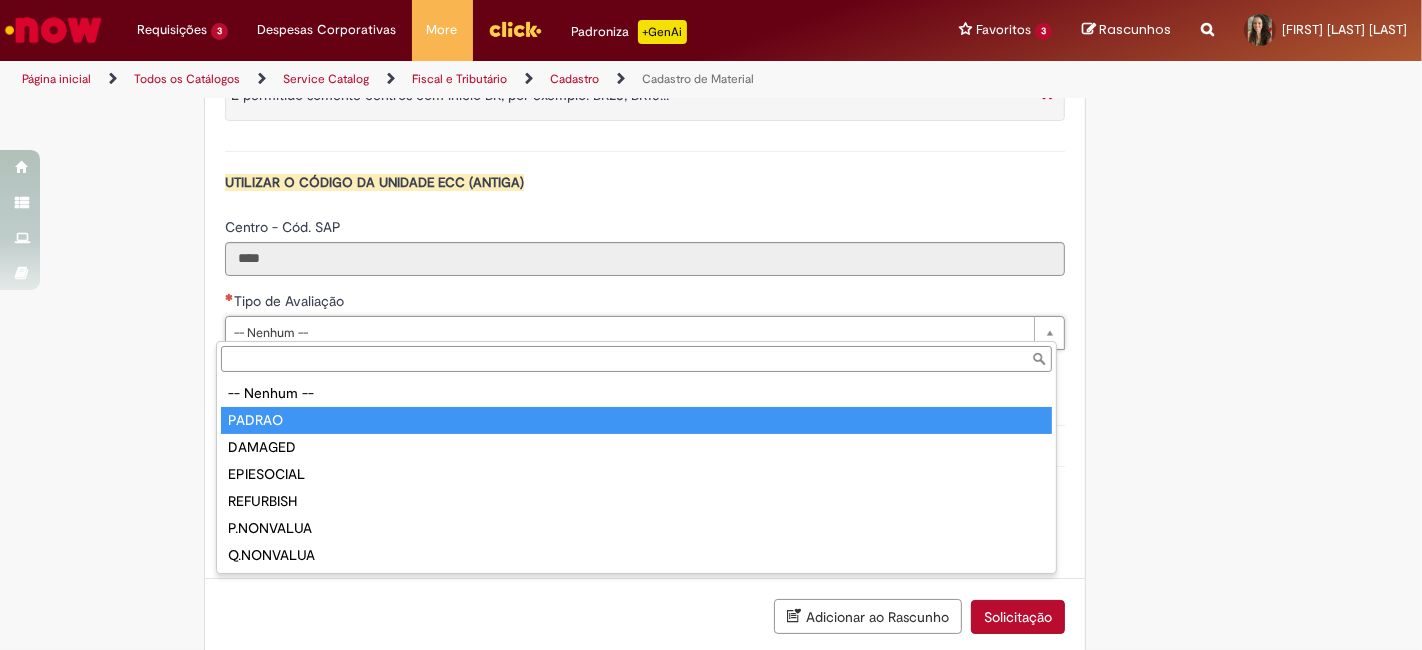 type on "******" 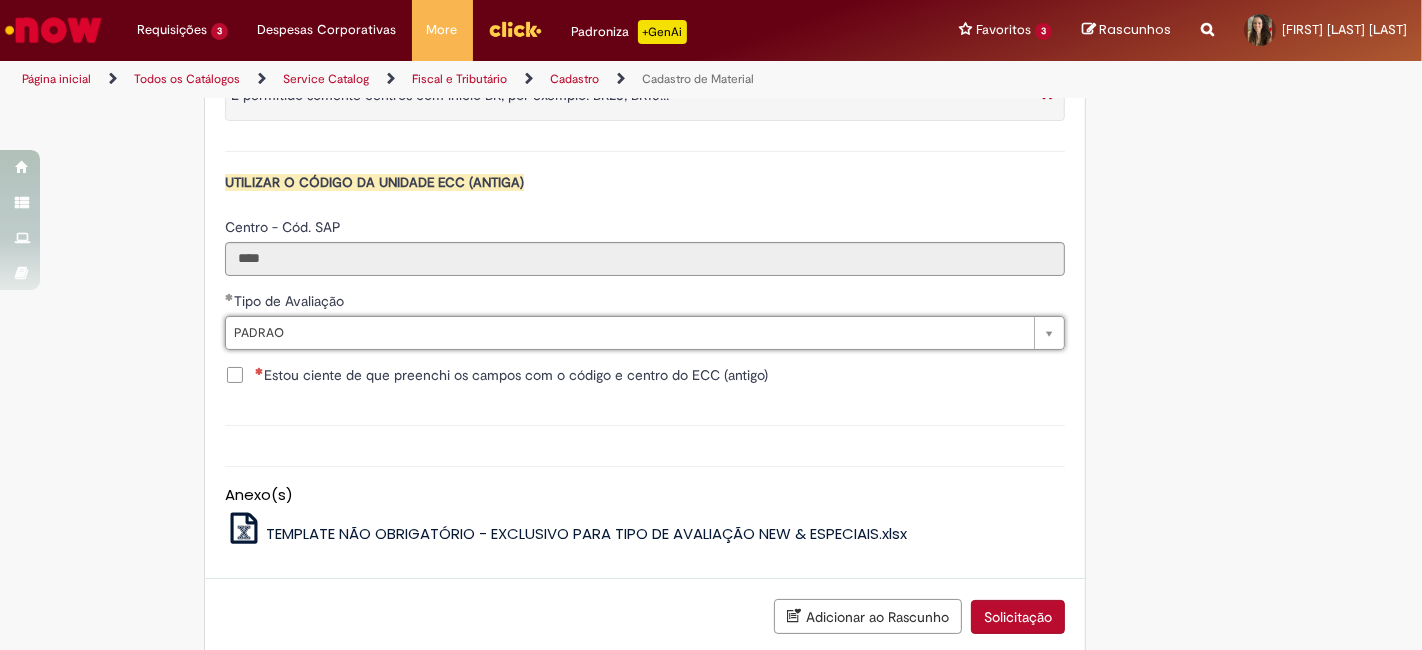 click on "Estou ciente de que preenchi os campos com o código e centro do ECC  (antigo)" at bounding box center (511, 375) 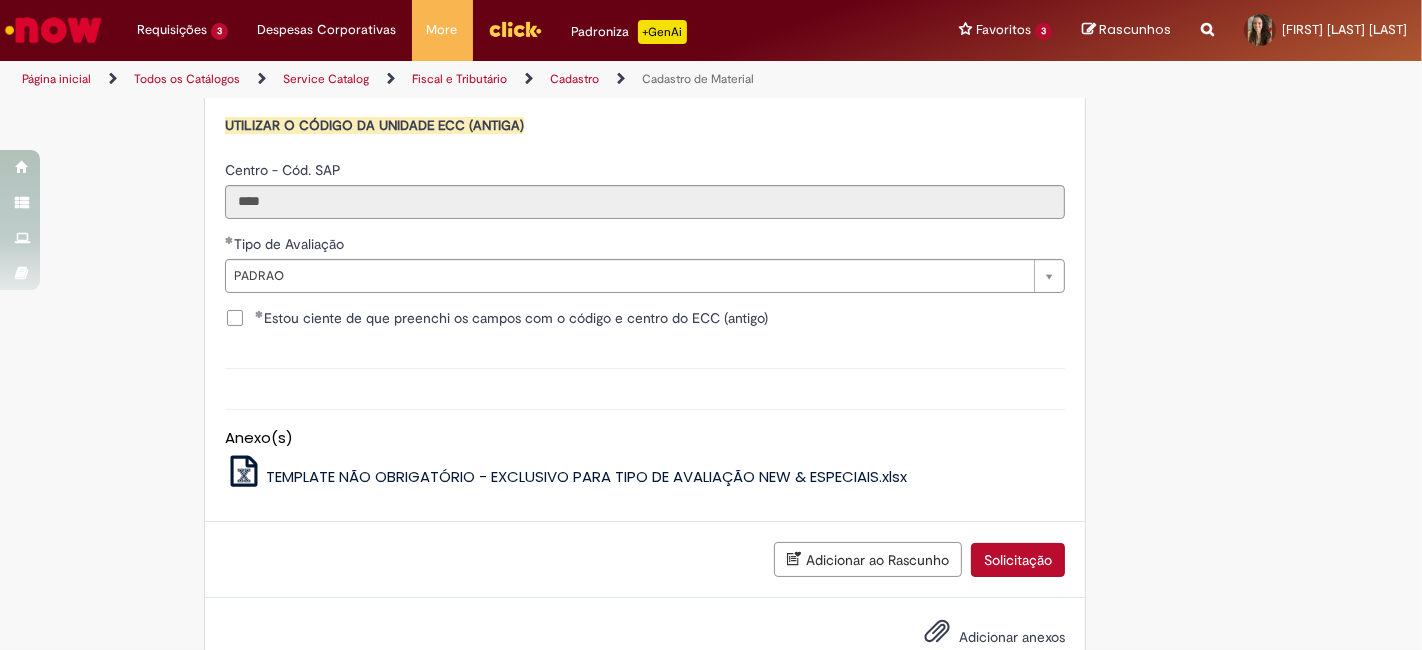 scroll, scrollTop: 2161, scrollLeft: 0, axis: vertical 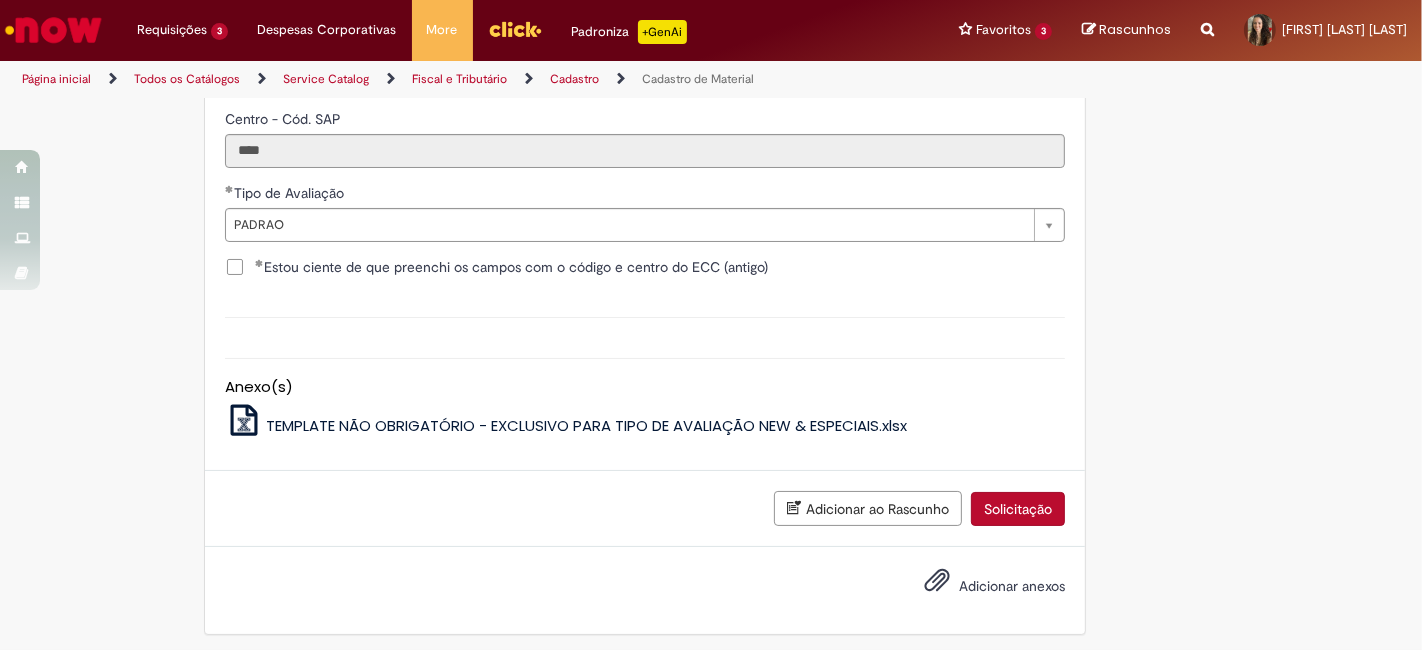 click on "Solicitação" at bounding box center (1018, 509) 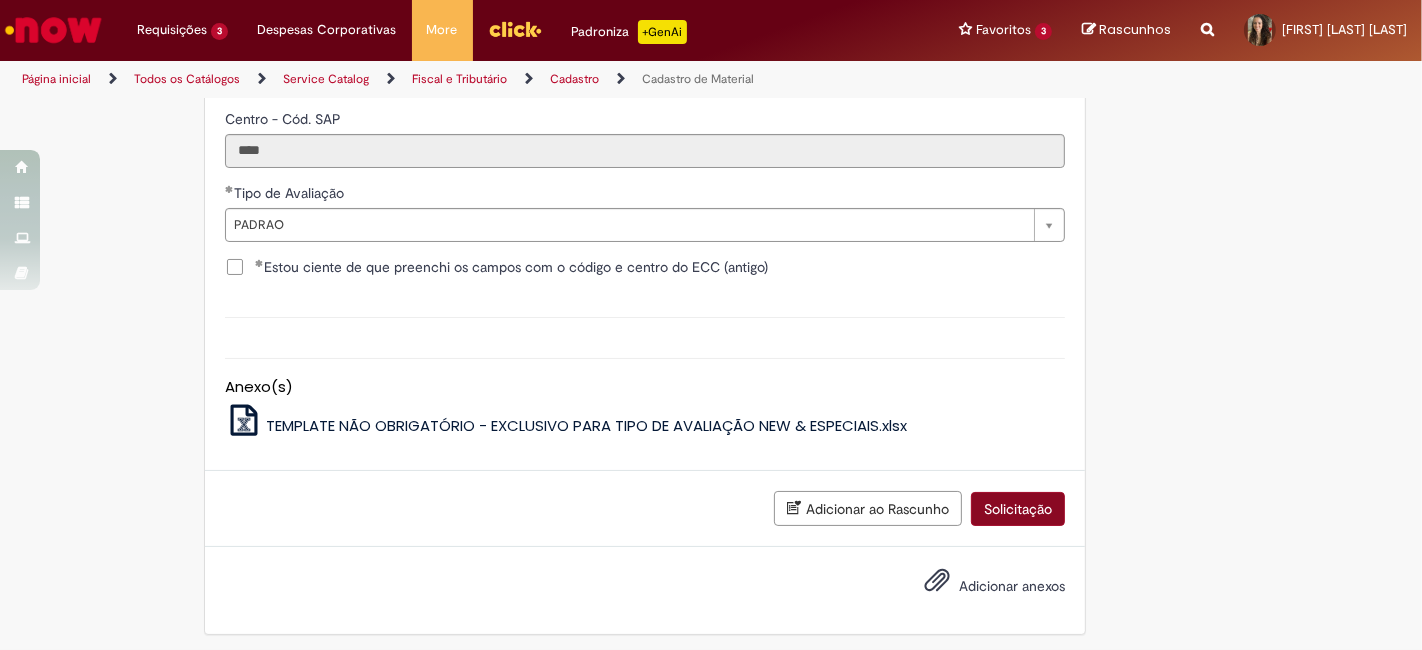 scroll, scrollTop: 2115, scrollLeft: 0, axis: vertical 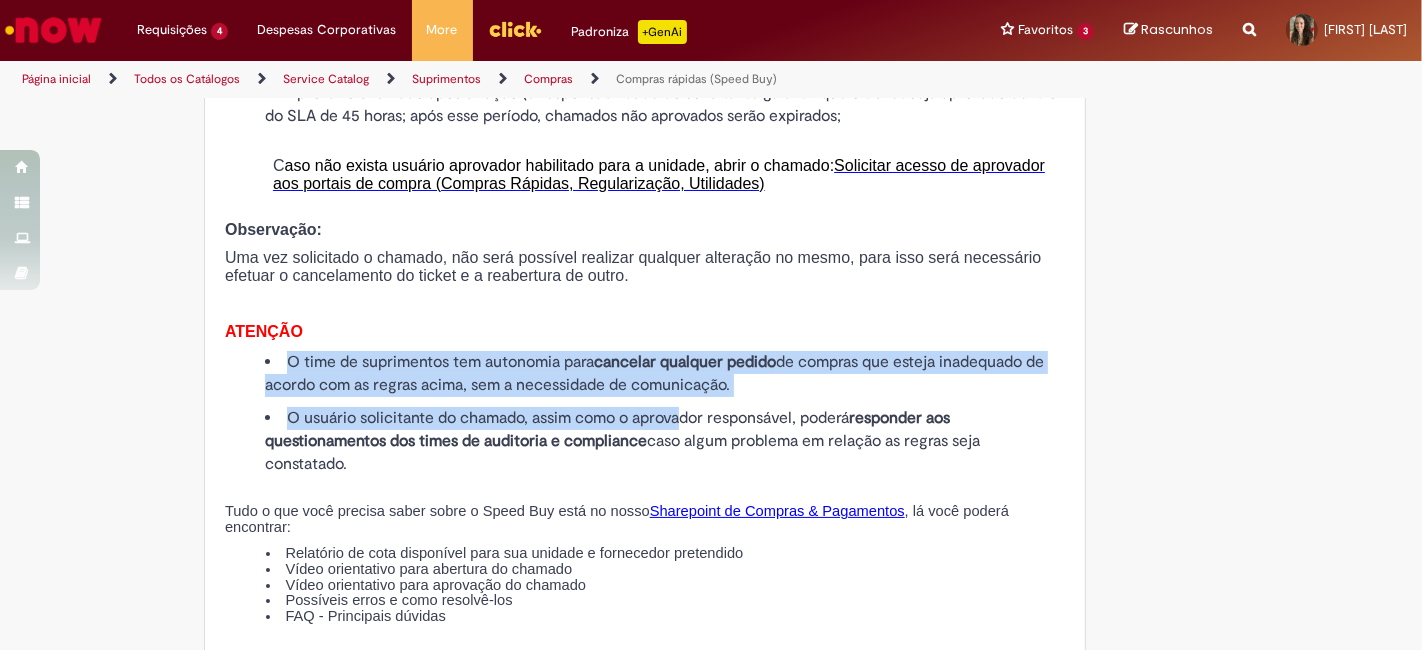 drag, startPoint x: 268, startPoint y: 396, endPoint x: 677, endPoint y: 438, distance: 411.15082 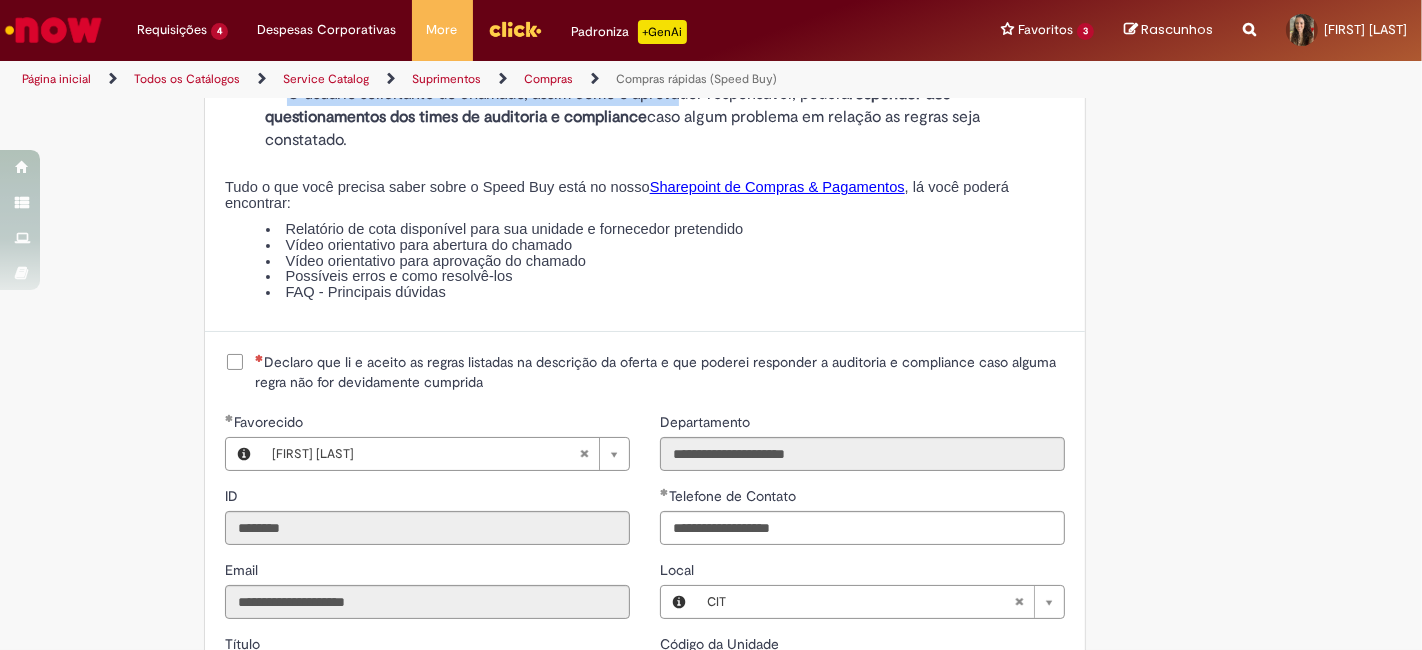 scroll, scrollTop: 2300, scrollLeft: 0, axis: vertical 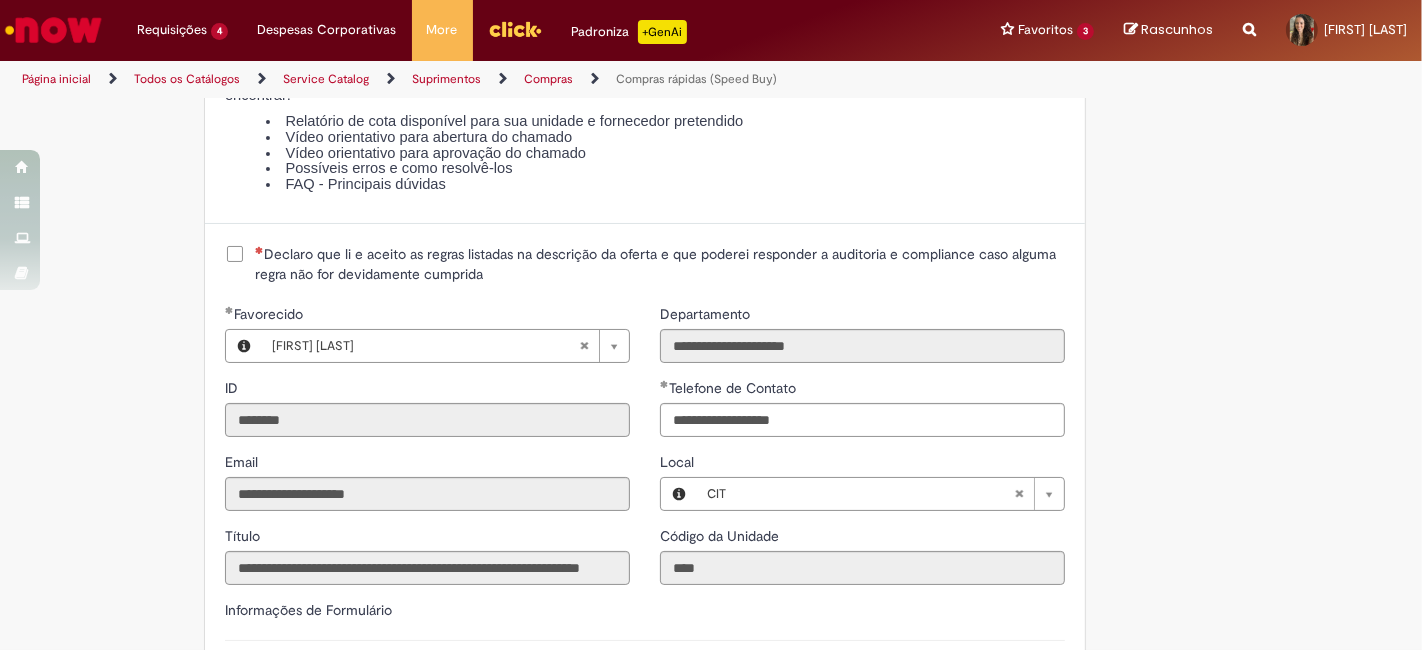 click on "**********" at bounding box center [645, 608] 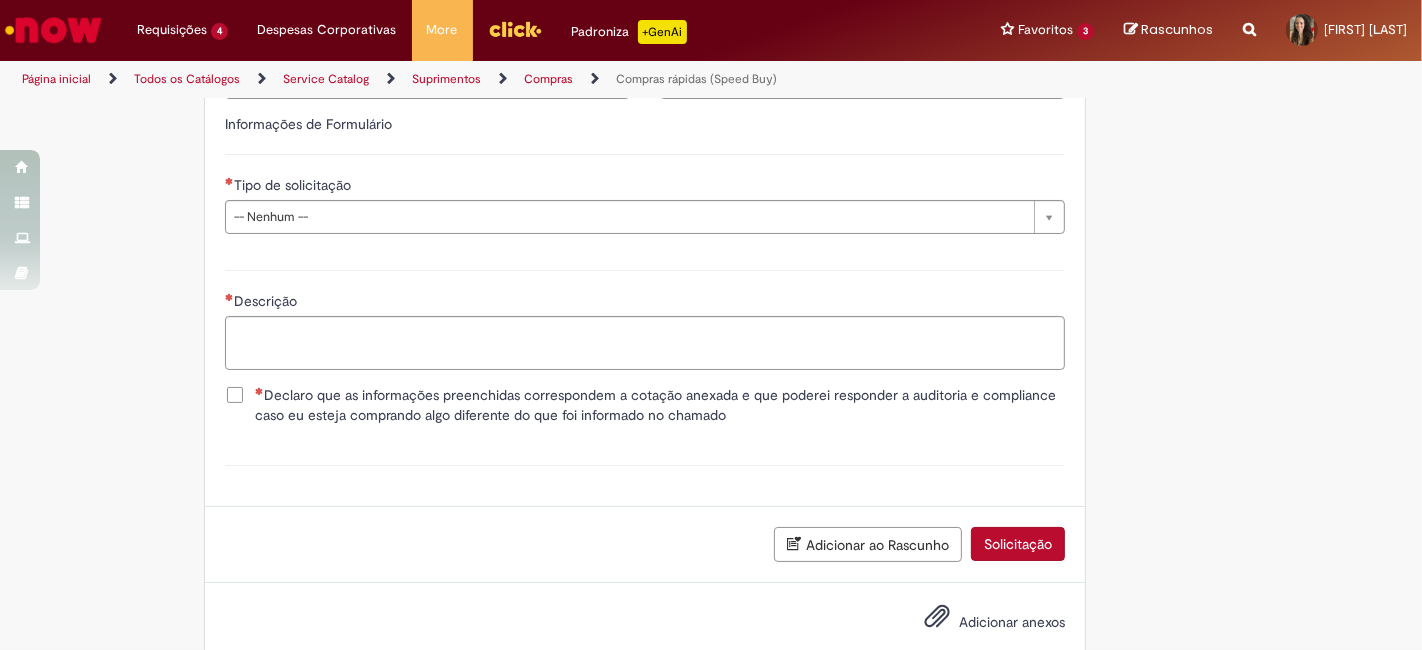 scroll, scrollTop: 2777, scrollLeft: 0, axis: vertical 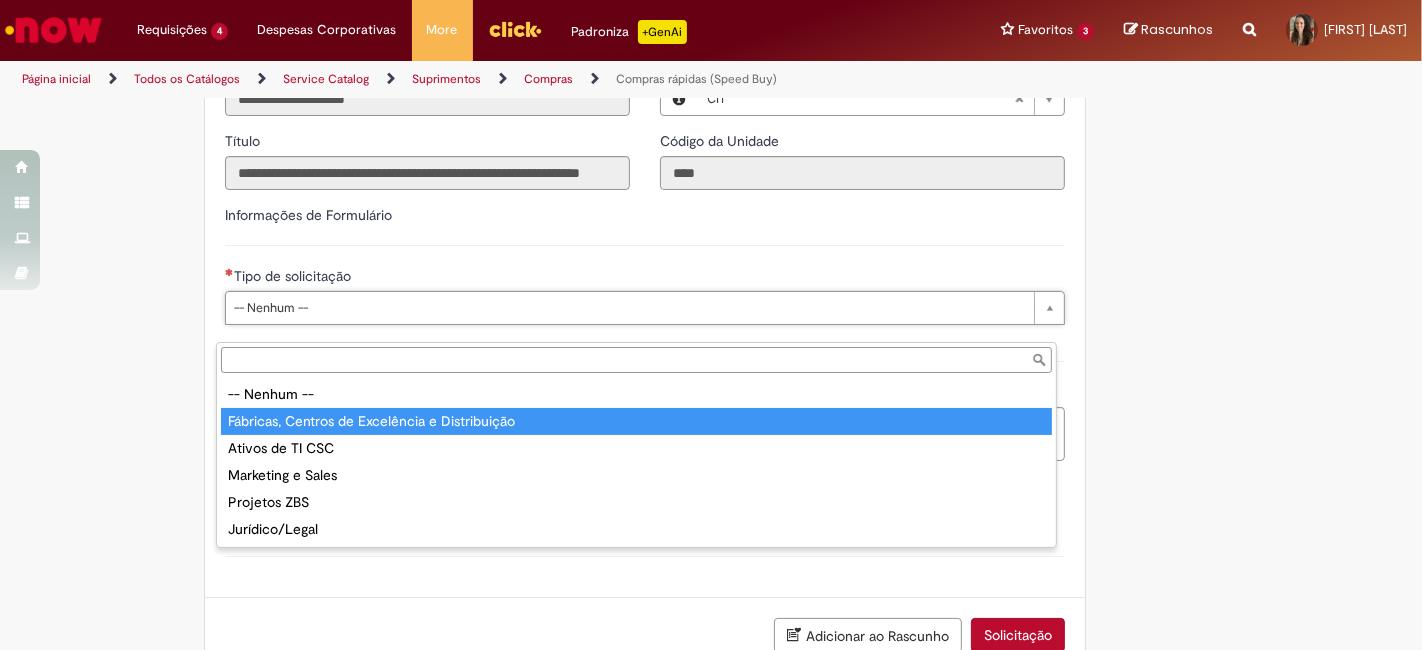 type on "**********" 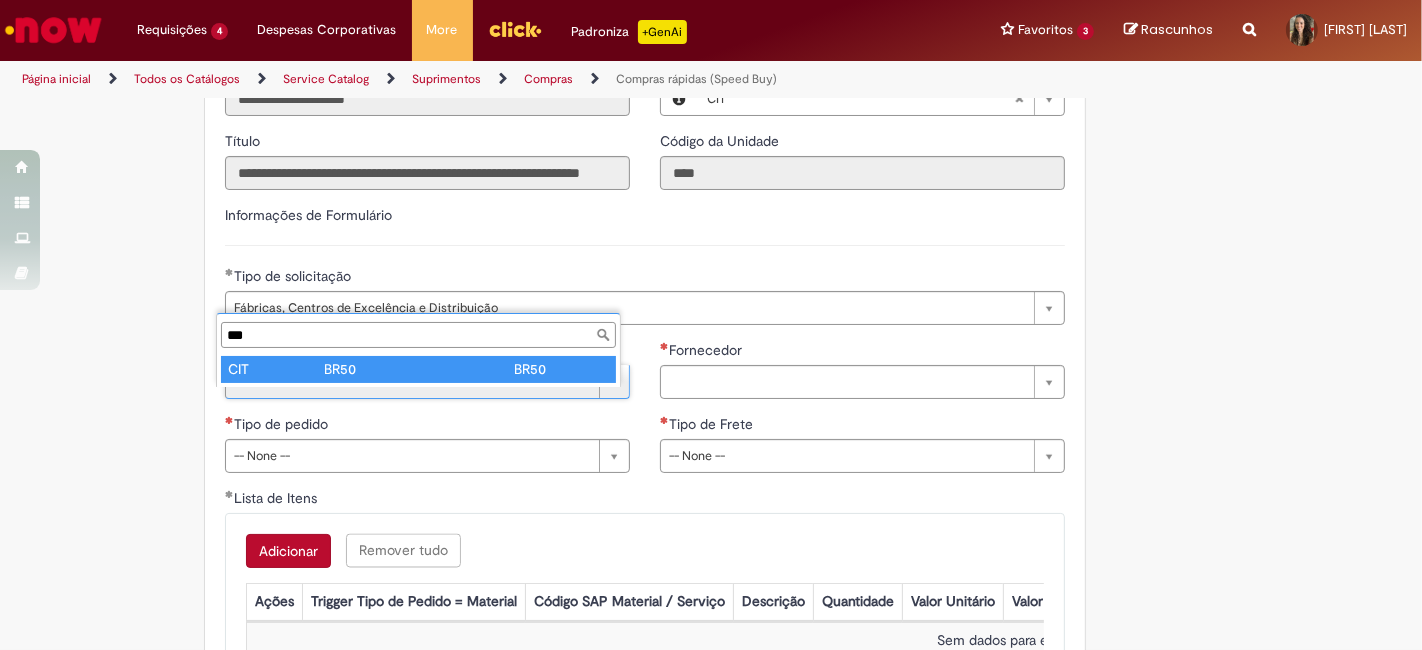type on "***" 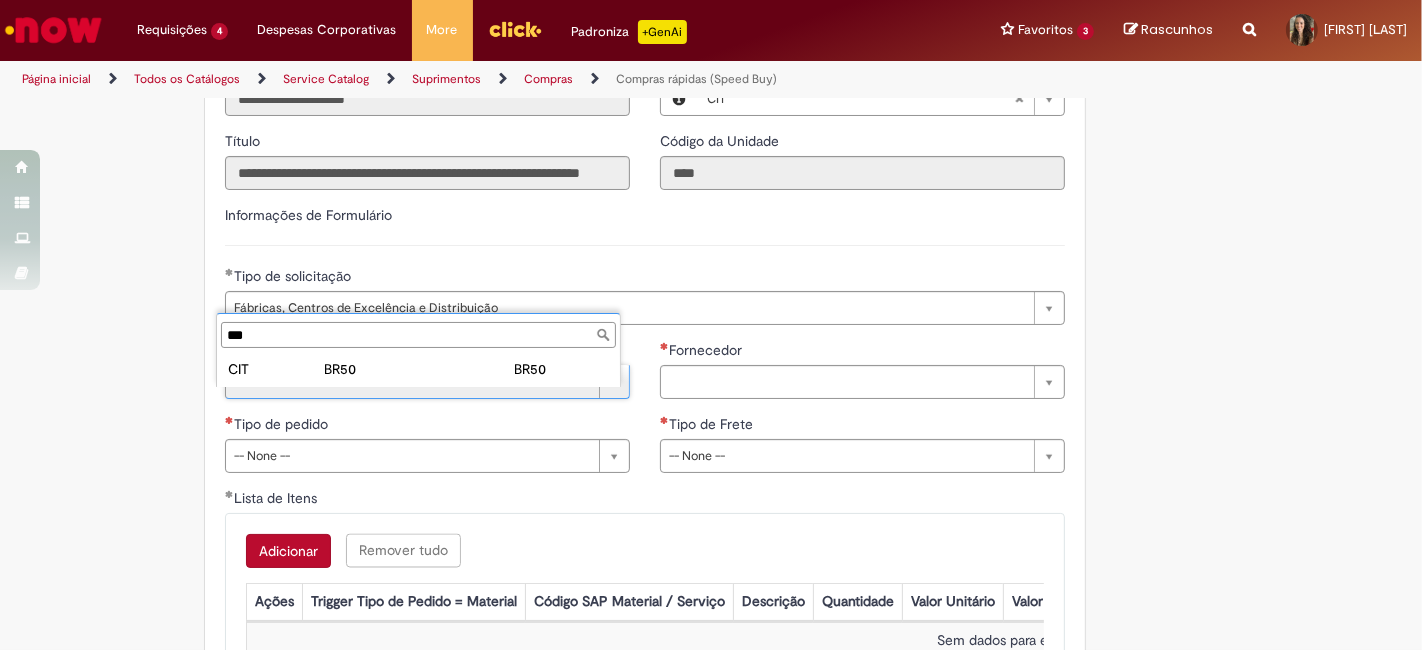 click on "CIT BR50 BR50" at bounding box center (418, 369) 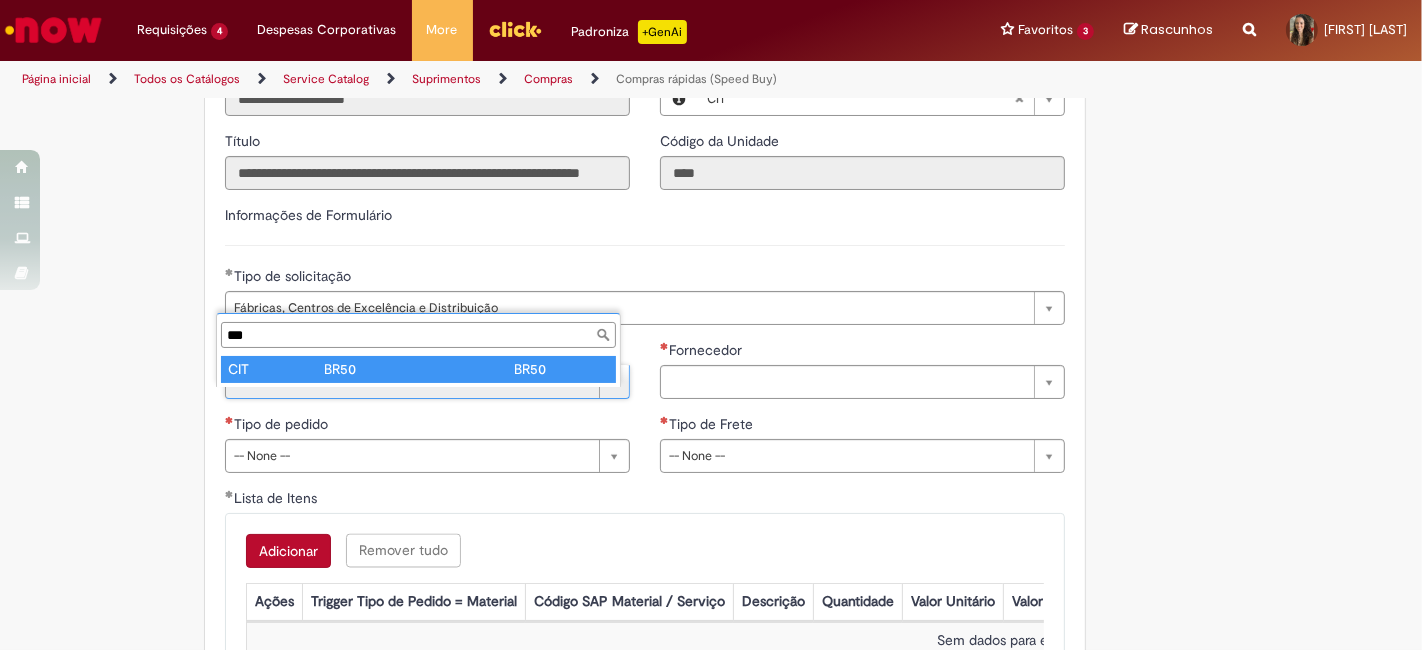 type on "***" 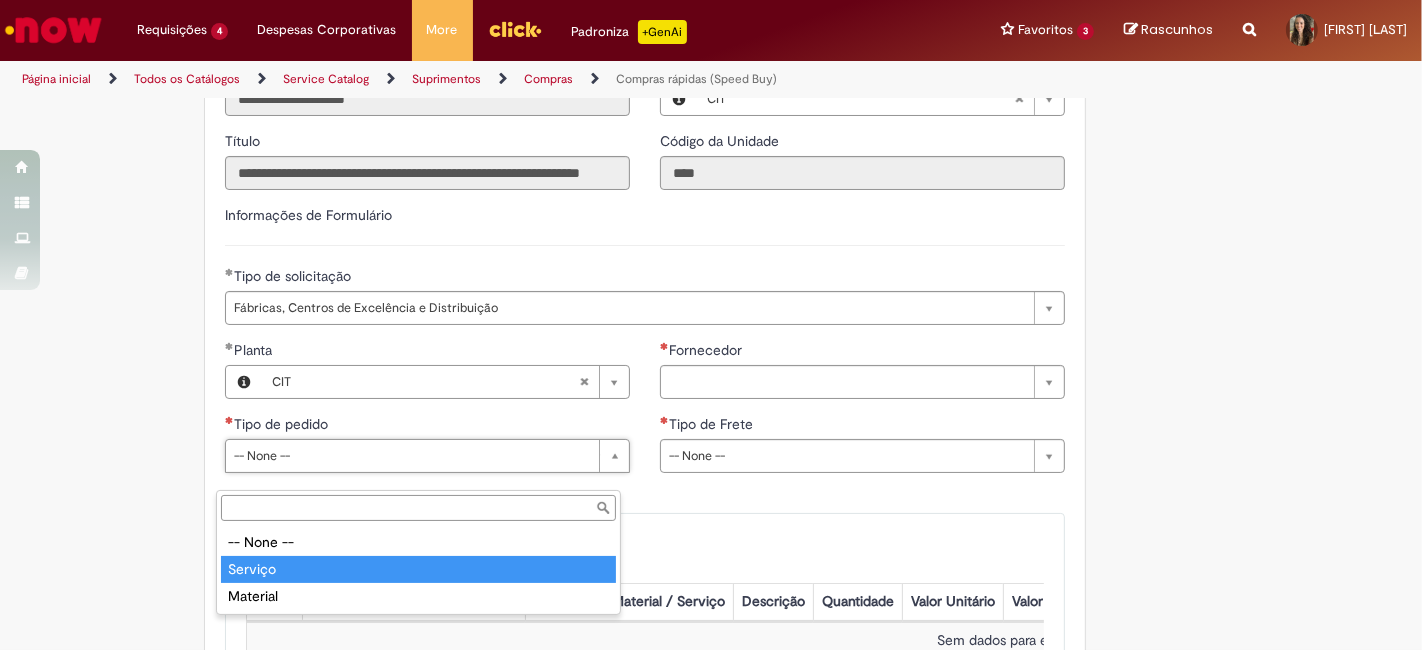 type on "*******" 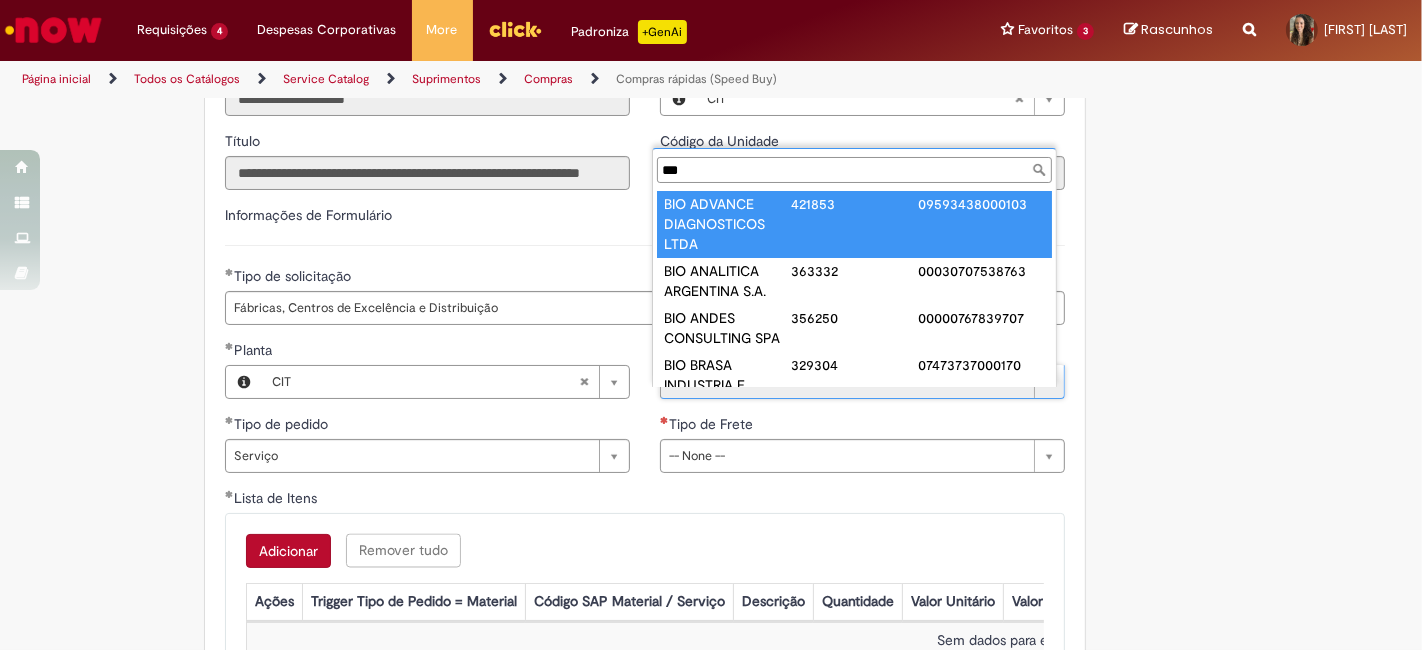 scroll, scrollTop: 28, scrollLeft: 0, axis: vertical 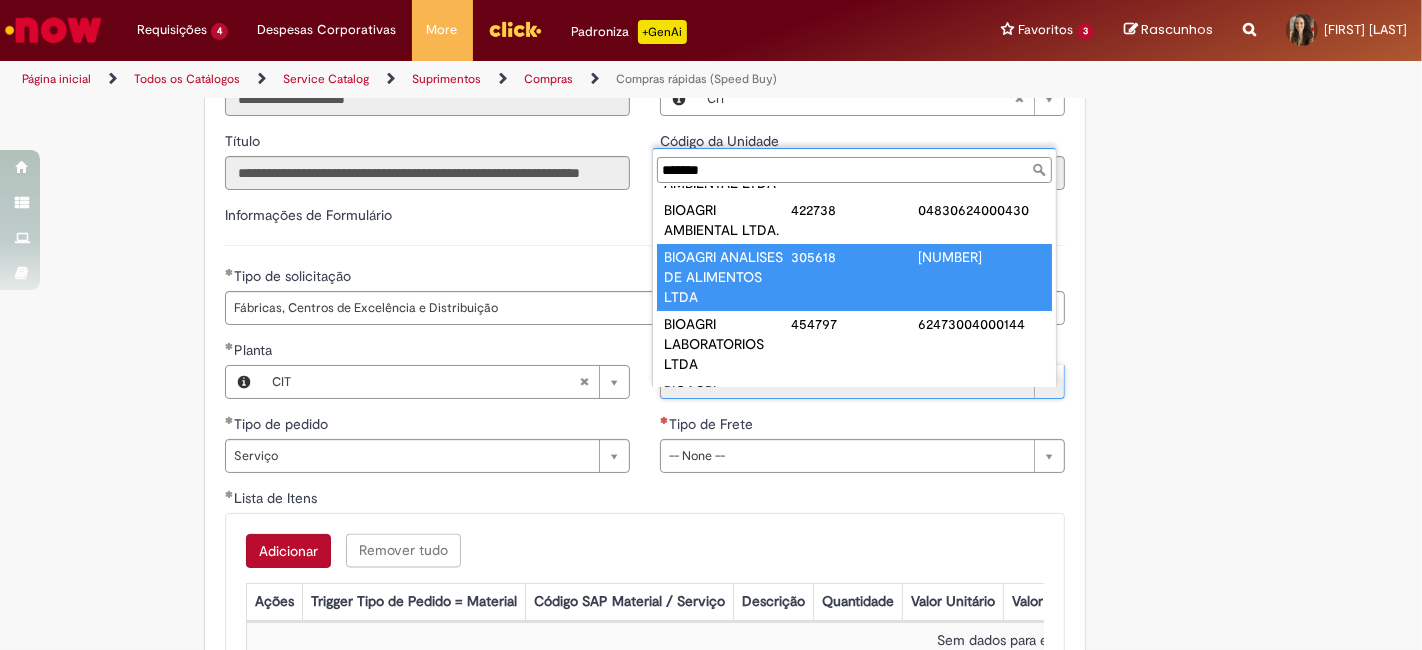 type on "*******" 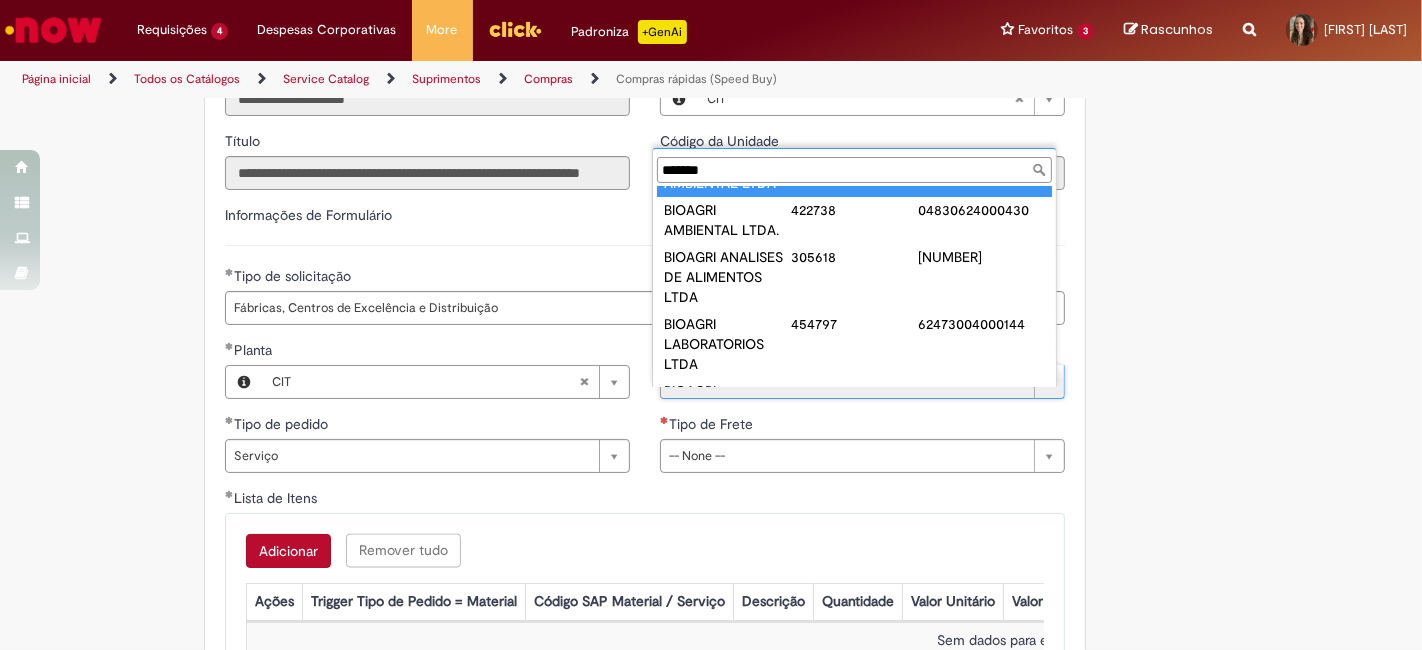 scroll, scrollTop: 51, scrollLeft: 0, axis: vertical 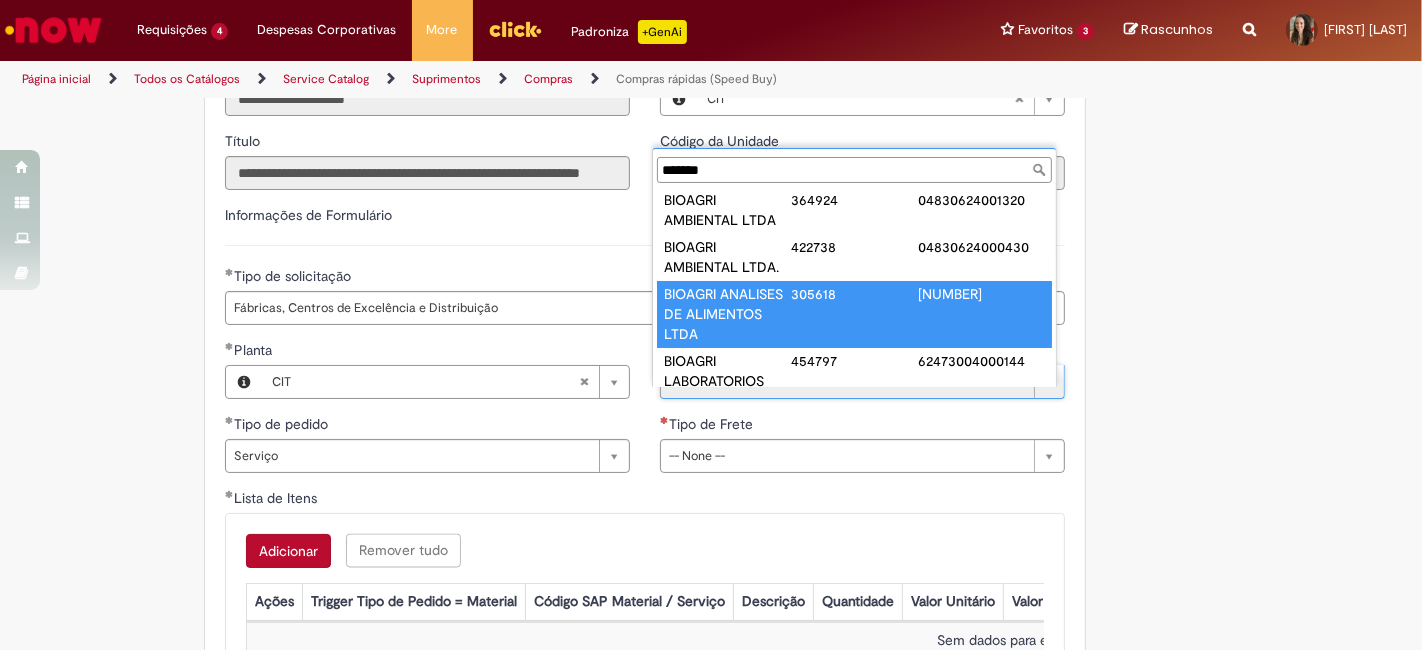 type on "**********" 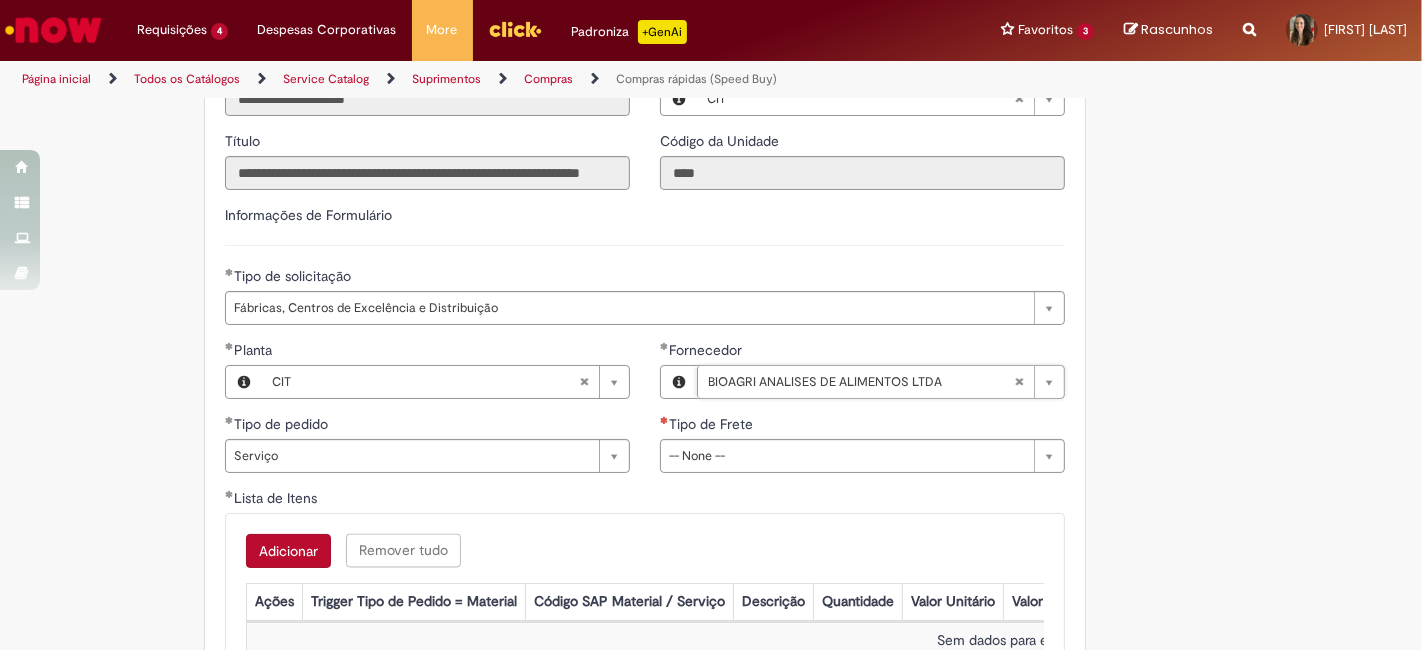 click on "Obrigatório um anexo.
Adicionar a Favoritos
Compras rápidas (Speed Buy)
Chamado destinado para a geração de pedido de compra de indiretos.
O Speed buy é a ferramenta oficial para a geração de pedidos de compra que atenda aos seguintes requisitos:
Compras de material e serviço indiretos
Compras inferiores a R$13.000 *
Compras com fornecedores nacionais
Compras de material sem contrato ativo no SAP para o centro solicitado
* Essa cota é referente ao tipo de solicitação padrão de Speed buy. Os chamados com cotas especiais podem possuir valores divergentes.
Regras de Utilização
No campo “Tipo de Solicitação” selecionar a opção correspondente a sua unidade de negócio.
Solicitação Padrão de Speed buy:
Fábricas, centros de Excelência e de Distribuição:  habilitado para todos usuários ambev
Ativos   de TI:" at bounding box center [711, -722] 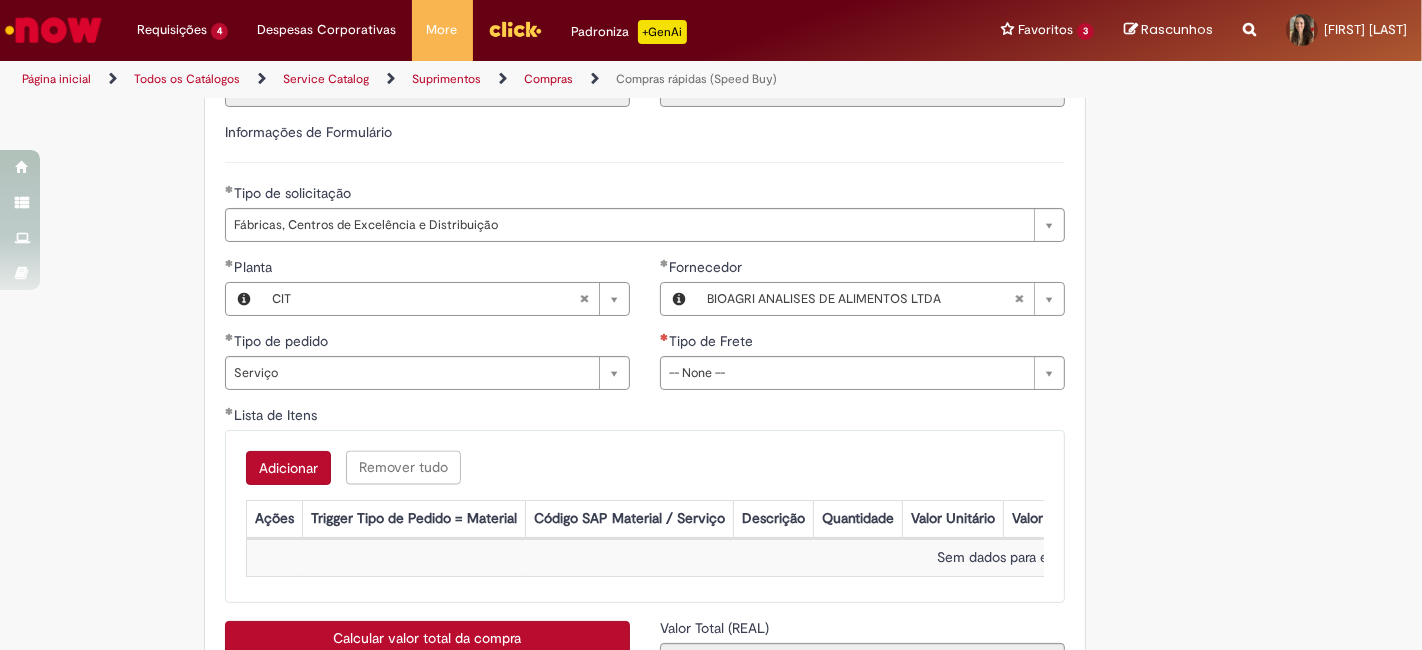 scroll, scrollTop: 2911, scrollLeft: 0, axis: vertical 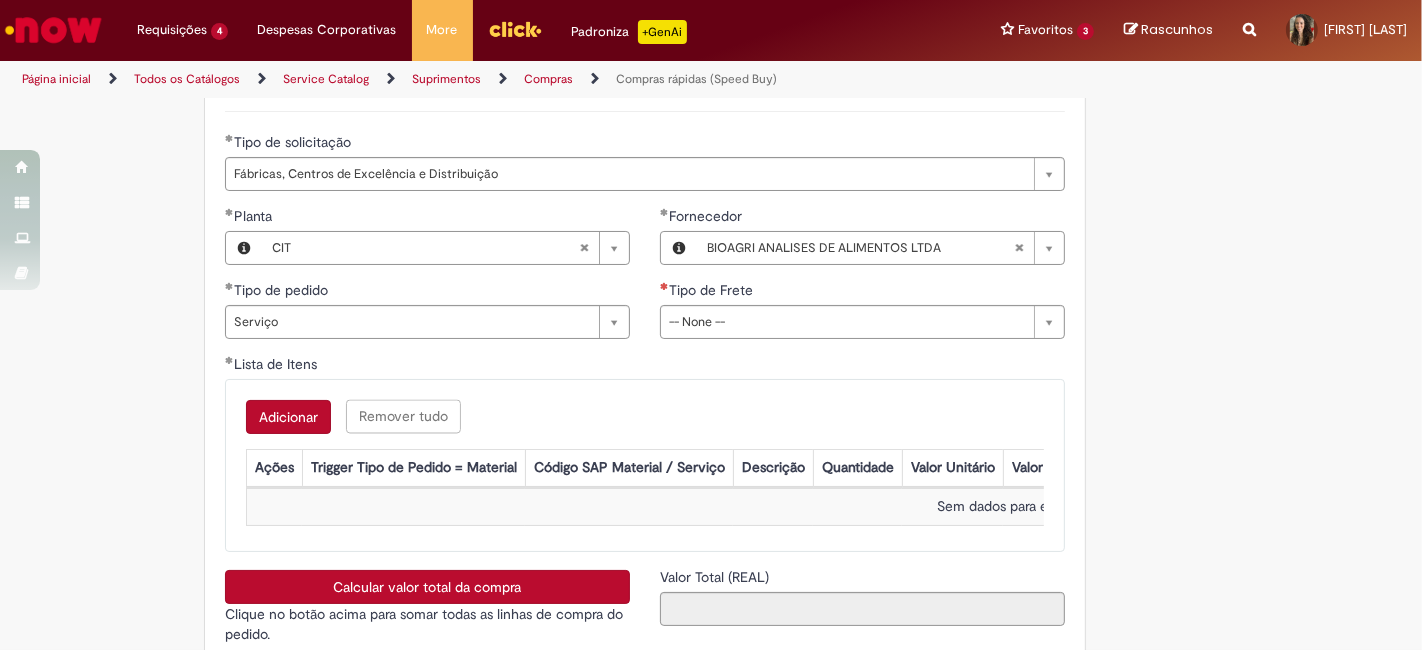 drag, startPoint x: 710, startPoint y: 334, endPoint x: 709, endPoint y: 367, distance: 33.01515 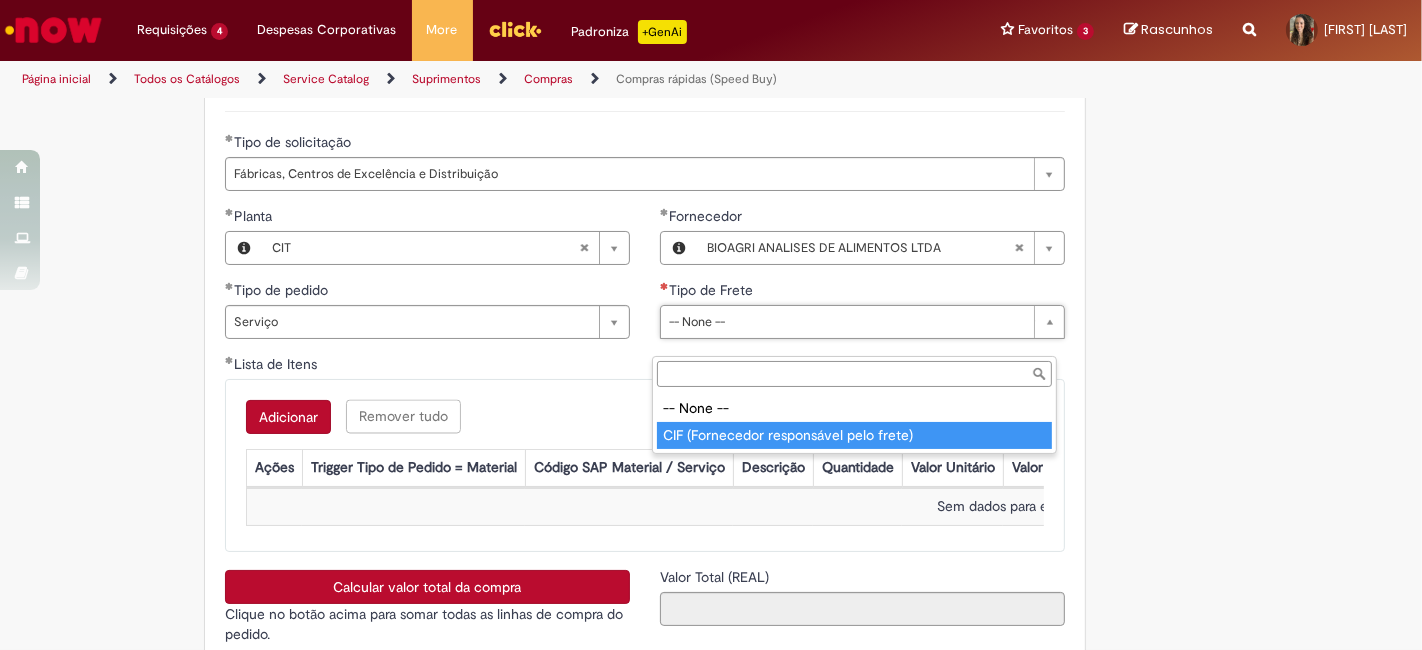 type on "**********" 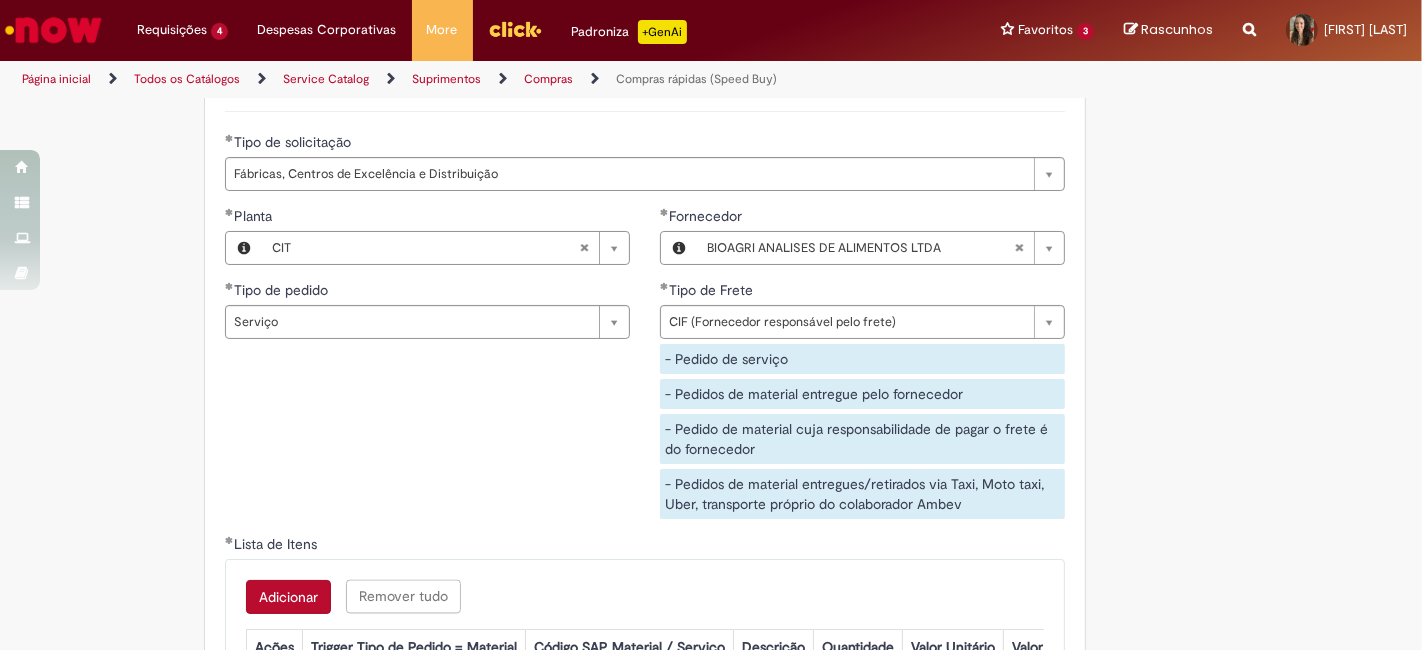 drag, startPoint x: 574, startPoint y: 397, endPoint x: 945, endPoint y: 456, distance: 375.66208 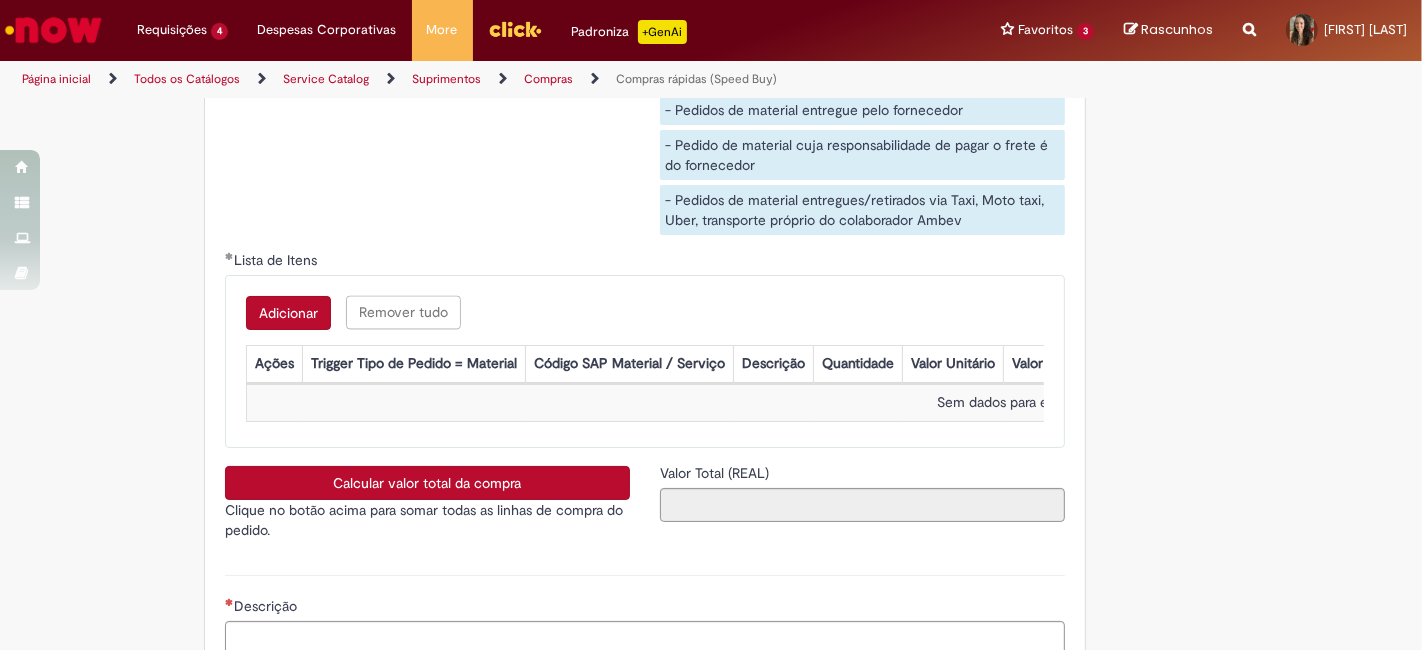 scroll, scrollTop: 3291, scrollLeft: 0, axis: vertical 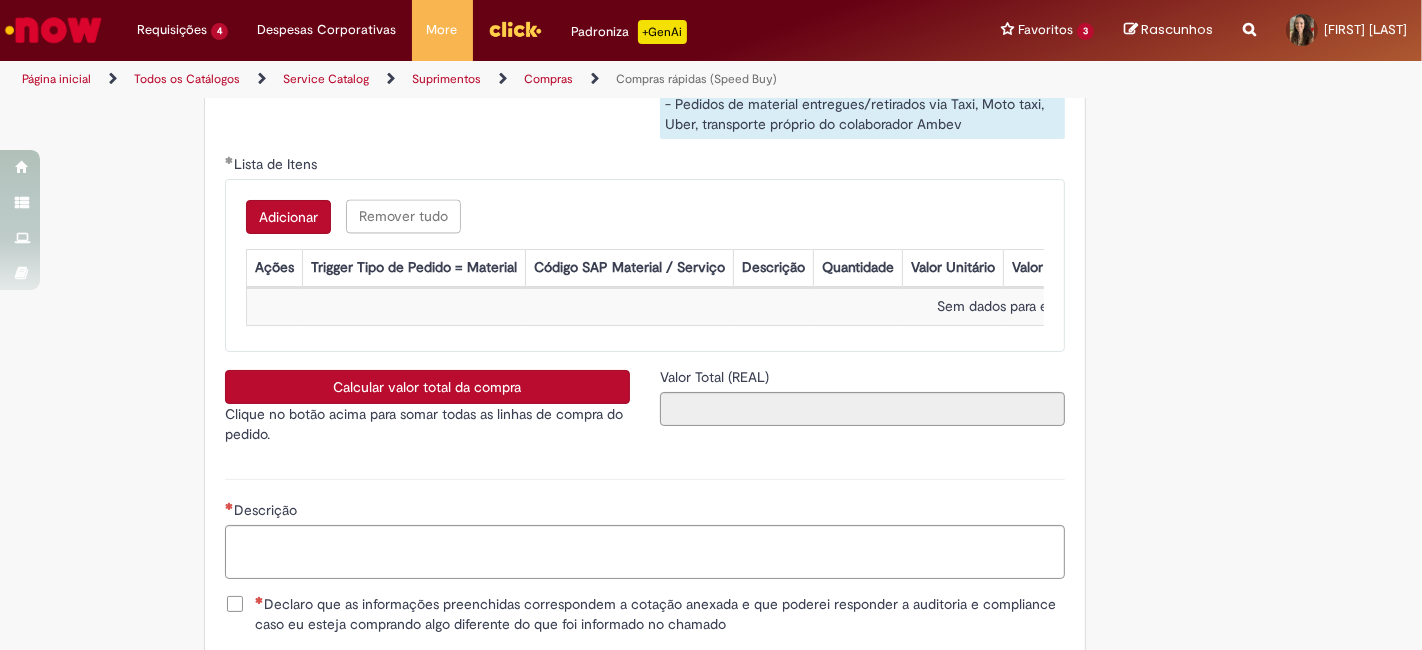 click on "Adicionar" at bounding box center [288, 217] 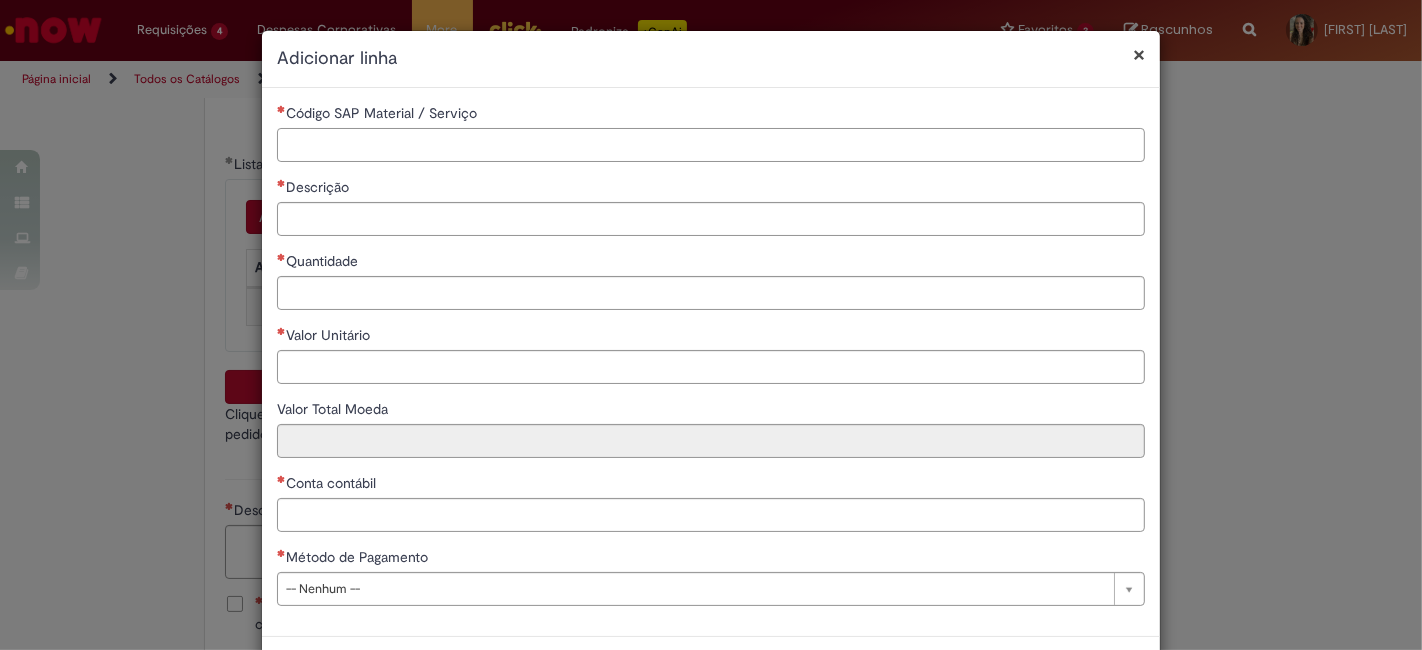 click on "Código SAP Material / Serviço" at bounding box center (711, 145) 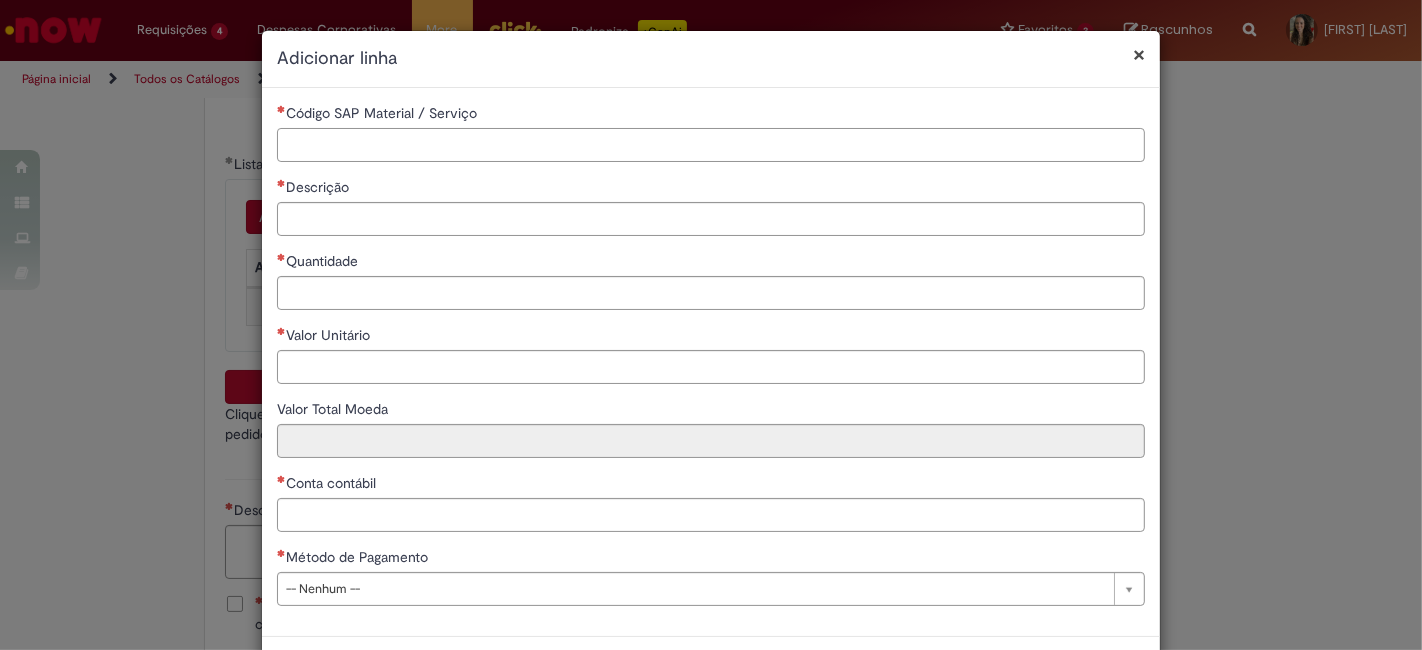 paste on "********" 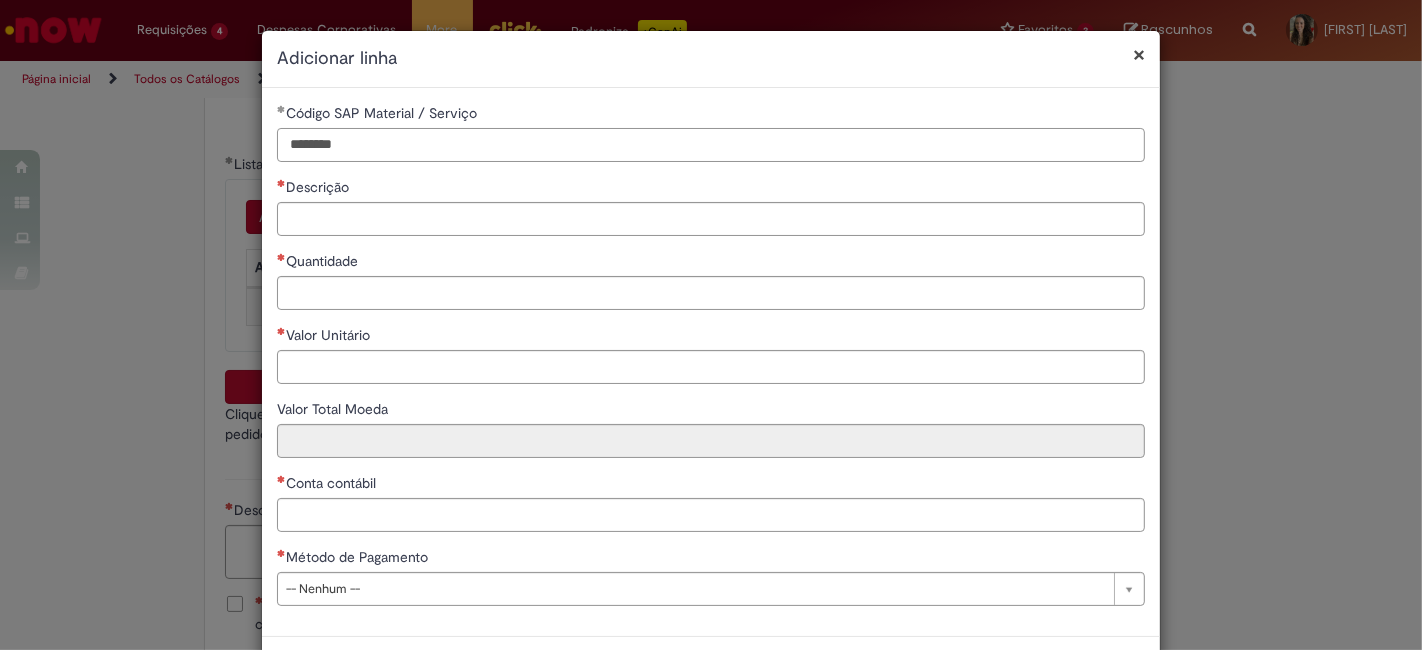 type on "********" 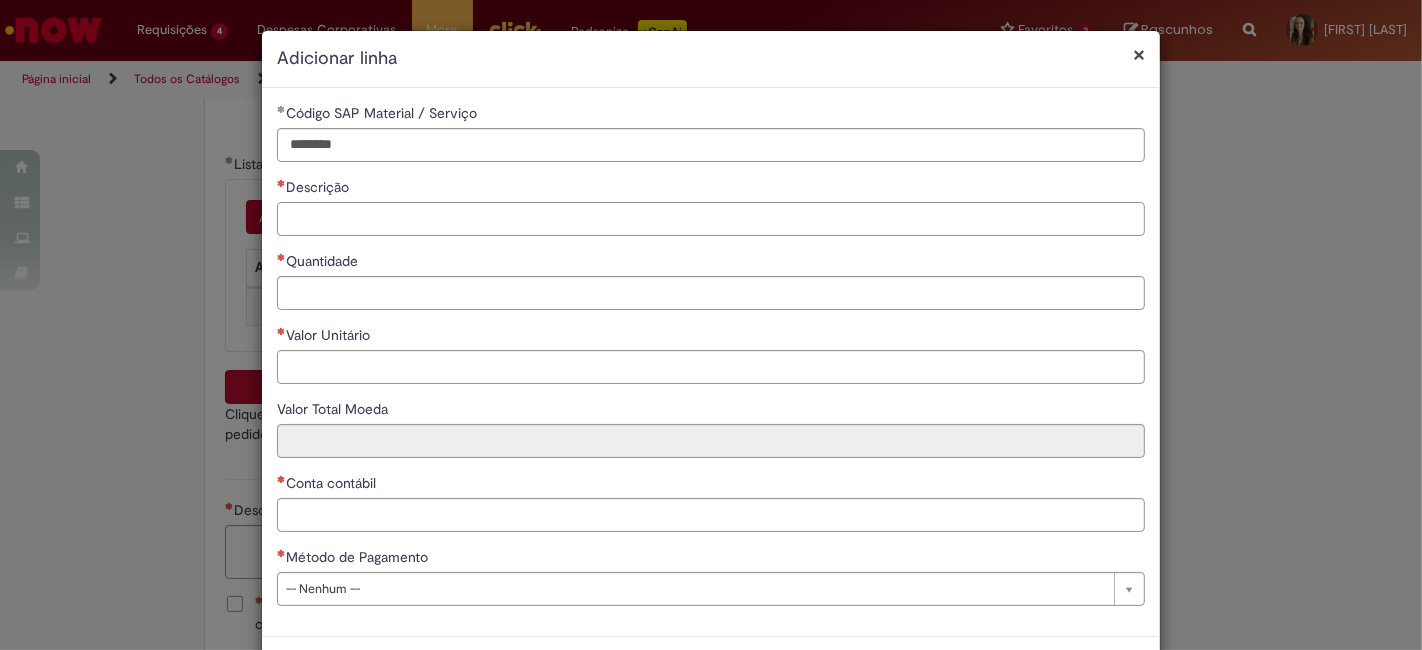 click on "Descrição" at bounding box center [711, 219] 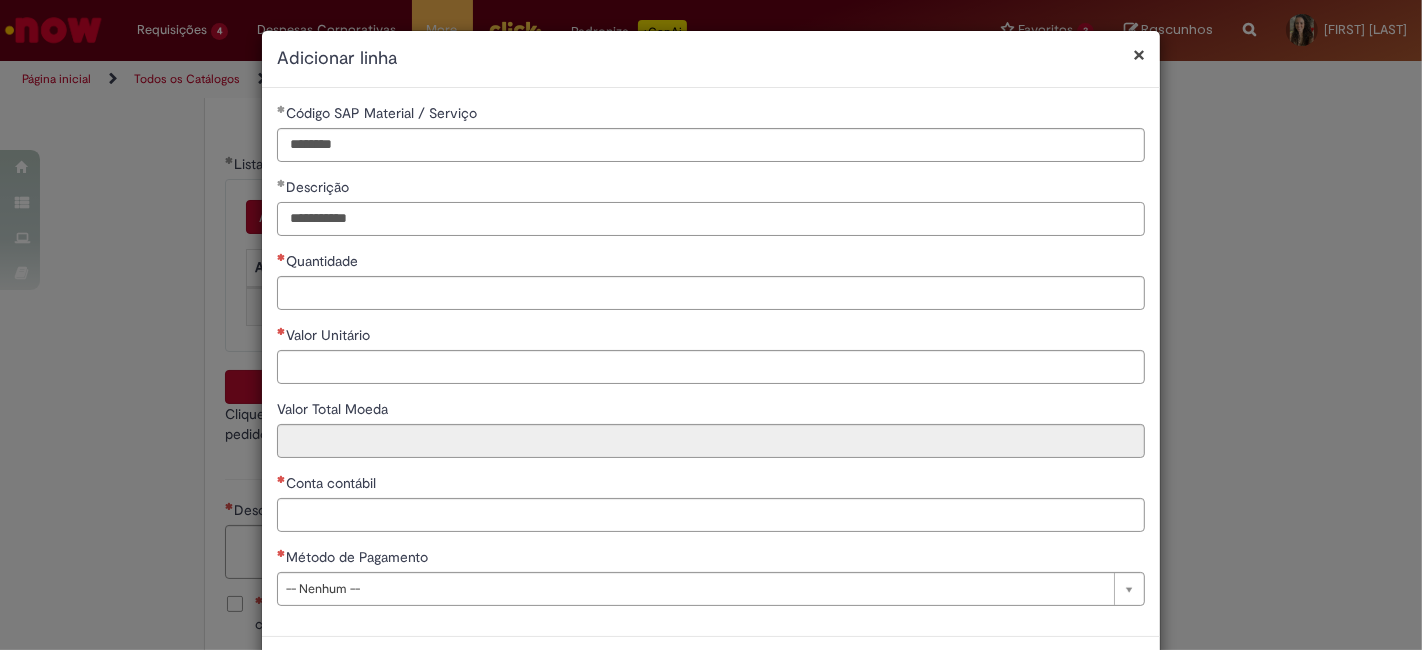 paste on "**********" 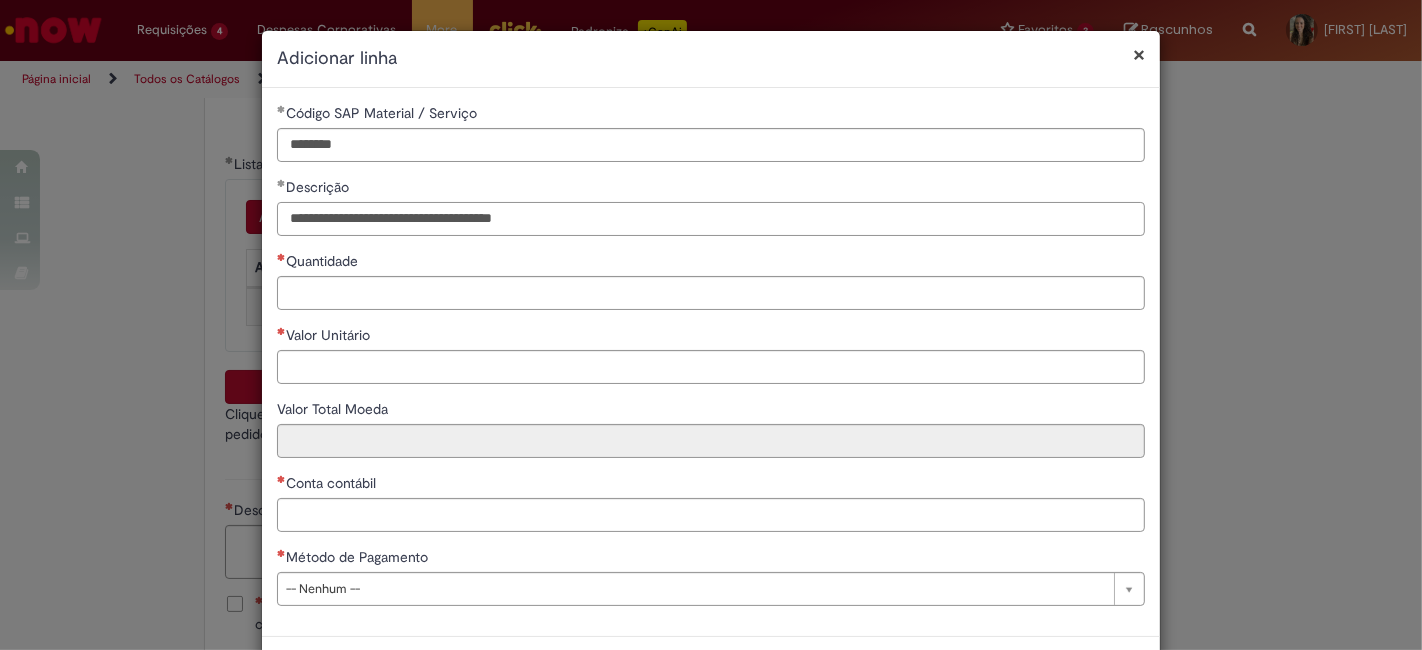 type on "**********" 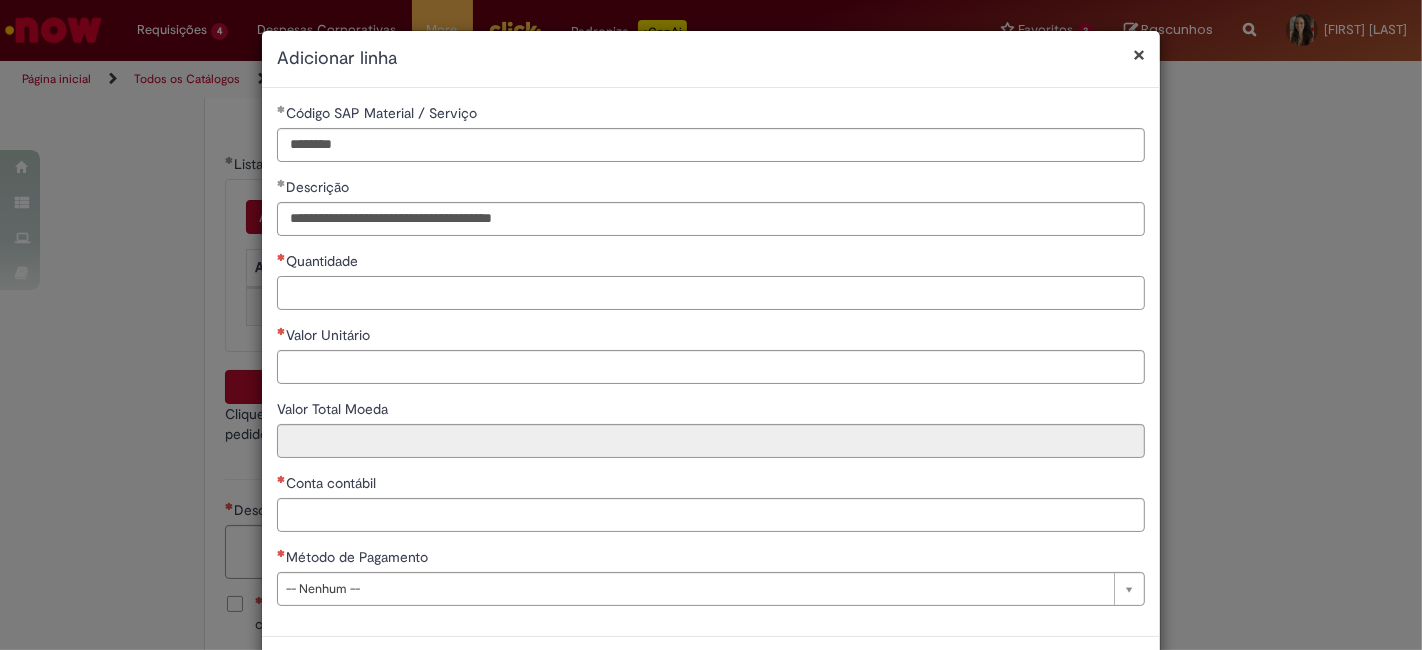 click on "Quantidade" at bounding box center [711, 293] 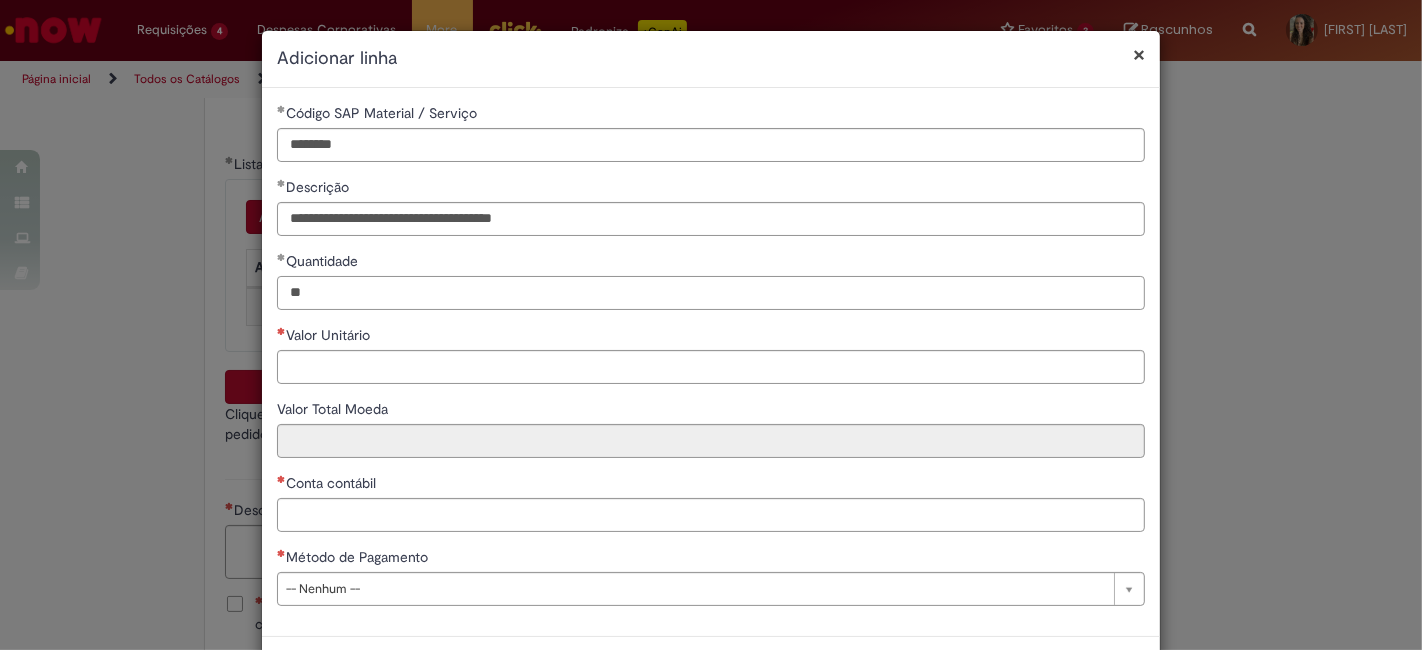 type on "**" 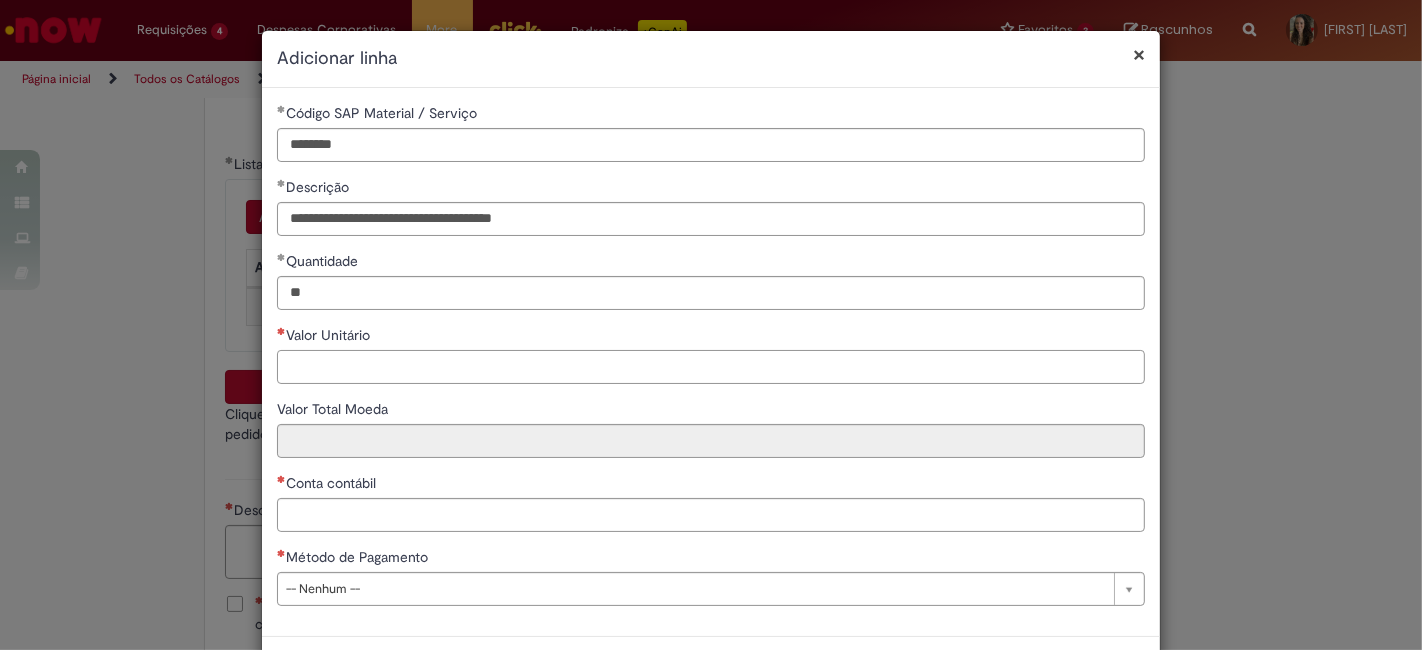 click on "Valor Unitário" at bounding box center [711, 367] 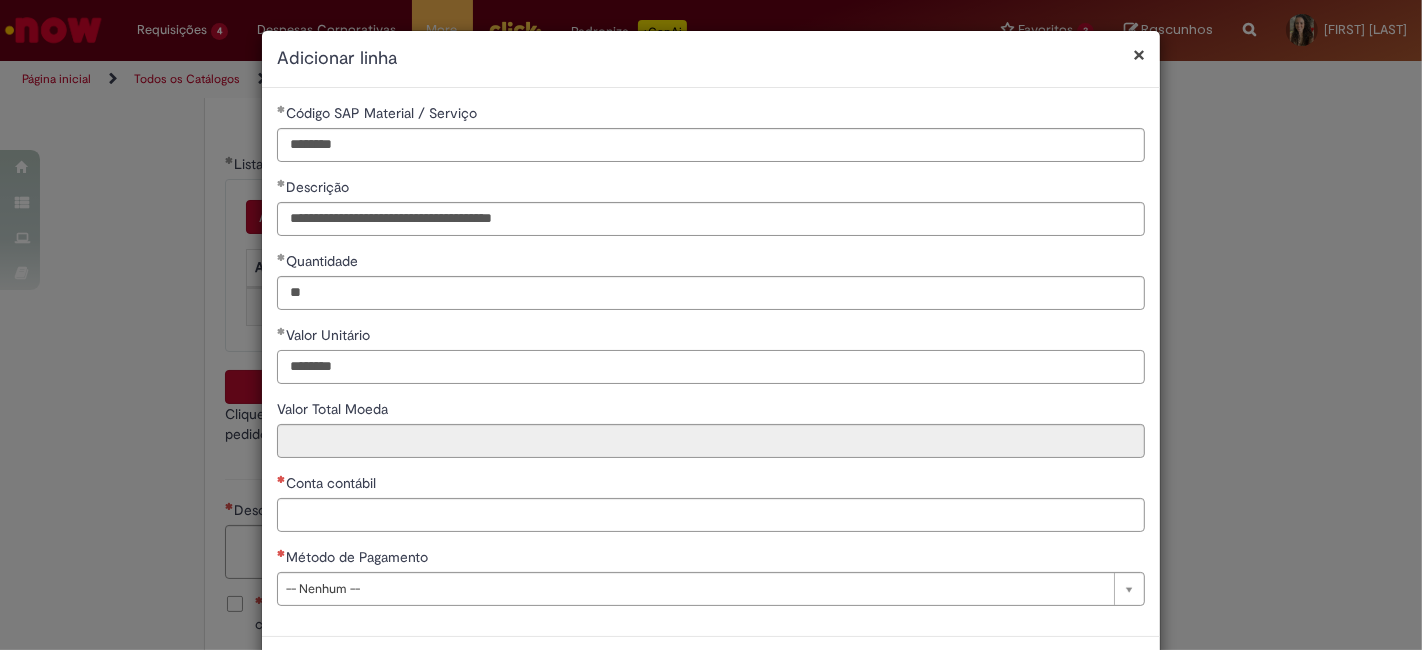 type on "********" 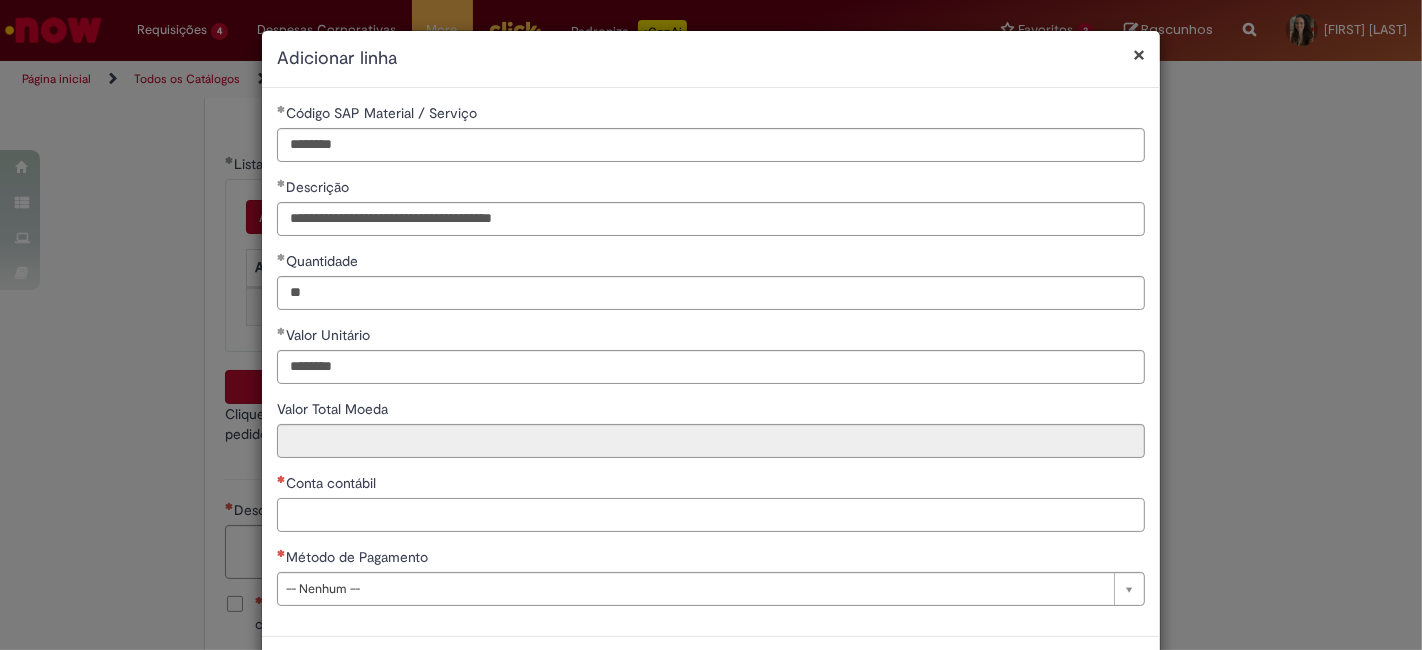 type on "********" 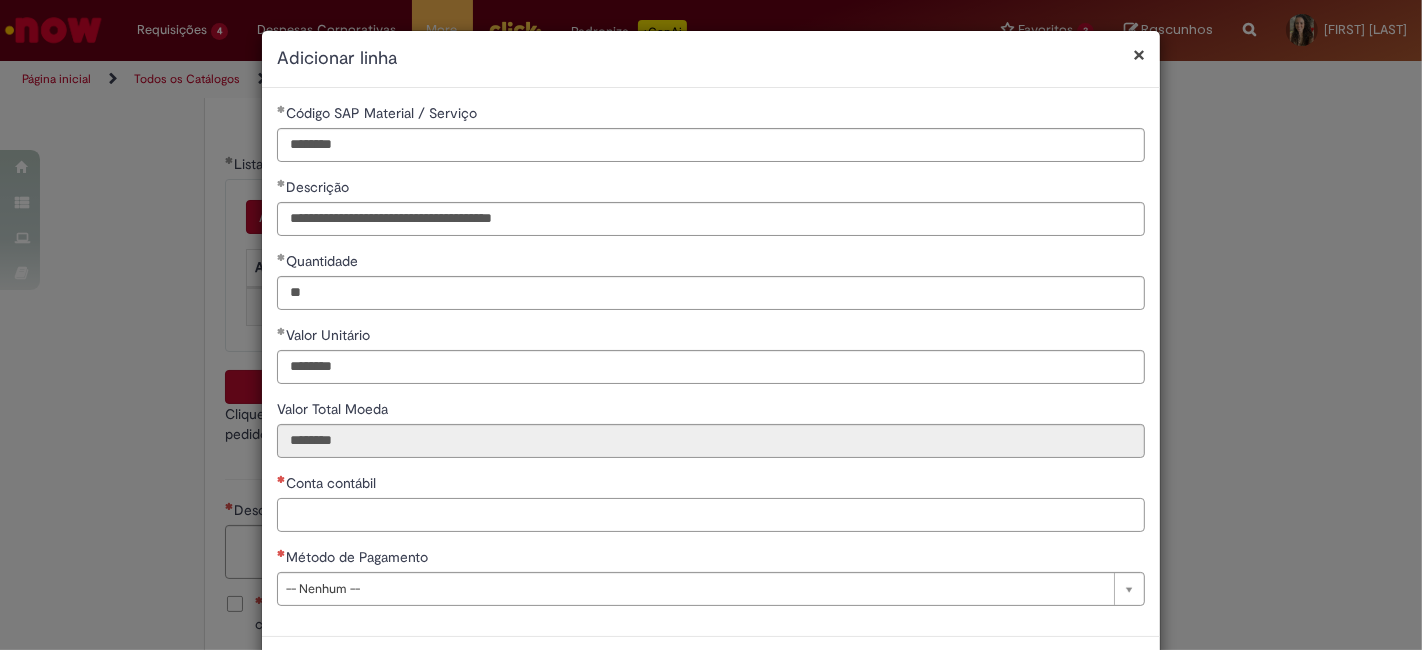 click on "Conta contábil" at bounding box center [711, 515] 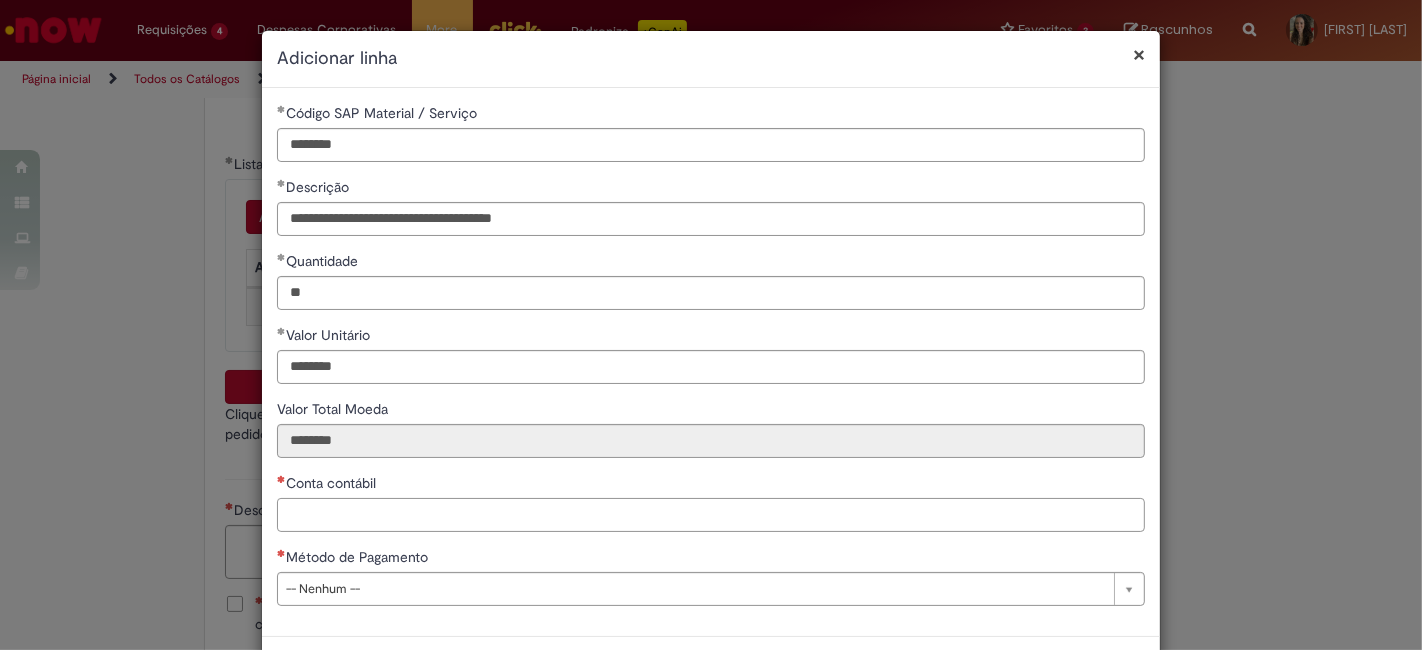 paste on "********" 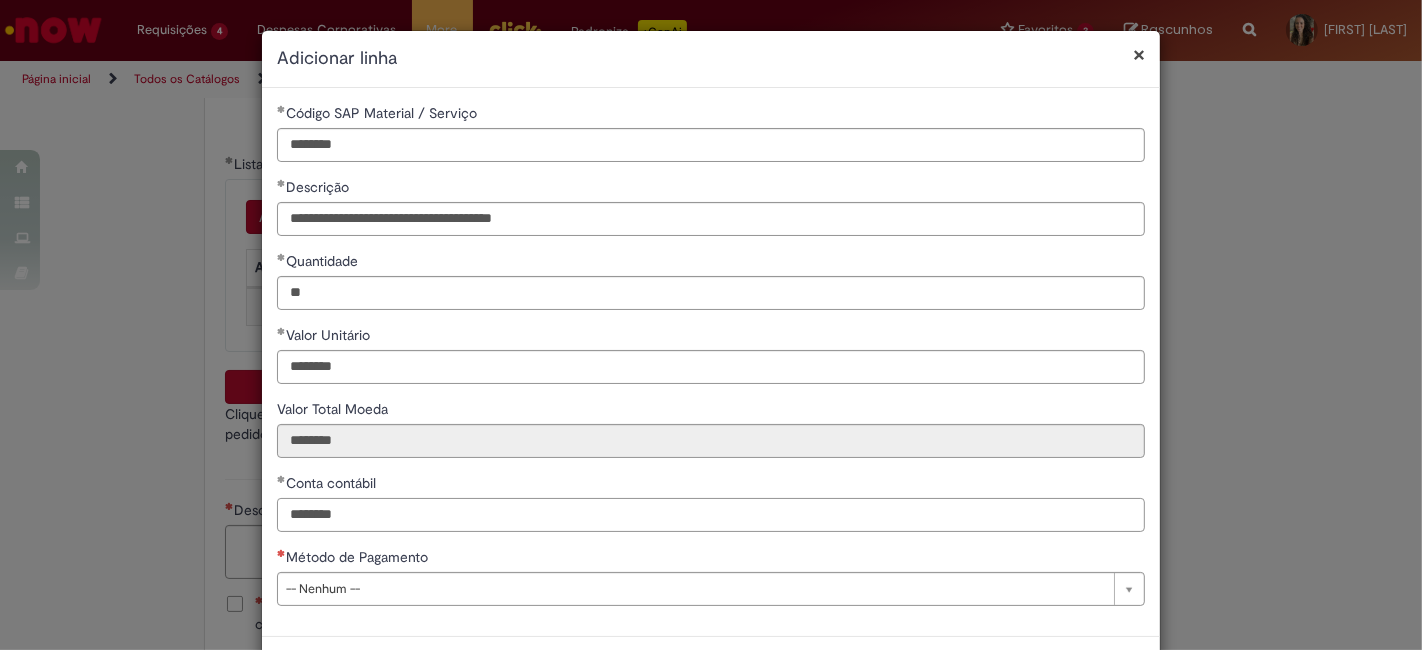 type on "********" 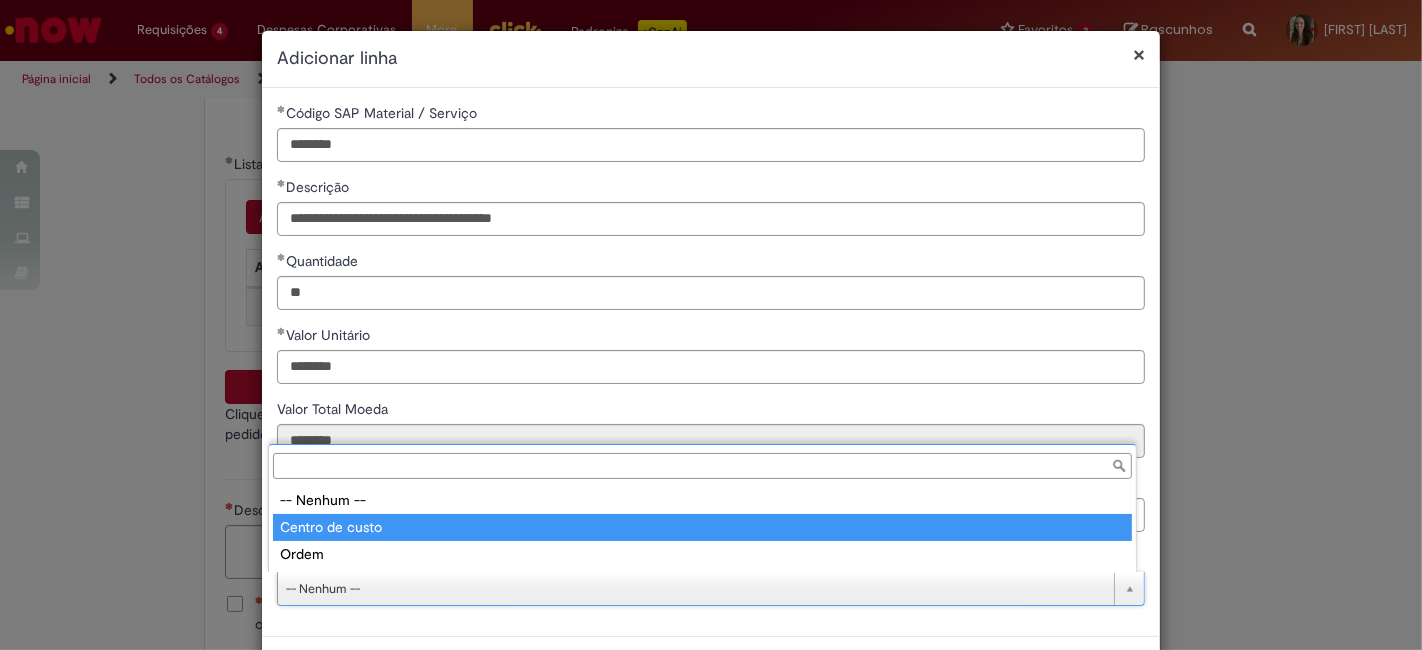 type on "**********" 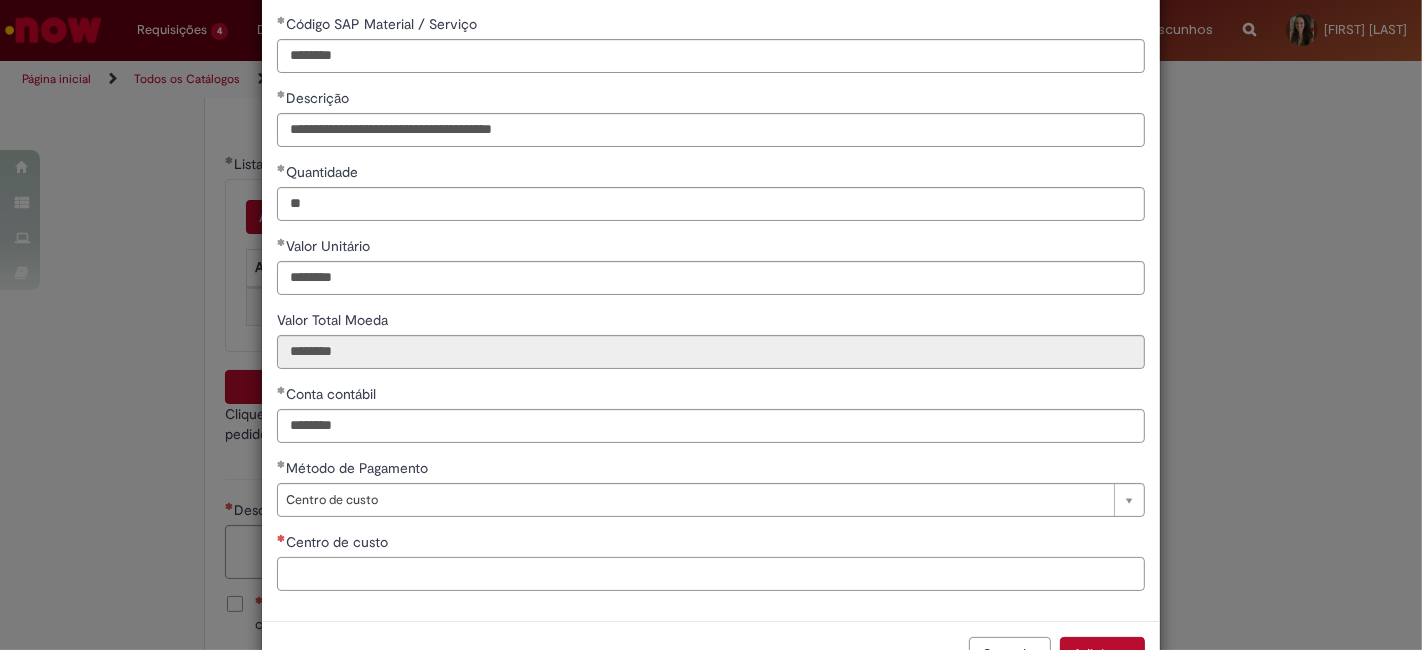 scroll, scrollTop: 88, scrollLeft: 0, axis: vertical 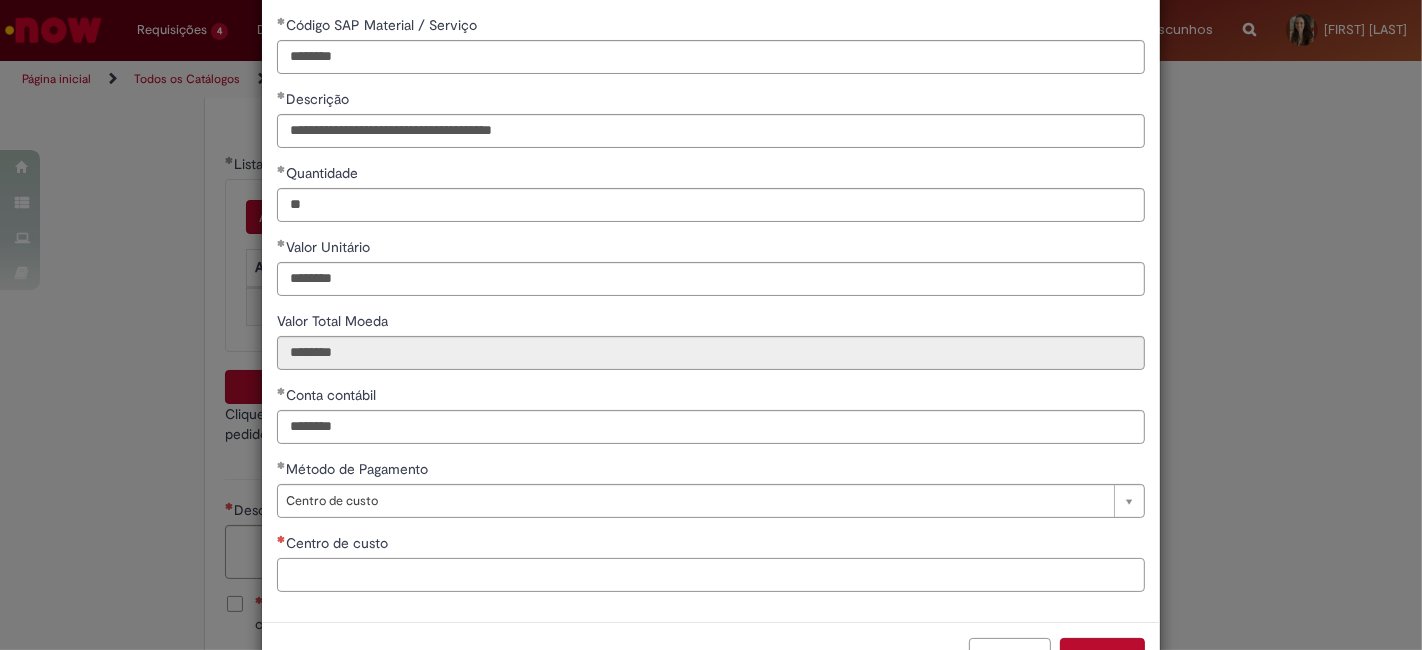 click on "Centro de custo" at bounding box center [711, 575] 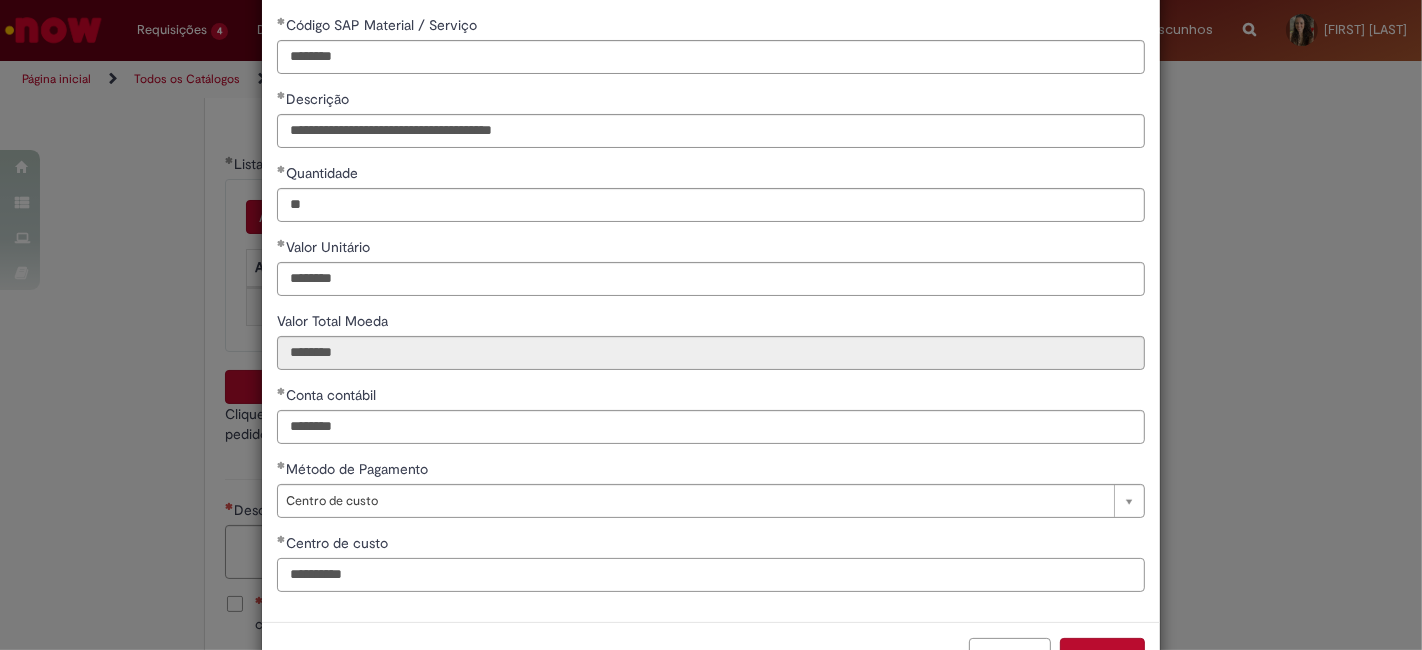 type on "**********" 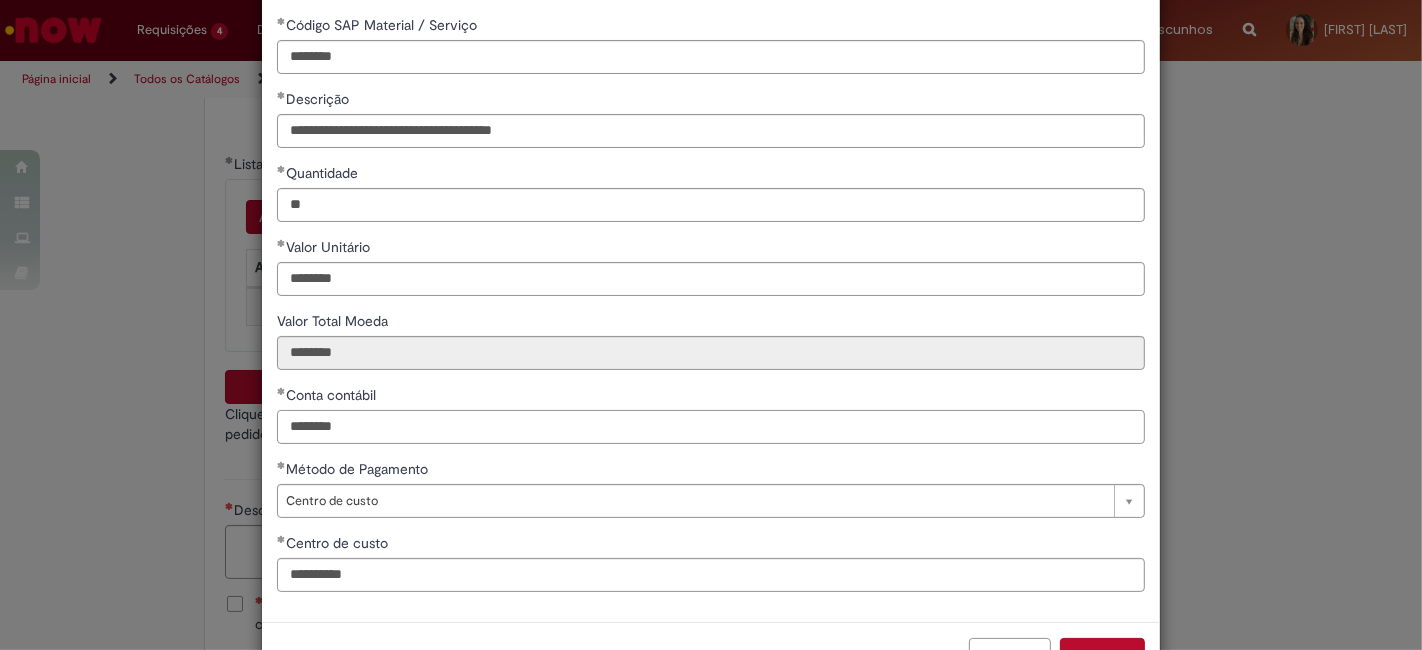 drag, startPoint x: 345, startPoint y: 416, endPoint x: 269, endPoint y: 416, distance: 76 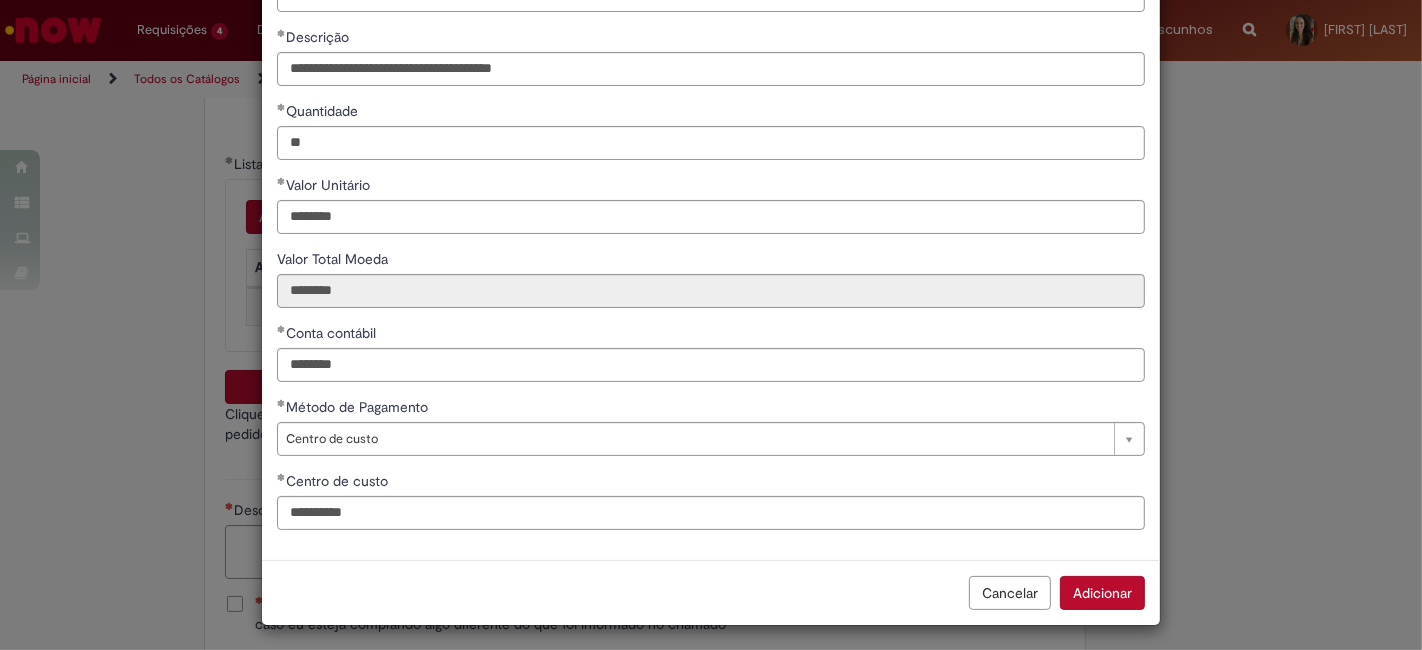 scroll, scrollTop: 154, scrollLeft: 0, axis: vertical 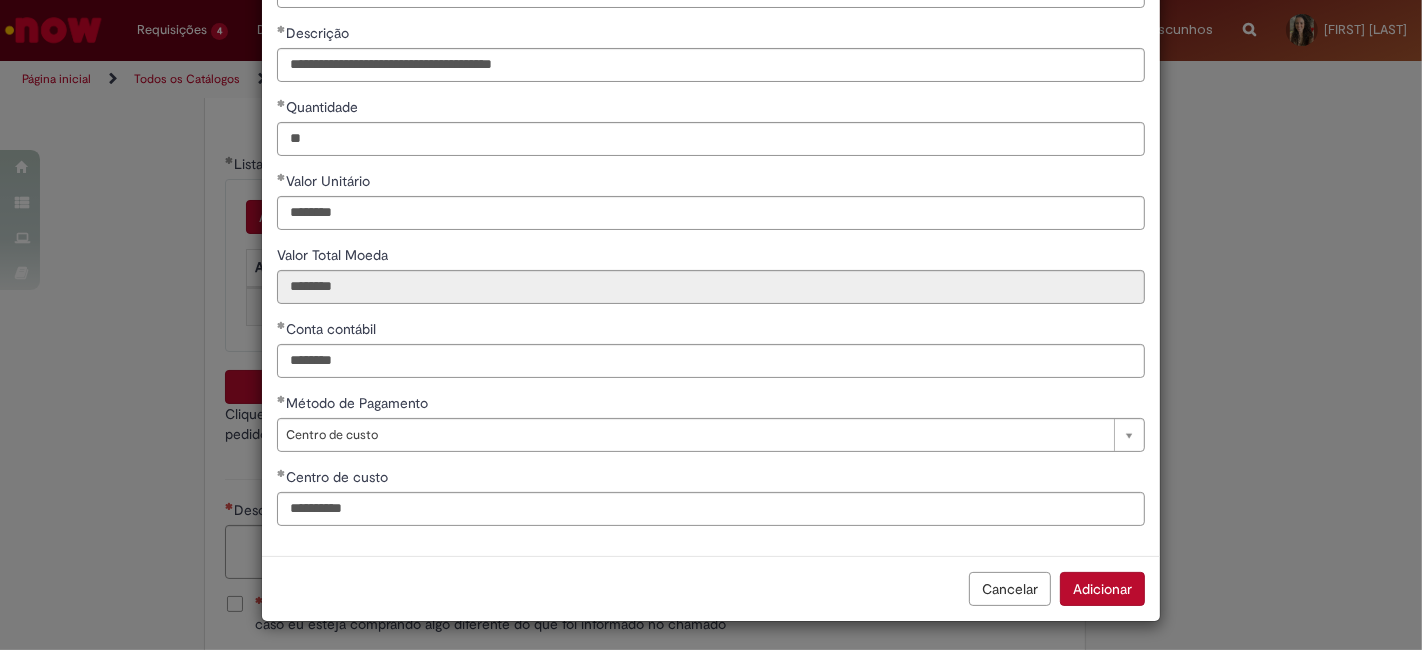 click on "Adicionar" at bounding box center [1102, 589] 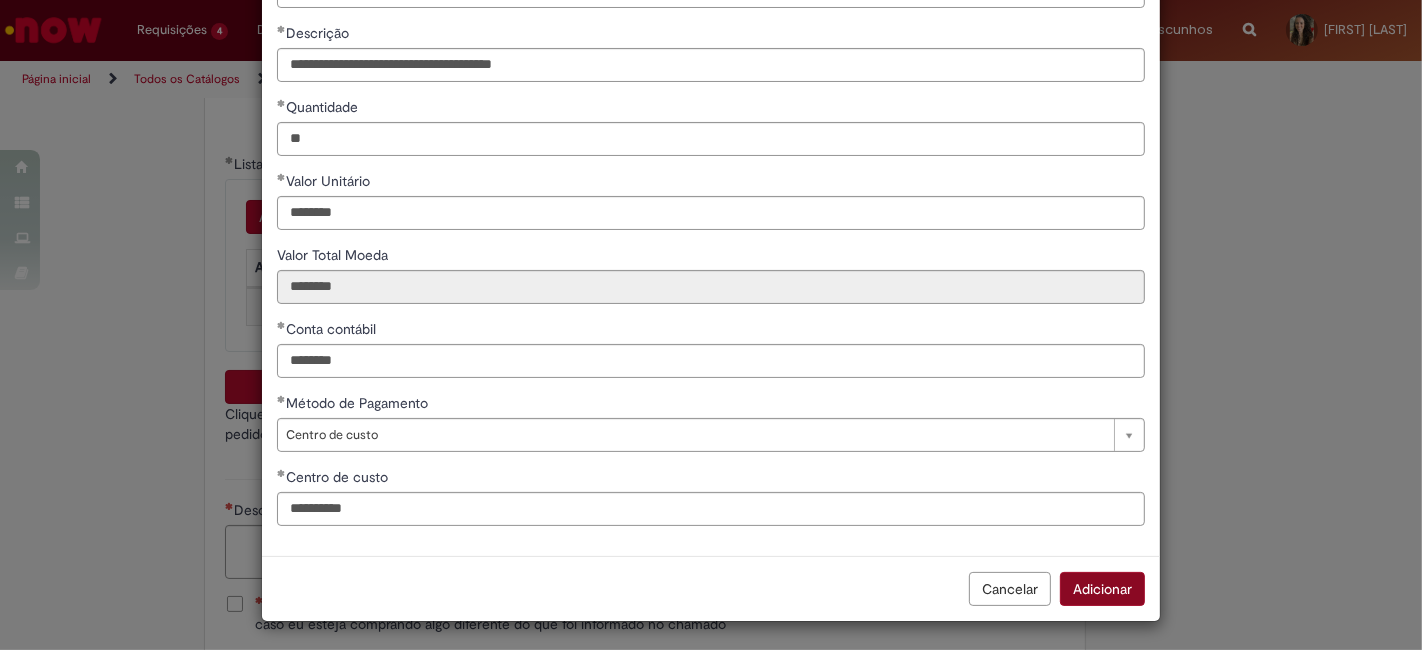 scroll, scrollTop: 153, scrollLeft: 0, axis: vertical 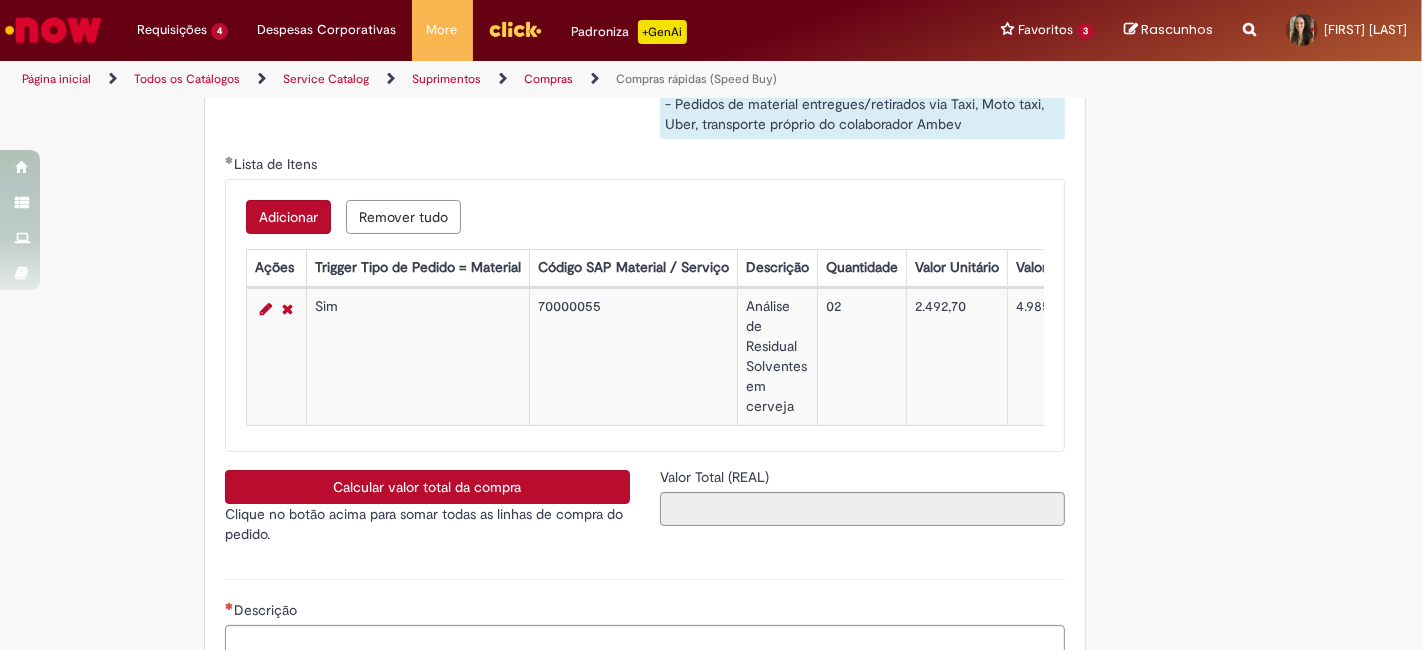 click on "Calcular valor total da compra" at bounding box center [427, 487] 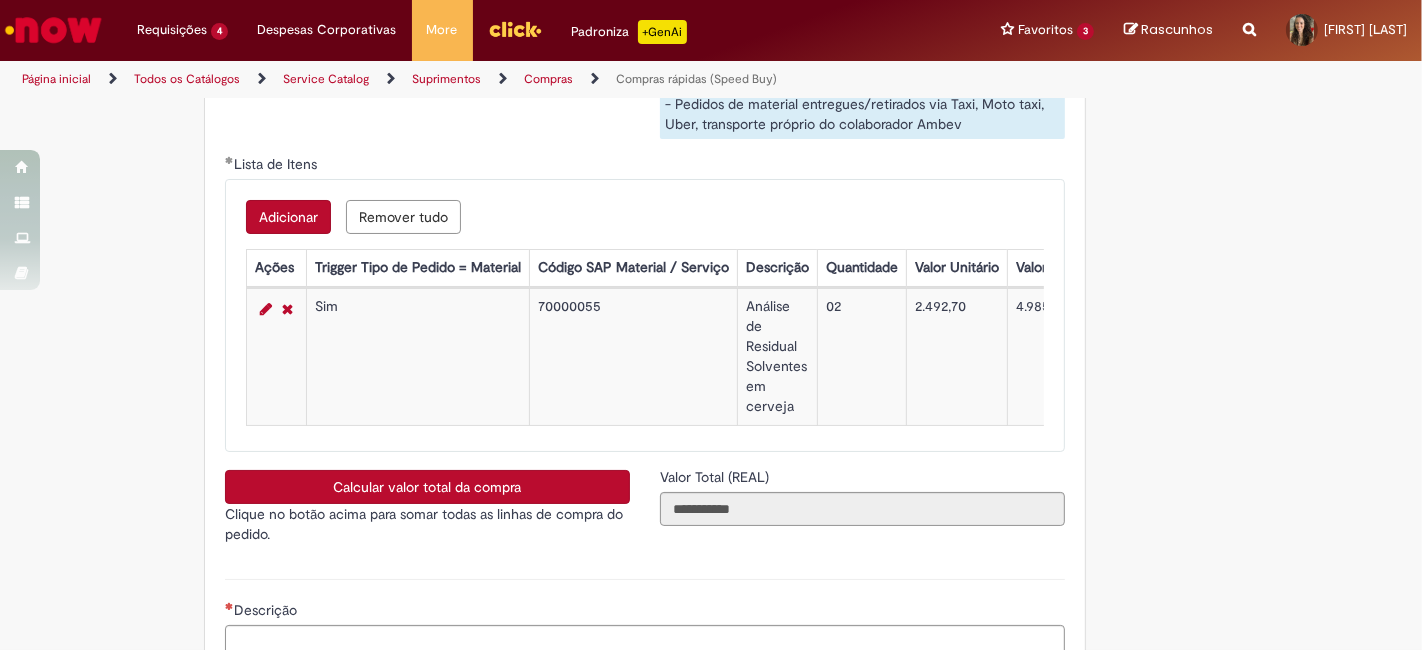 scroll, scrollTop: 3428, scrollLeft: 0, axis: vertical 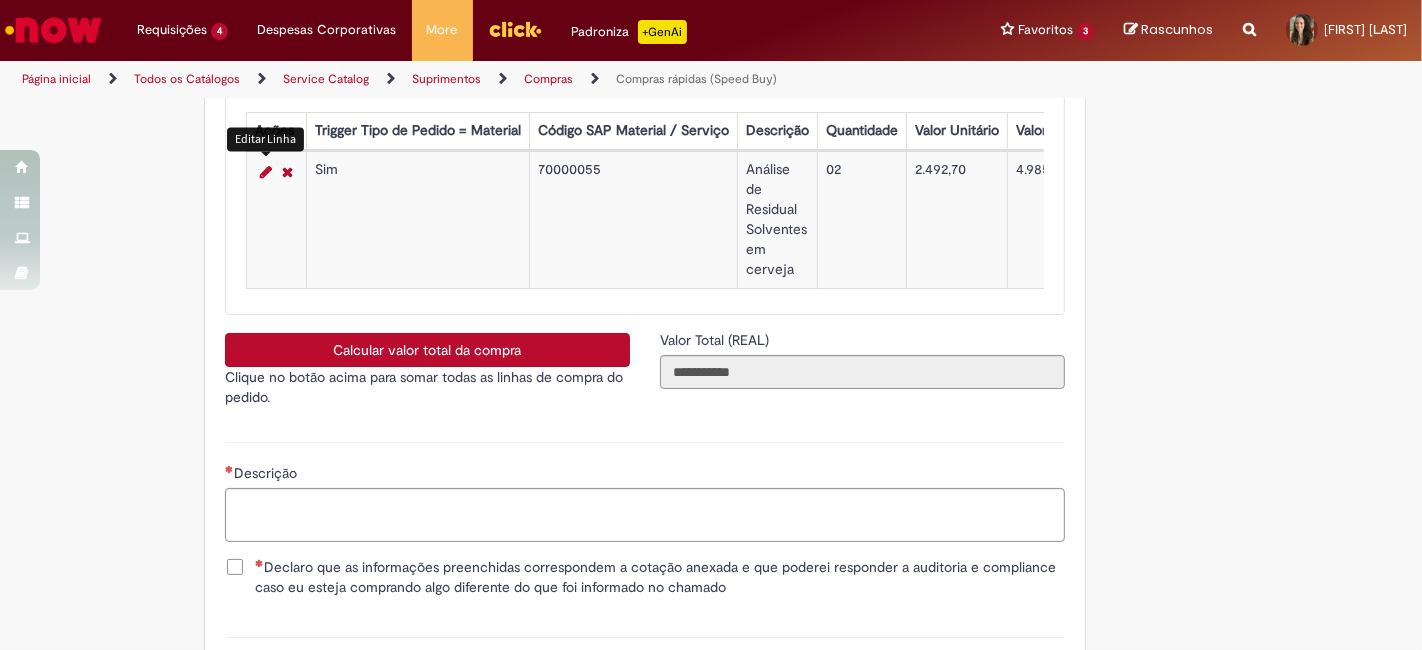 click at bounding box center [266, 172] 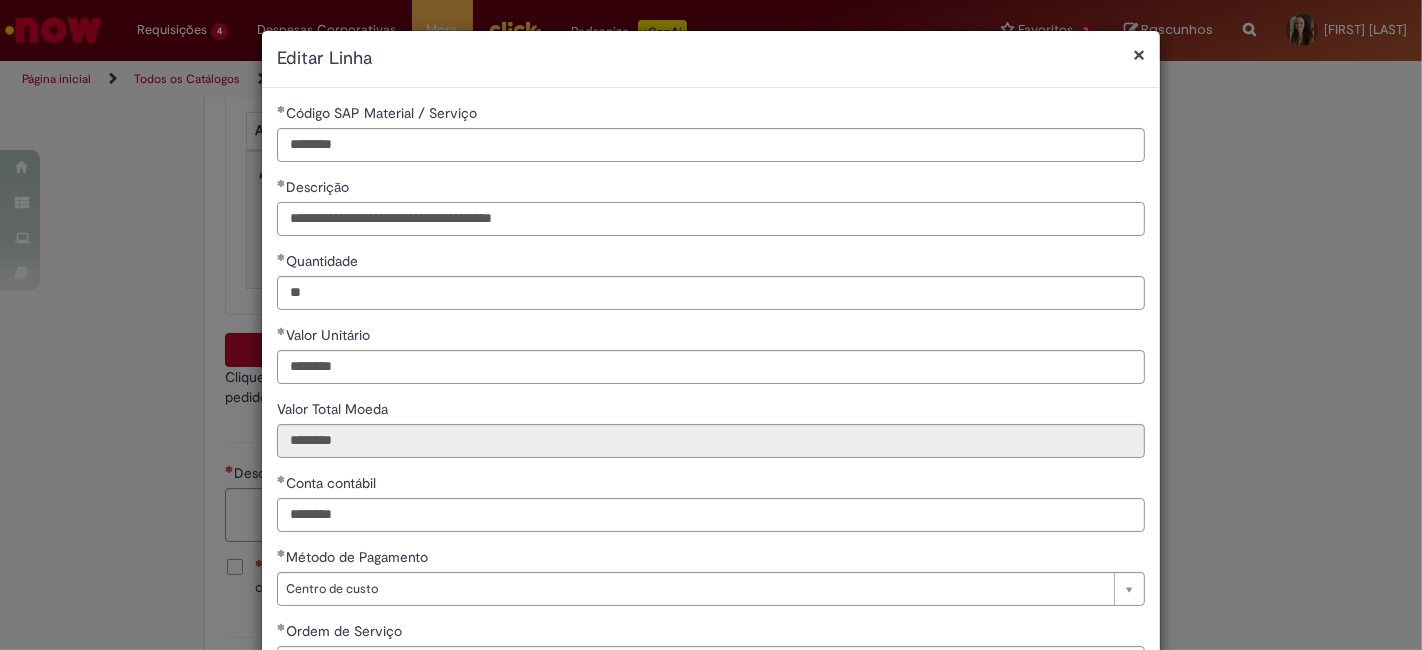 drag, startPoint x: 559, startPoint y: 226, endPoint x: 274, endPoint y: 217, distance: 285.14206 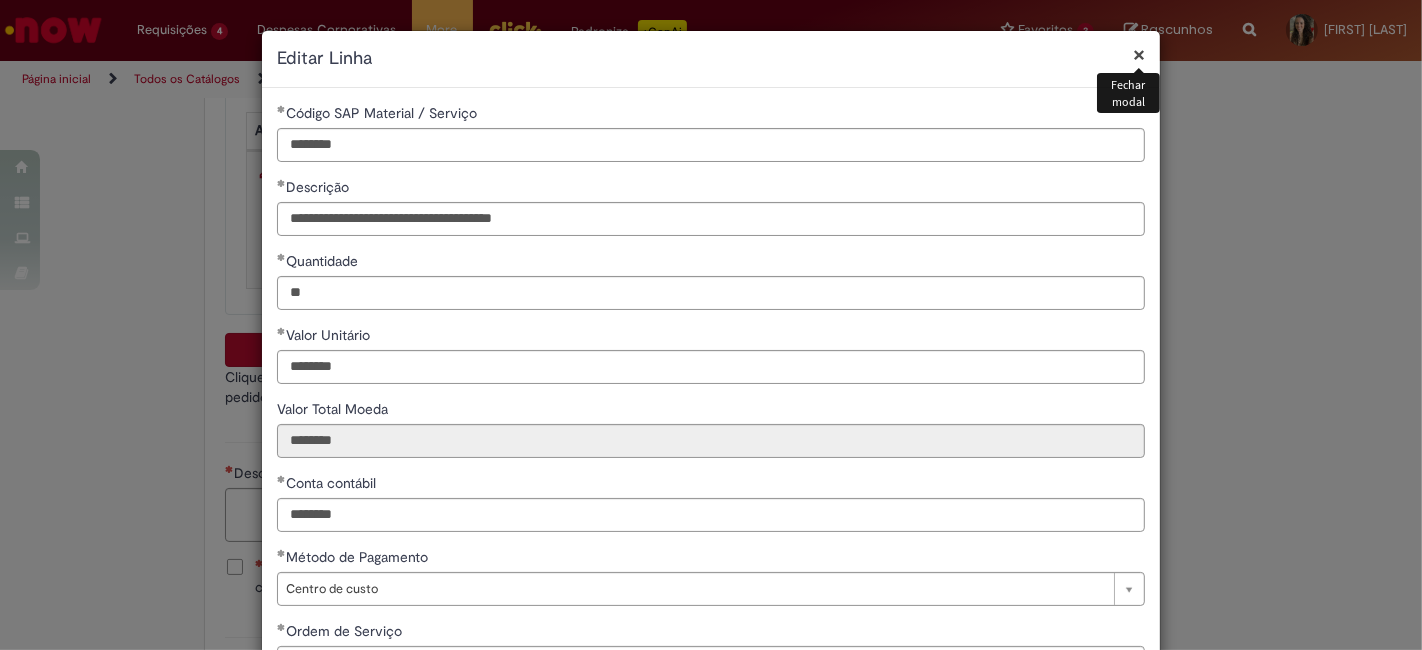 click on "×" at bounding box center (1139, 54) 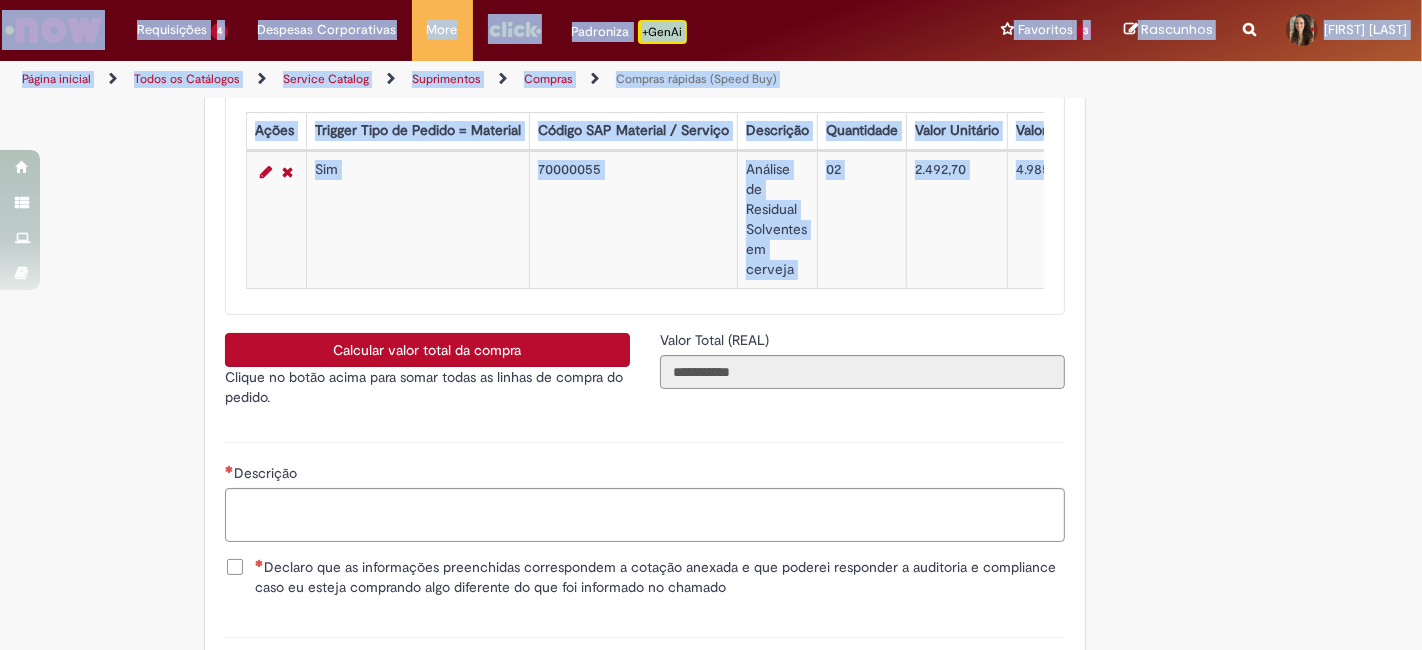 drag, startPoint x: 1421, startPoint y: 223, endPoint x: 1379, endPoint y: 270, distance: 63.03174 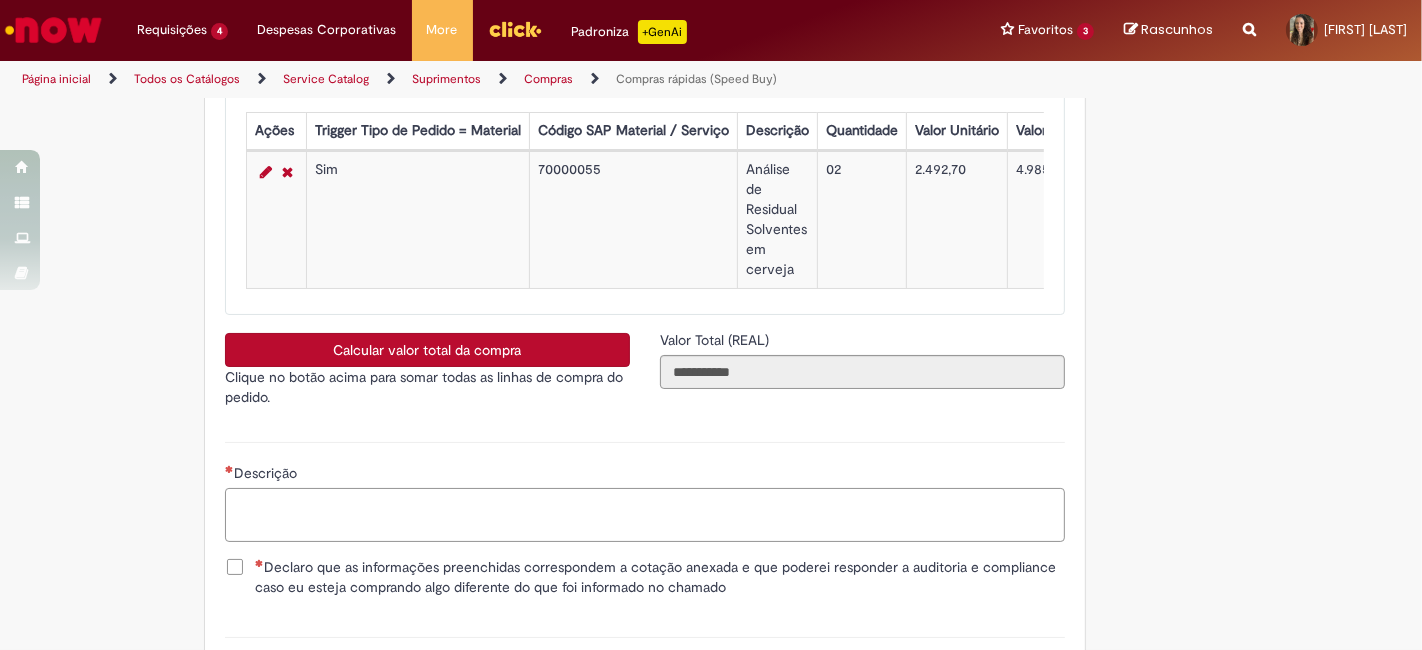 click on "Descrição" at bounding box center (645, 514) 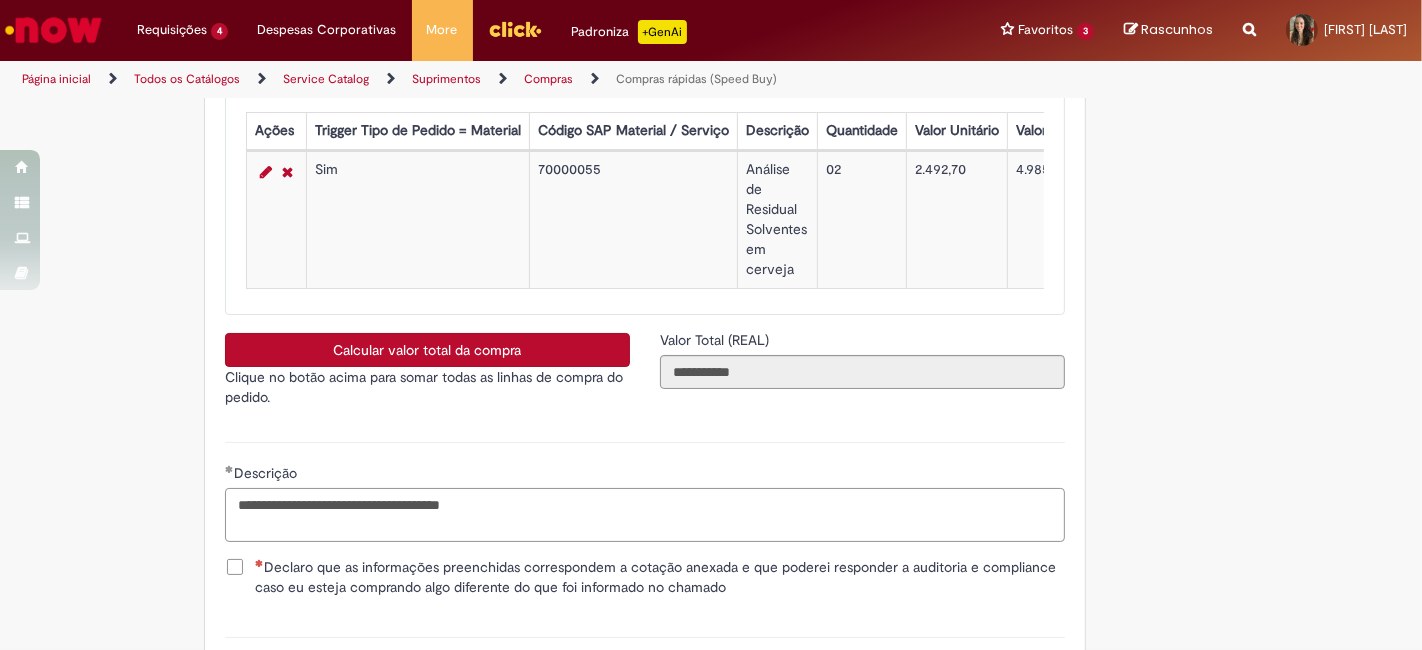 type on "**********" 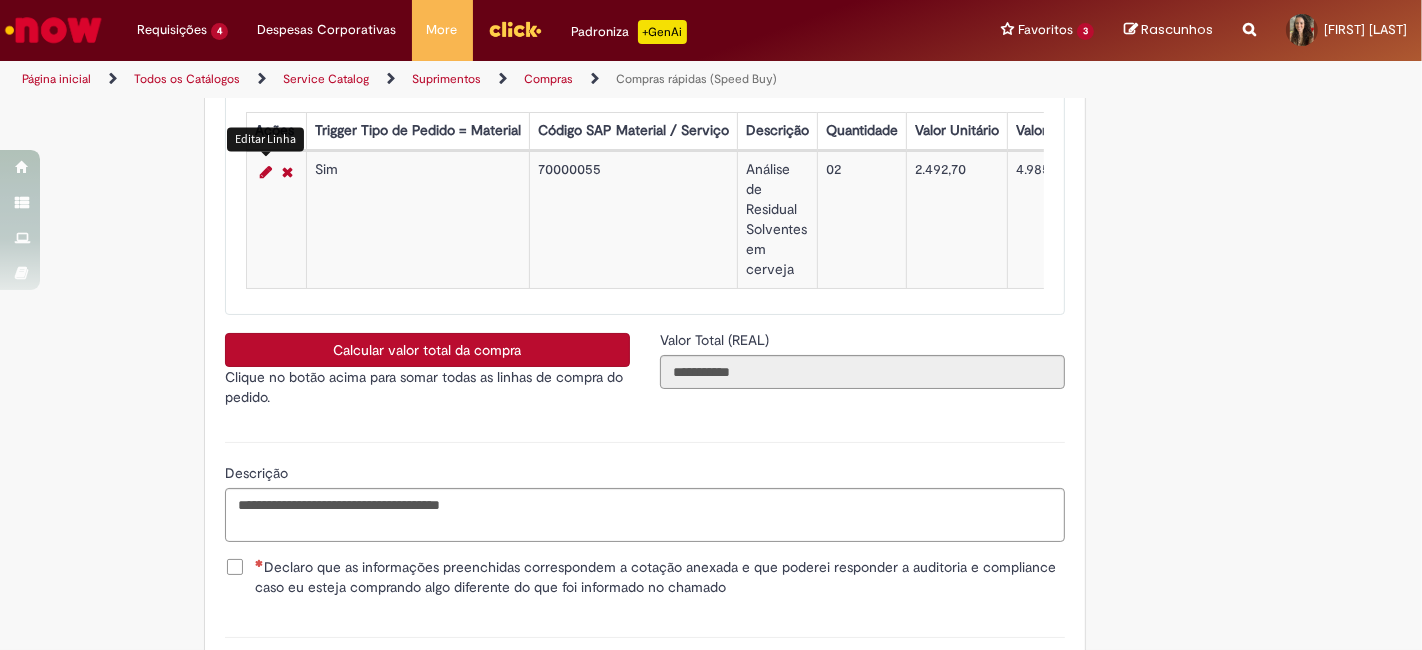 click at bounding box center (266, 172) 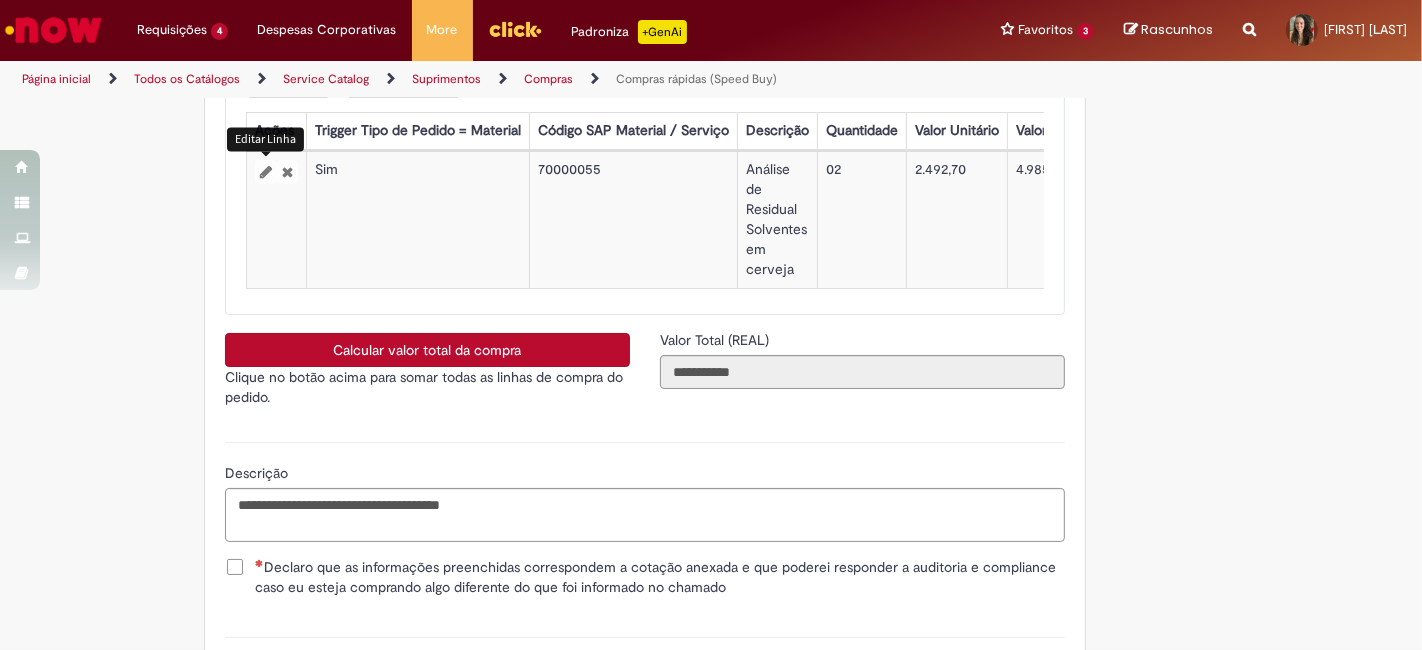 select on "**********" 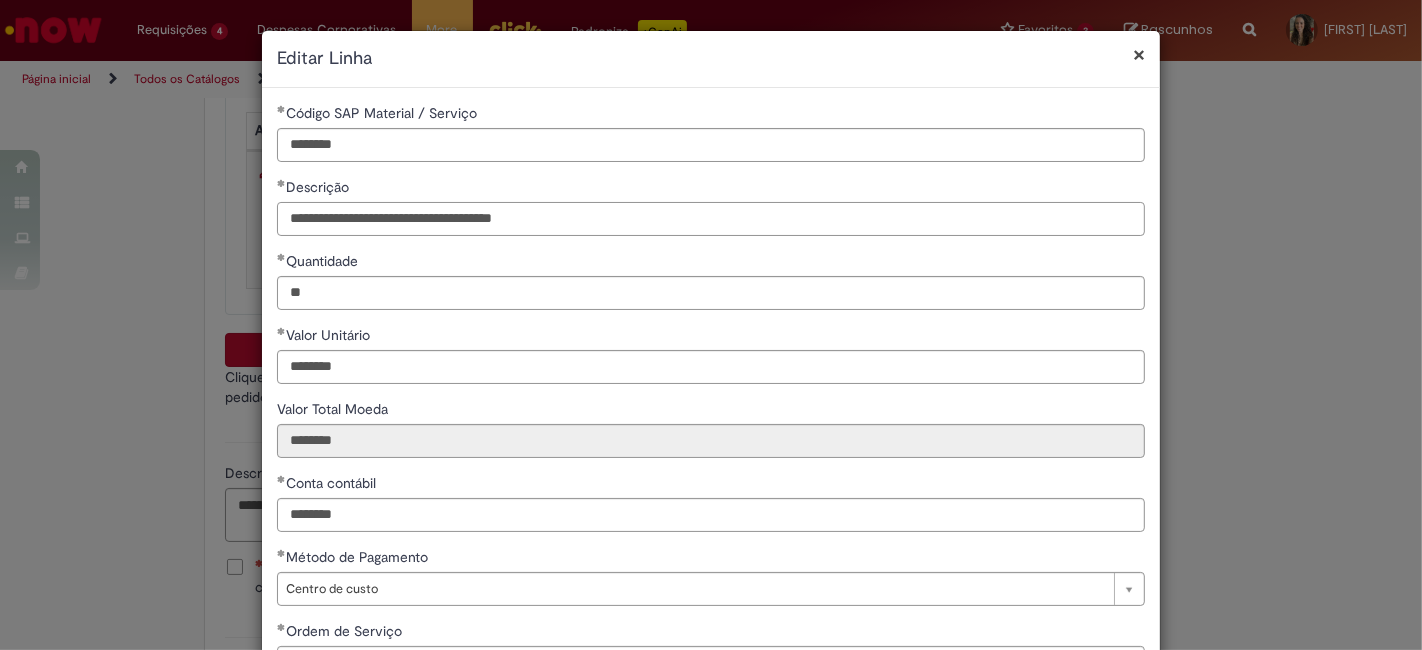 drag, startPoint x: 577, startPoint y: 218, endPoint x: 280, endPoint y: 210, distance: 297.10773 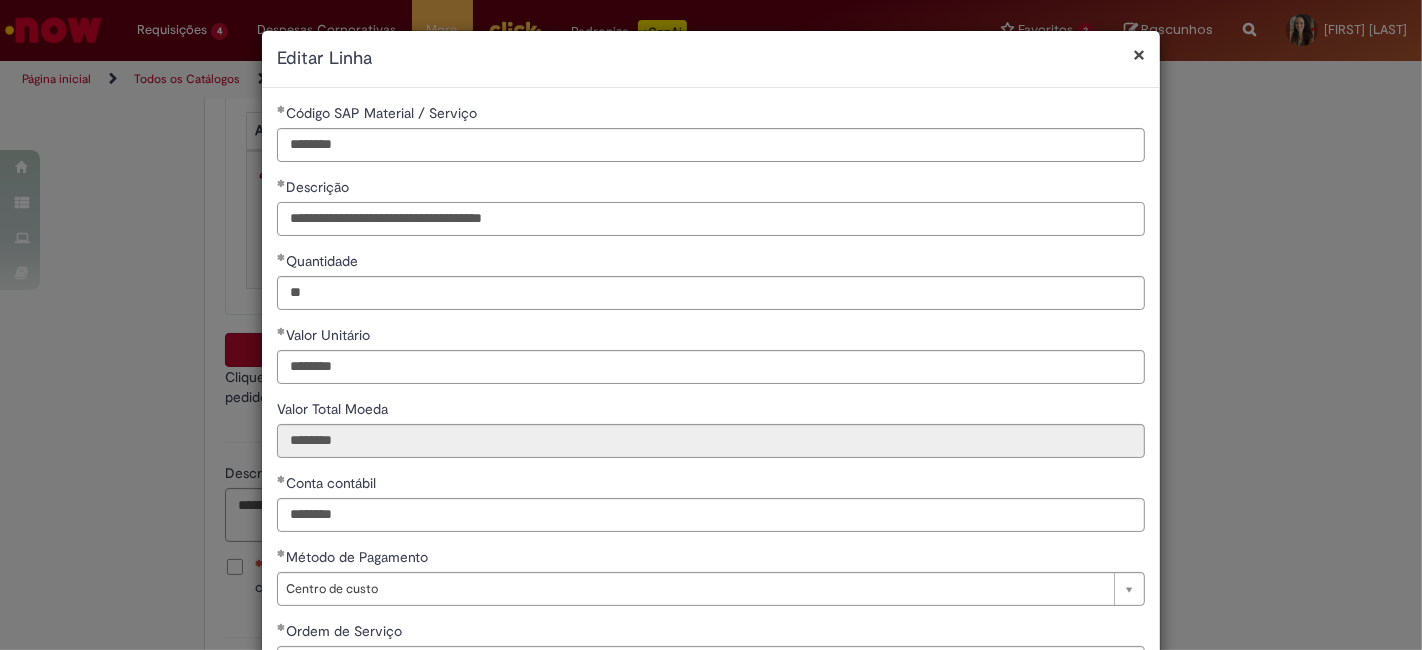 click on "**********" at bounding box center [711, 219] 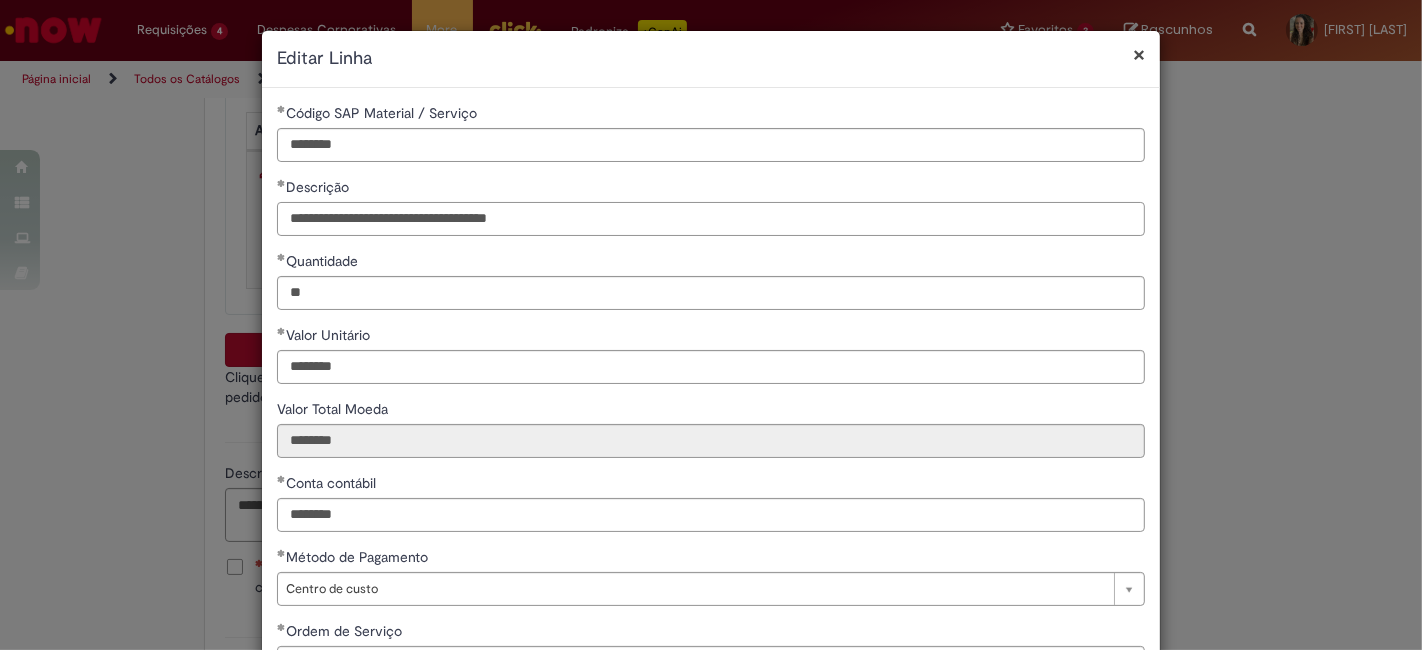 type on "**********" 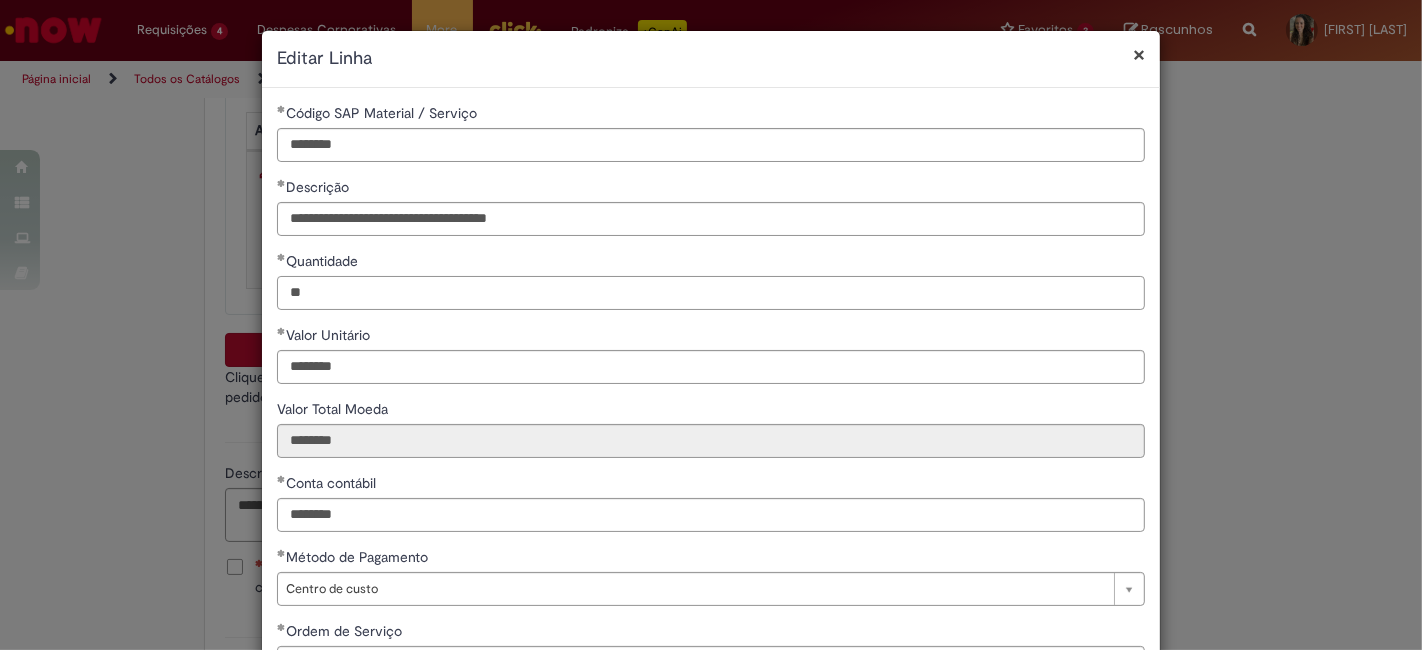 click on "**" at bounding box center [711, 293] 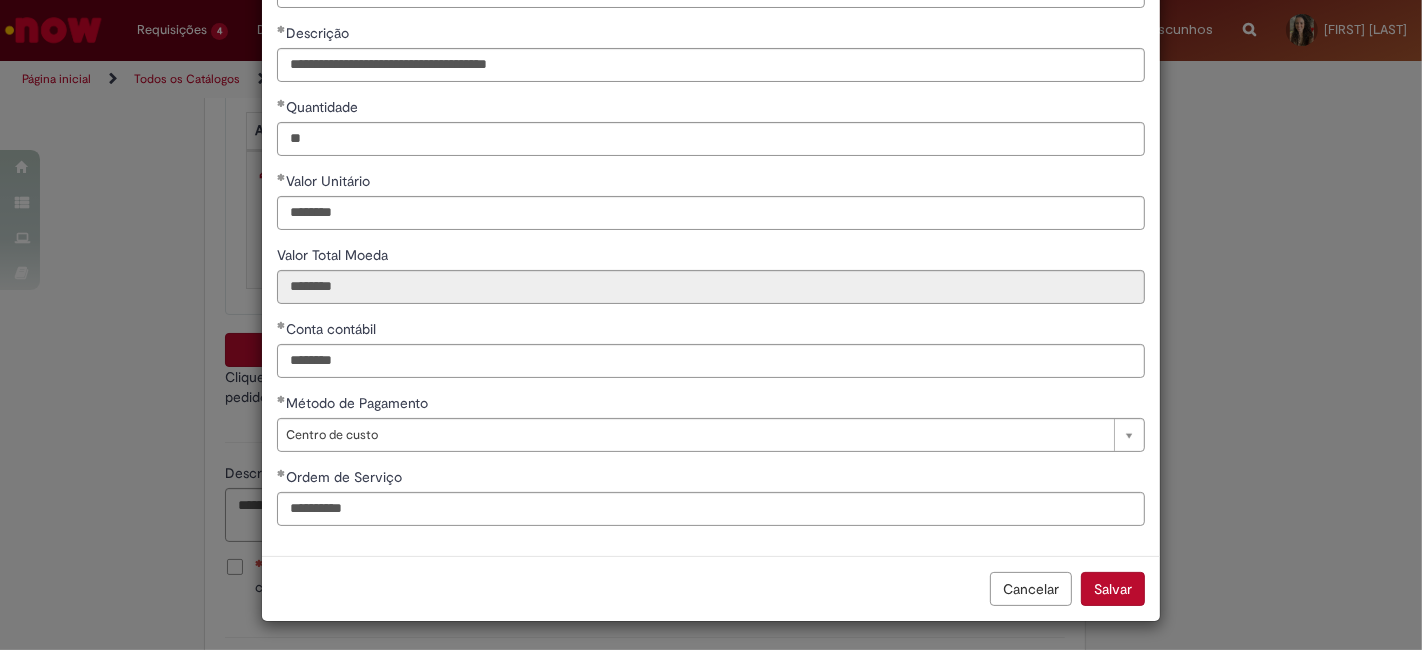 click on "Salvar" at bounding box center (1113, 589) 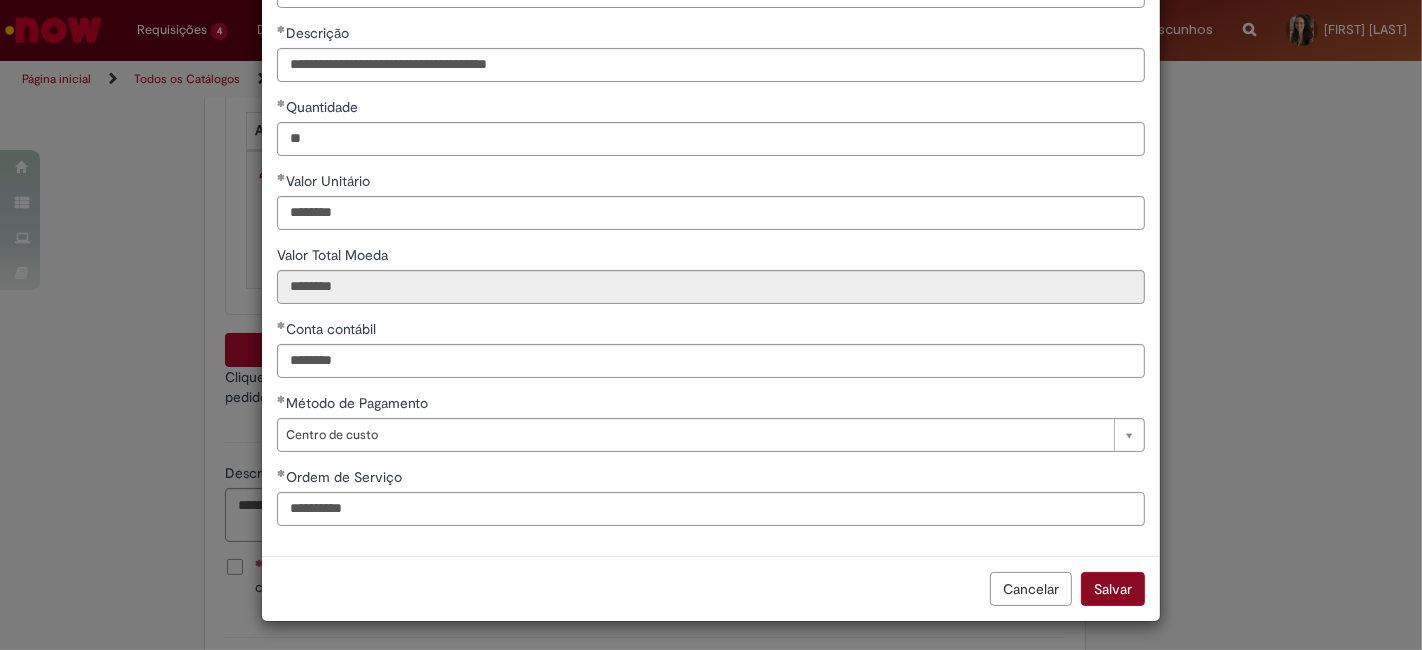 scroll, scrollTop: 153, scrollLeft: 0, axis: vertical 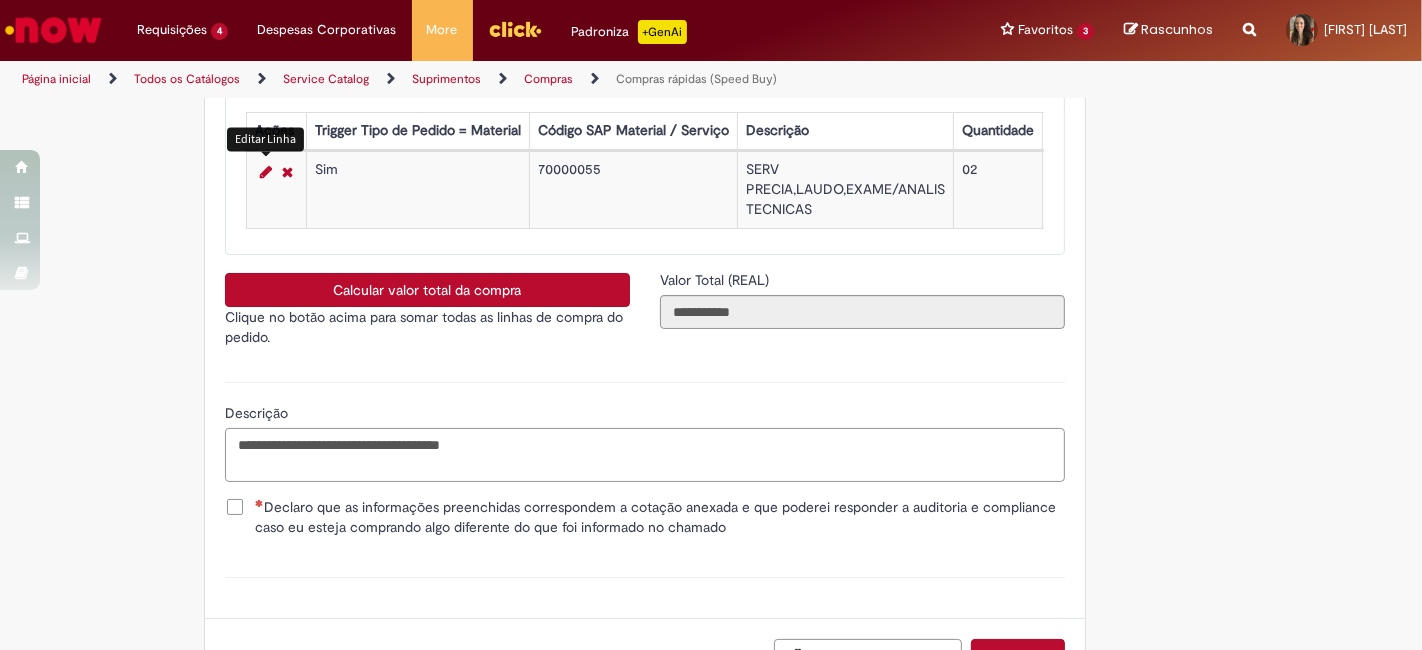 click on "**********" at bounding box center [645, 454] 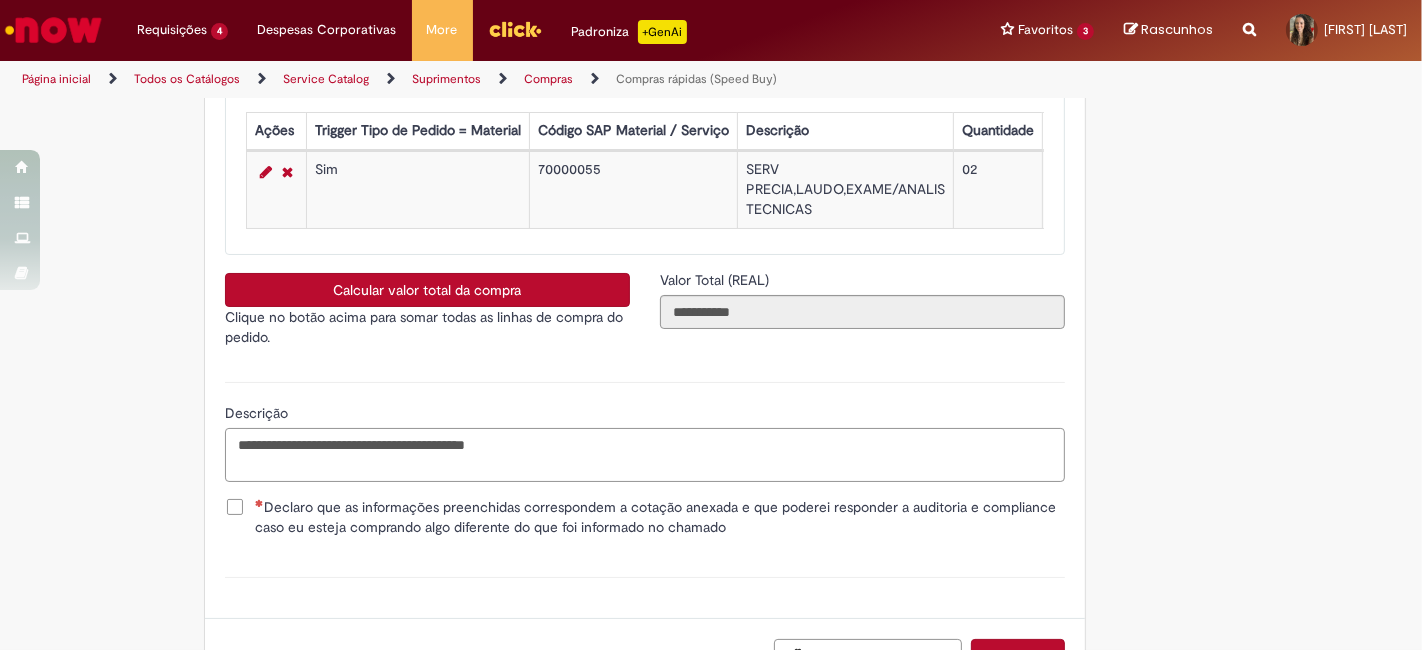 type on "**********" 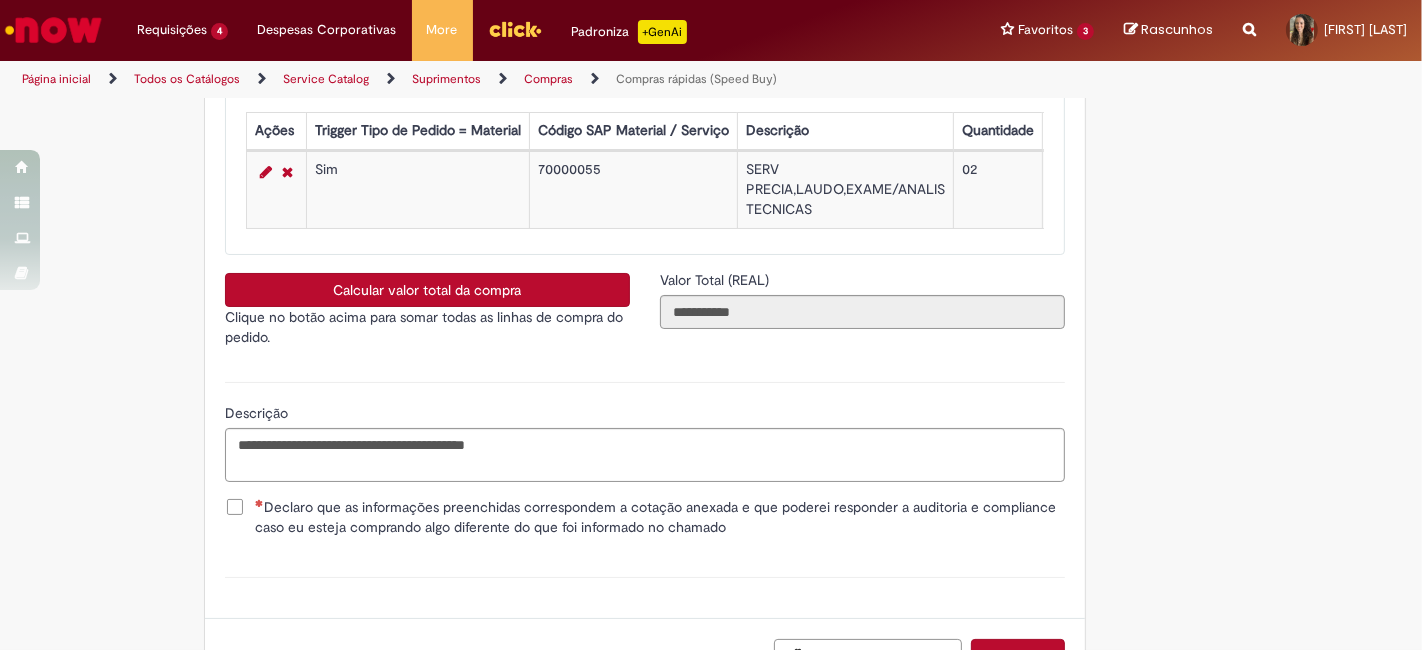 click on "Declaro que as informações preenchidas correspondem a cotação anexada e que poderei responder a auditoria e compliance caso eu esteja comprando algo diferente do que foi informado no chamado" at bounding box center (645, 517) 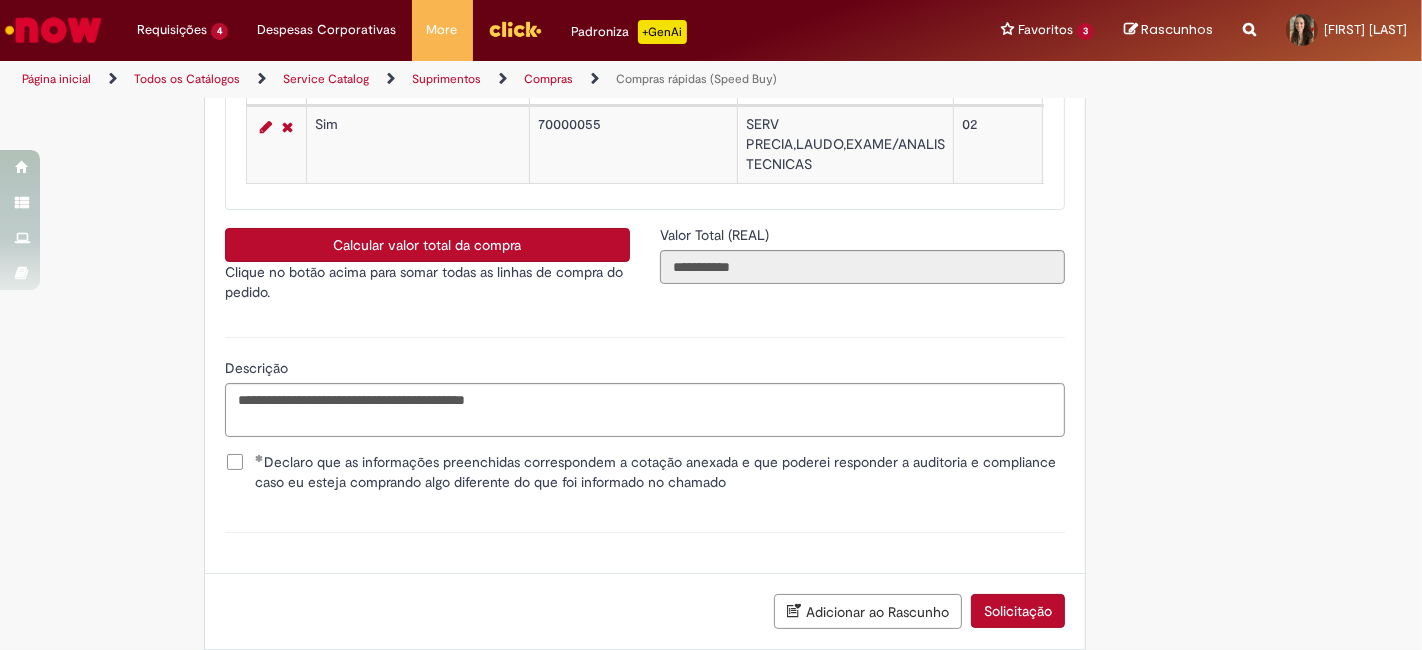 scroll, scrollTop: 3527, scrollLeft: 0, axis: vertical 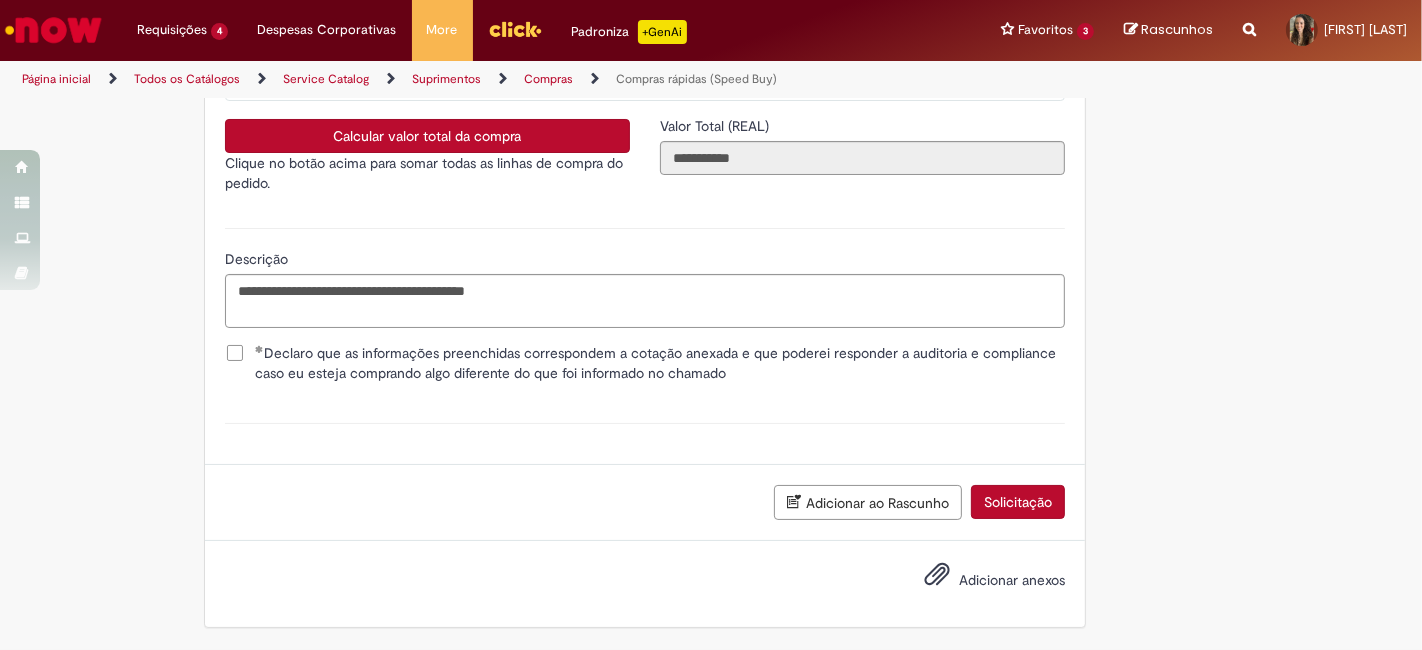 click on "Adicionar anexos" at bounding box center [1012, 580] 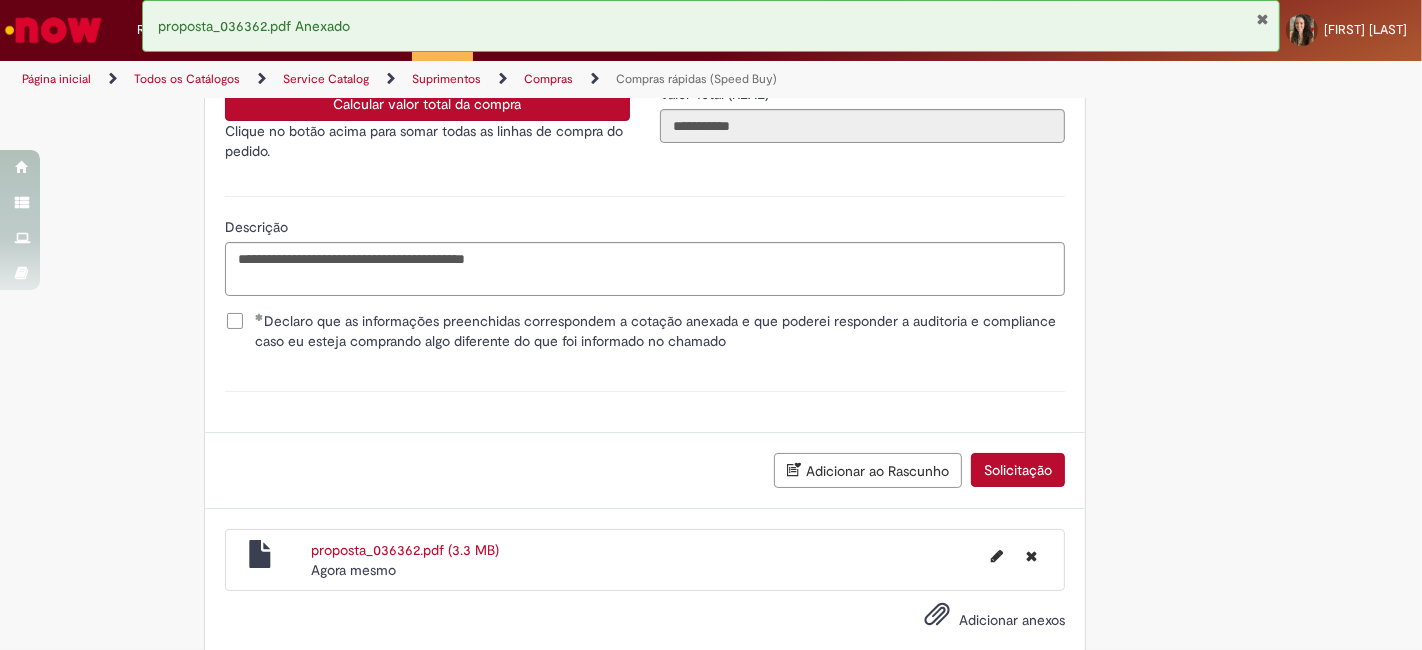 scroll, scrollTop: 3685, scrollLeft: 0, axis: vertical 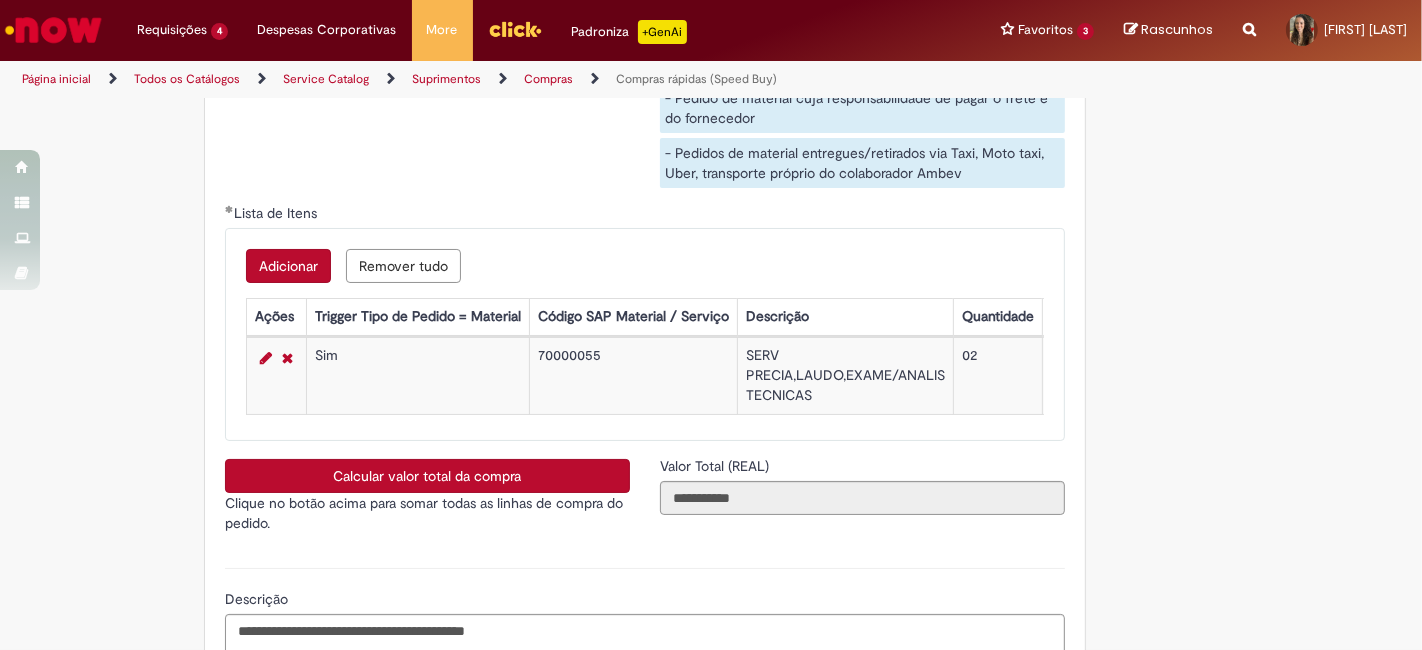 drag, startPoint x: 123, startPoint y: 464, endPoint x: 1216, endPoint y: 499, distance: 1093.5602 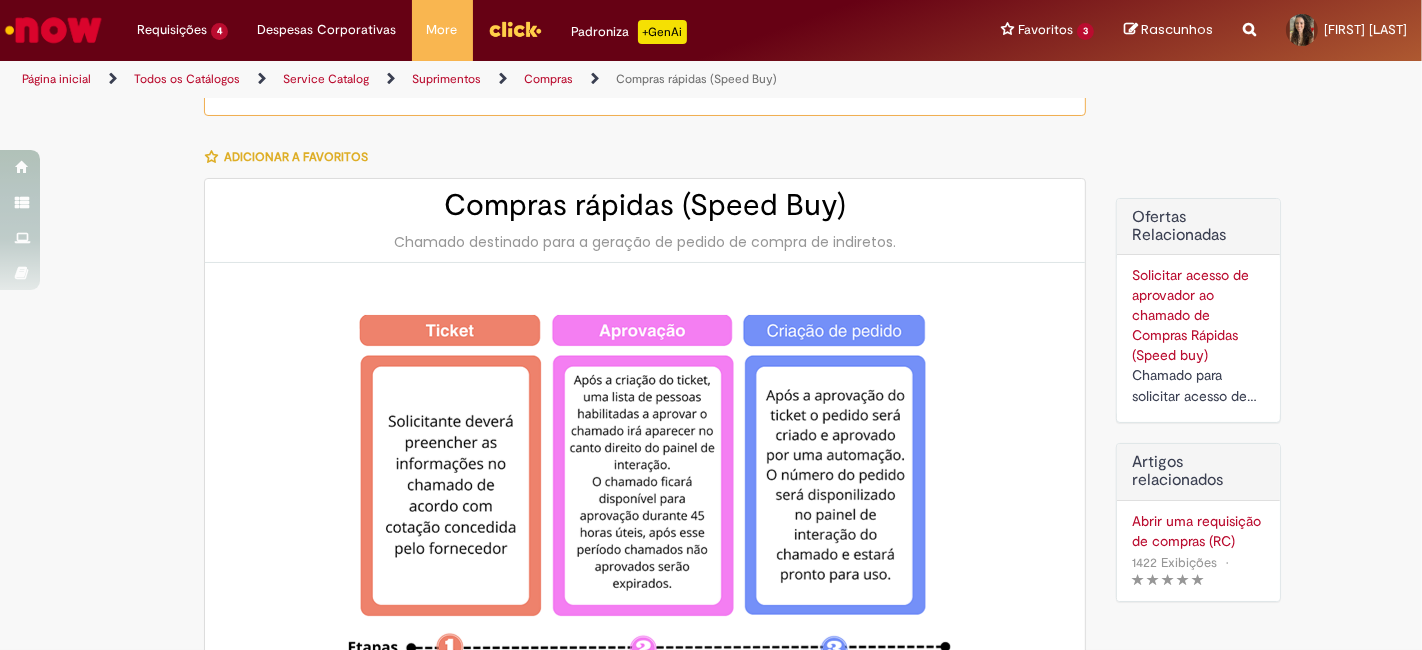 scroll, scrollTop: 0, scrollLeft: 0, axis: both 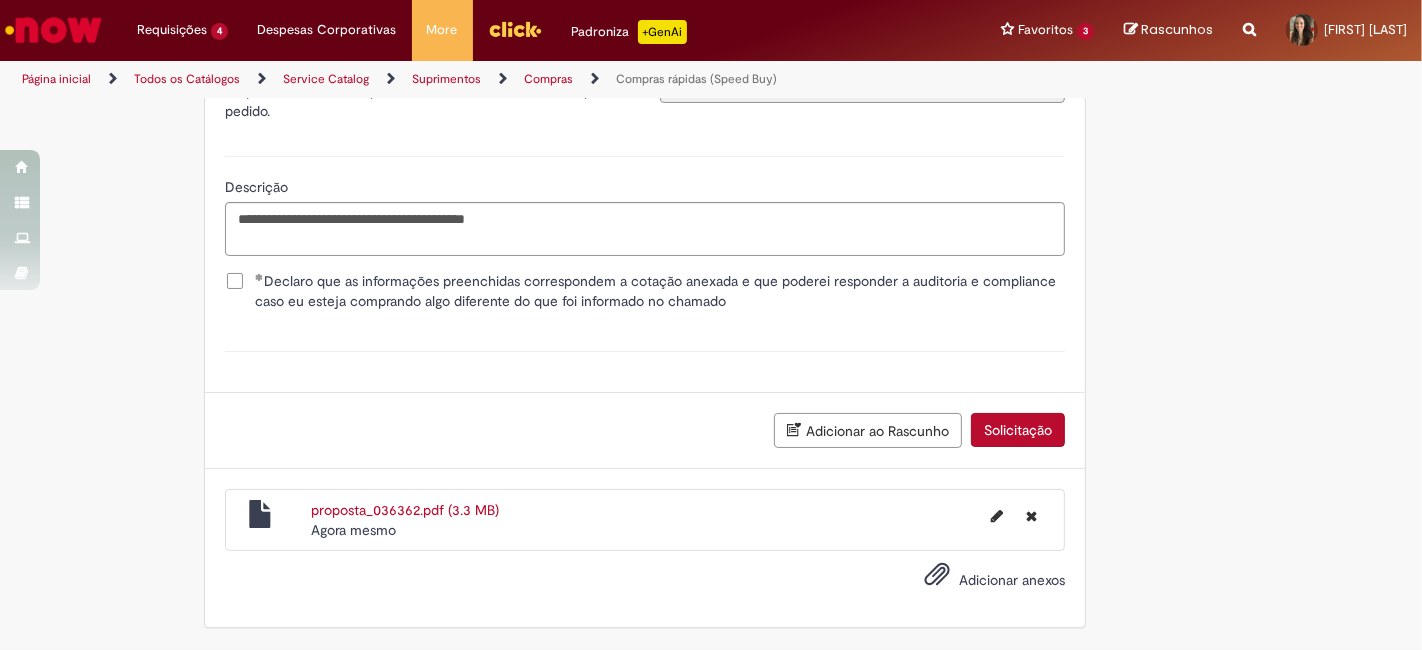click on "Solicitação" at bounding box center (1018, 430) 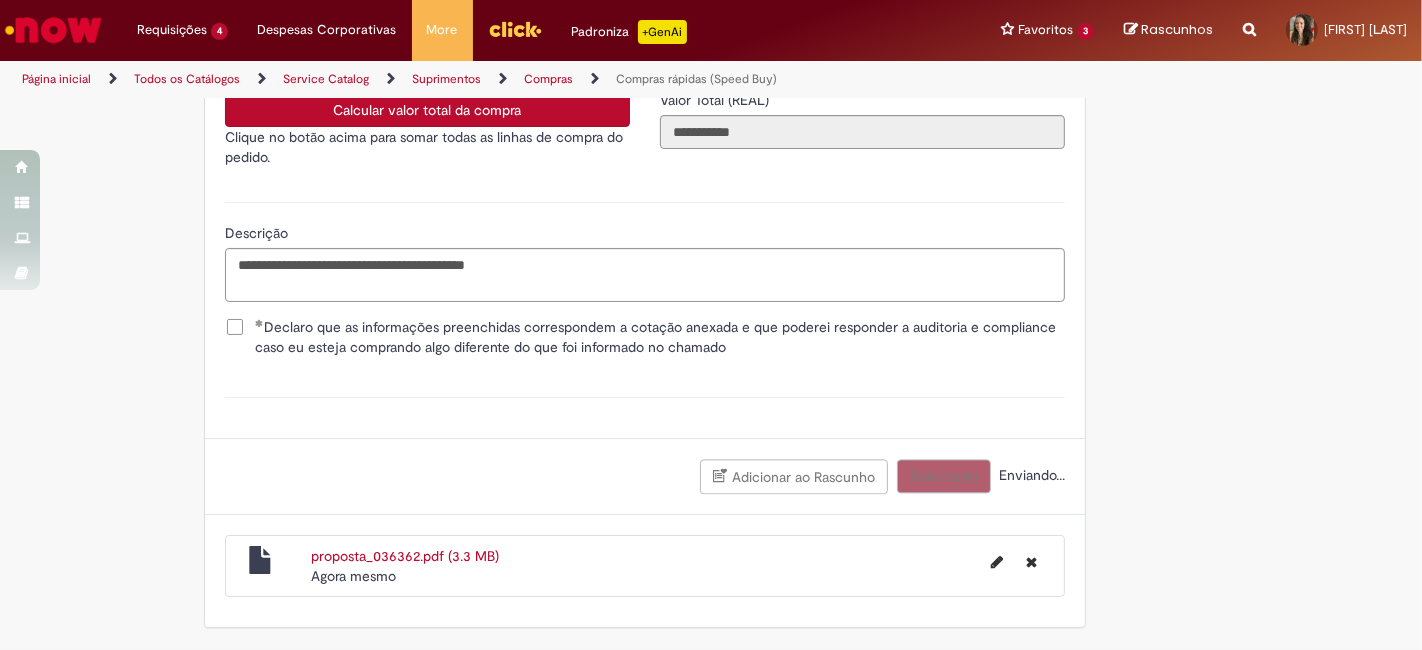 scroll, scrollTop: 3640, scrollLeft: 0, axis: vertical 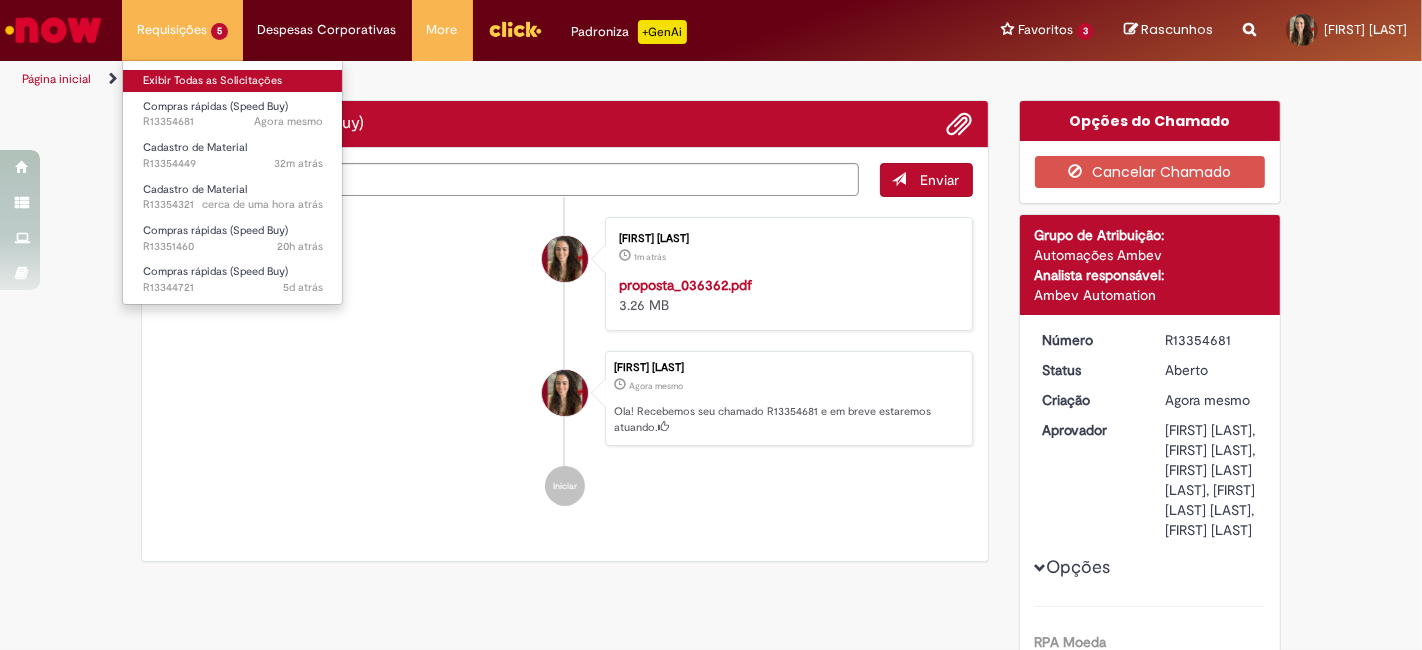 click on "Exibir Todas as Solicitações" at bounding box center [233, 81] 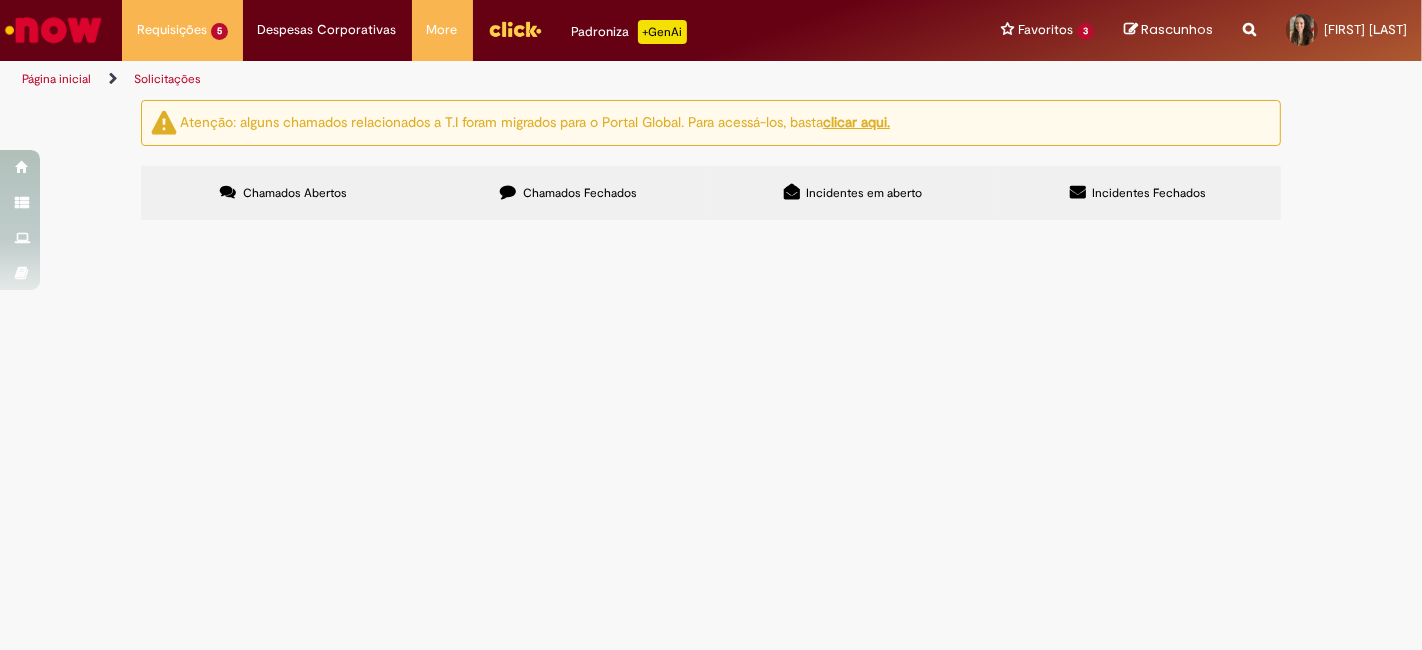 click on "Compras rápidas (Speed Buy)" at bounding box center [0, 0] 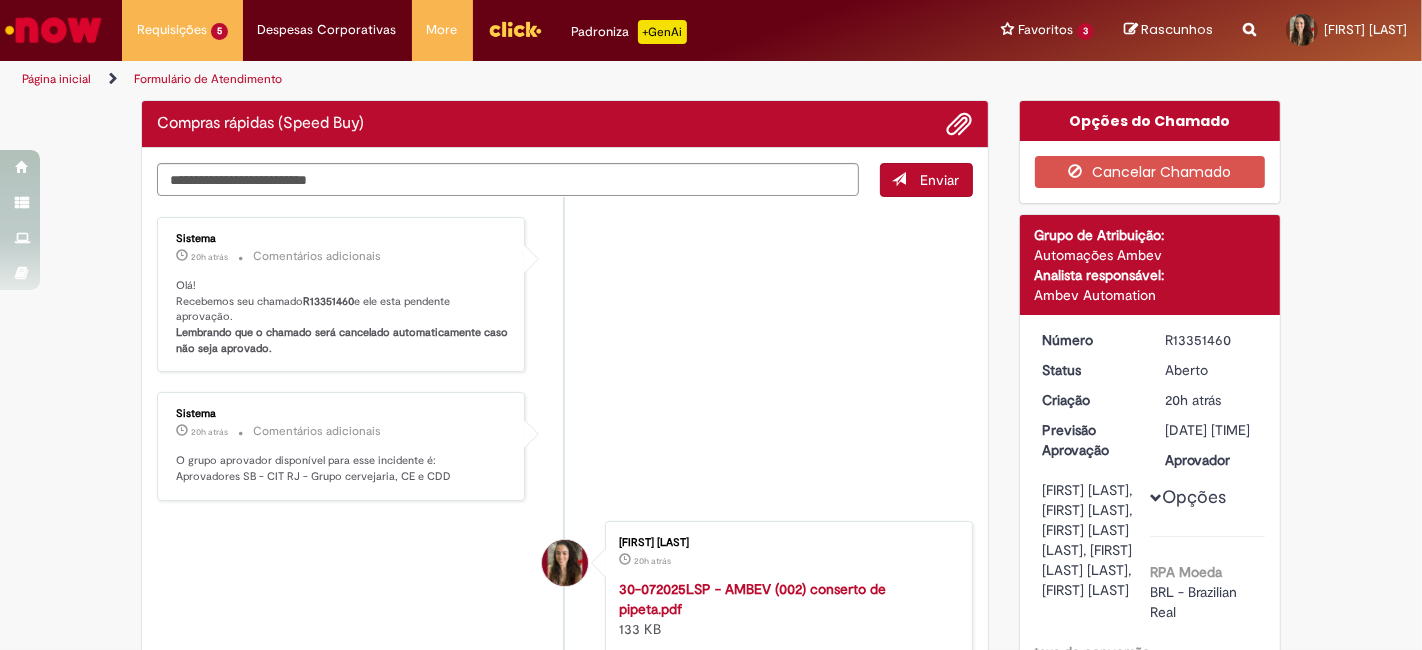 click on "Enviar
Sistema
20h atrás 20 horas atrás     Comentários adicionais
Olá!  Recebemos seu chamado  R13351460  e ele esta pendente aprovação.  Lembrando que o chamado será cancelado automaticamente caso não seja aprovado.
Sistema
20h atrás 20 horas atrás     Comentários adicionais
O grupo aprovador disponível para esse incidente é:
Aprovadores SB - CIT RJ - Grupo cervejaria, CE e CDD" at bounding box center [565, 517] 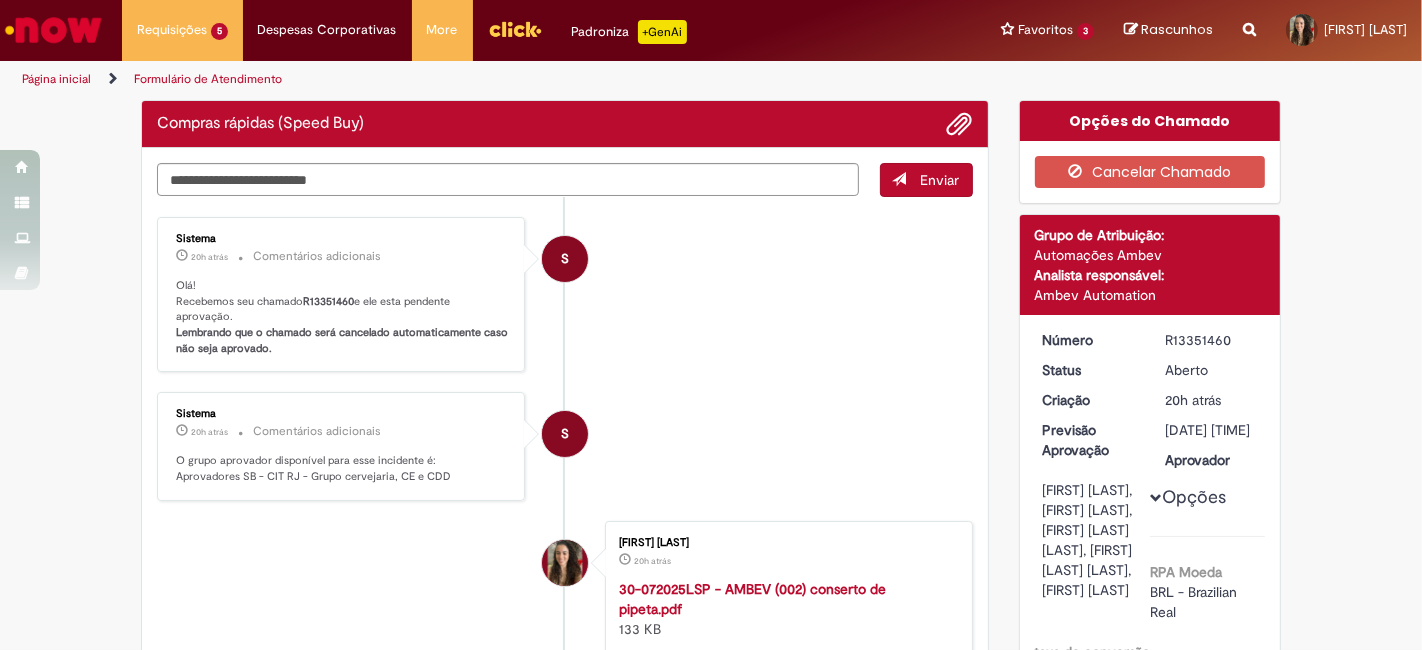 drag, startPoint x: 190, startPoint y: 297, endPoint x: 320, endPoint y: 315, distance: 131.24023 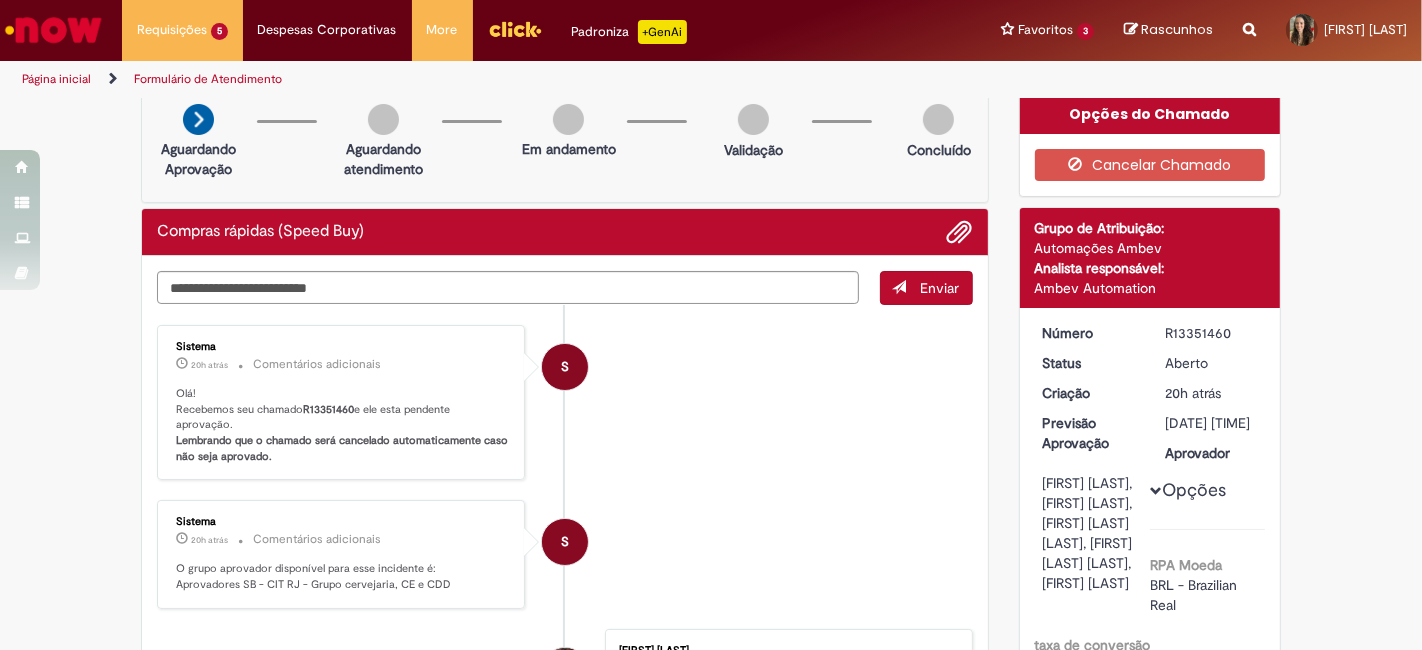 scroll, scrollTop: 0, scrollLeft: 0, axis: both 